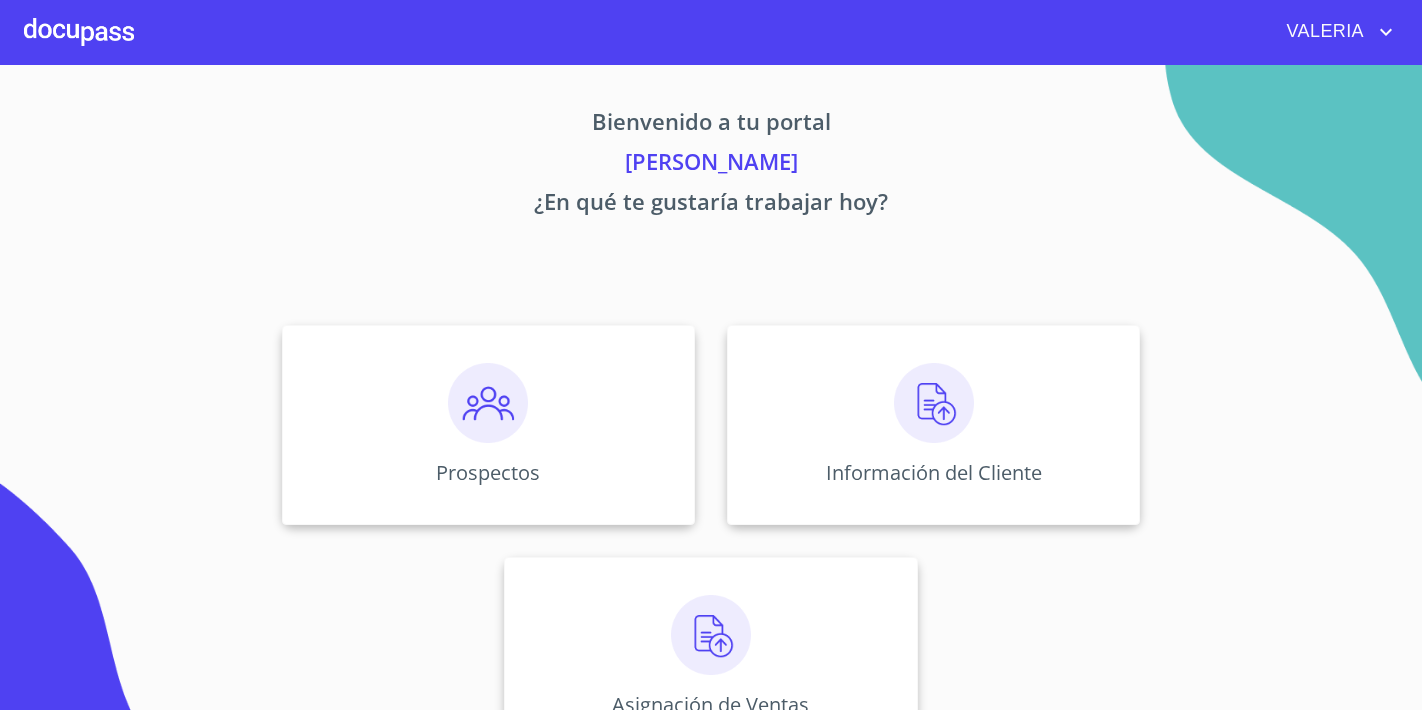 scroll, scrollTop: 0, scrollLeft: 0, axis: both 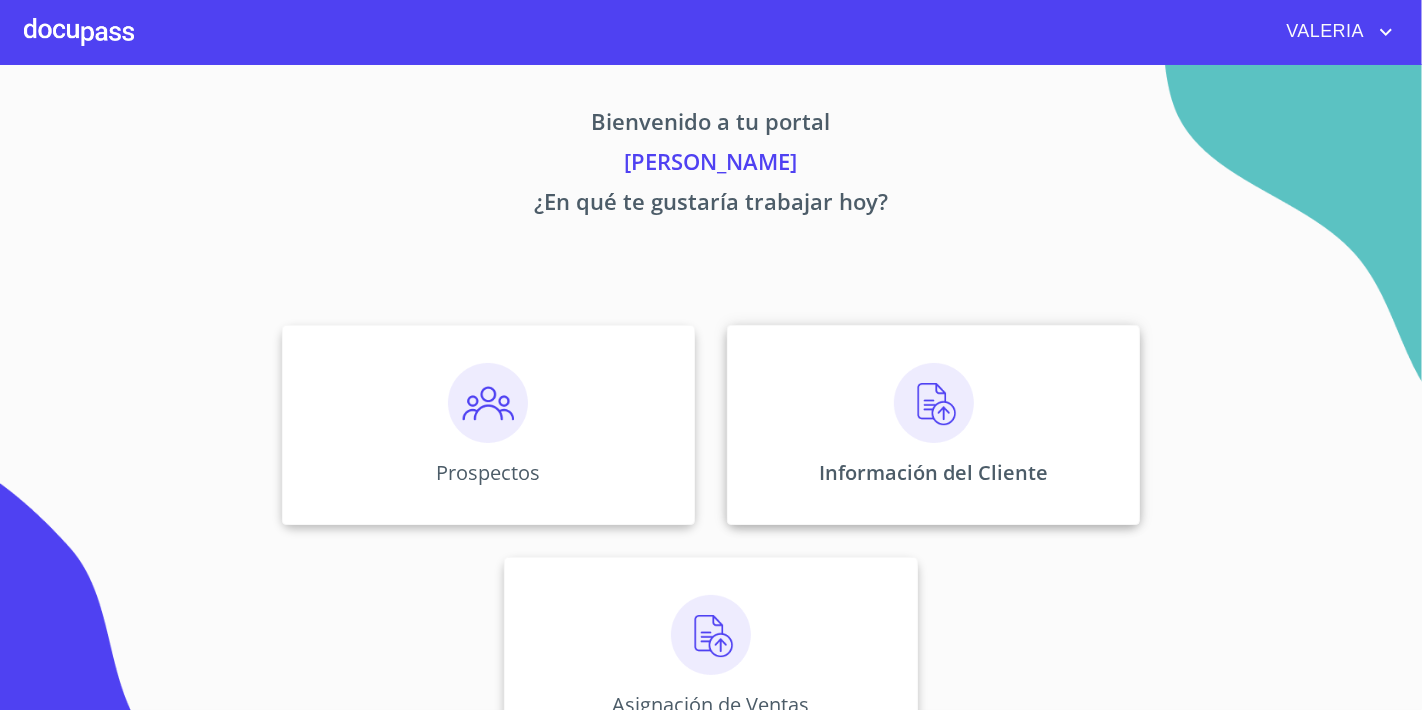 click on "Información del Cliente" at bounding box center [933, 425] 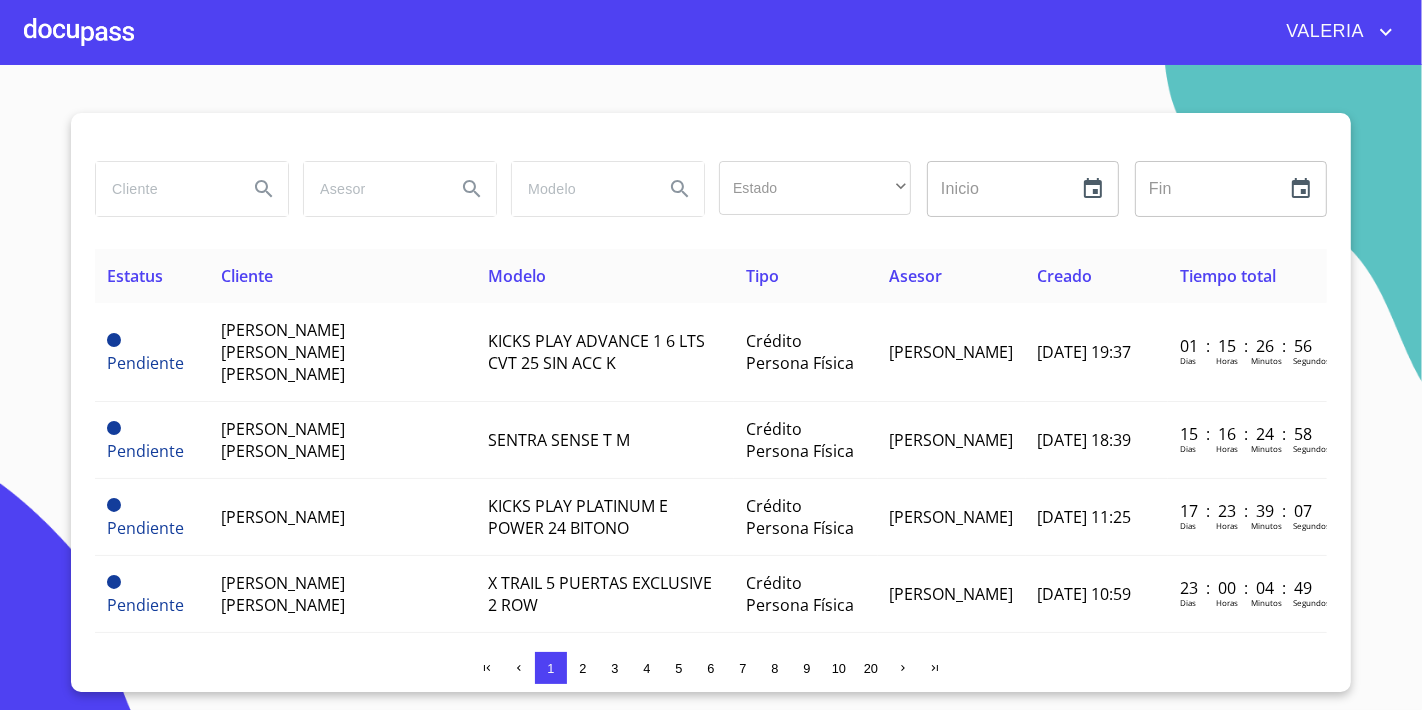 click at bounding box center [164, 189] 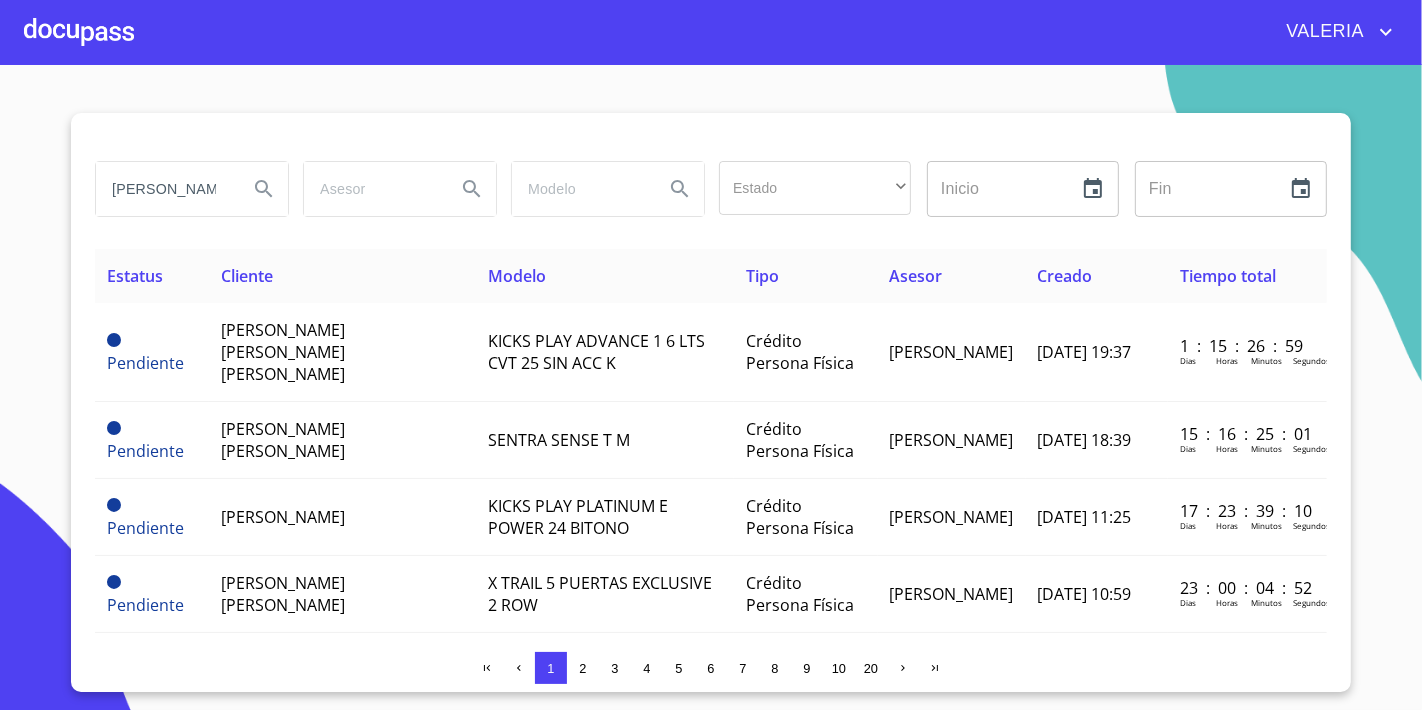 type on "[PERSON_NAME] [PERSON_NAME]" 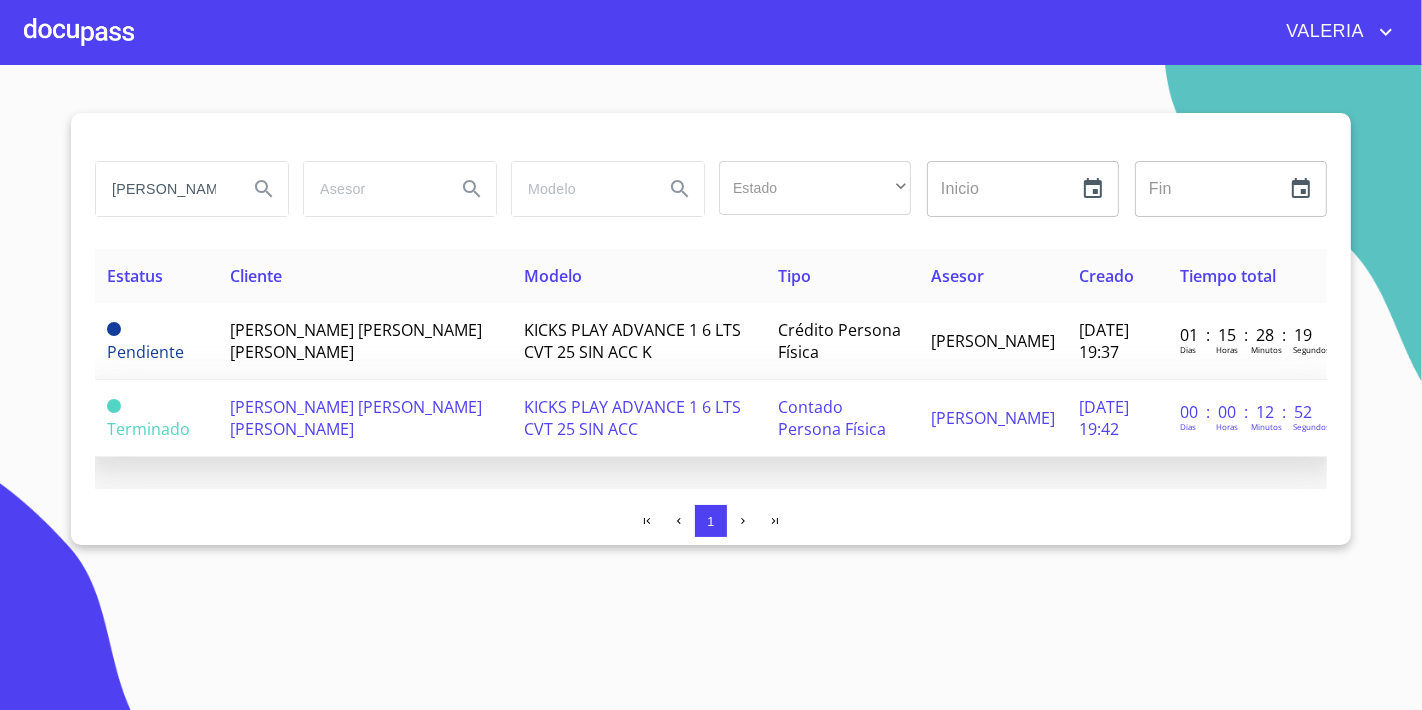 click on "[PERSON_NAME] [PERSON_NAME] [PERSON_NAME]" at bounding box center [356, 418] 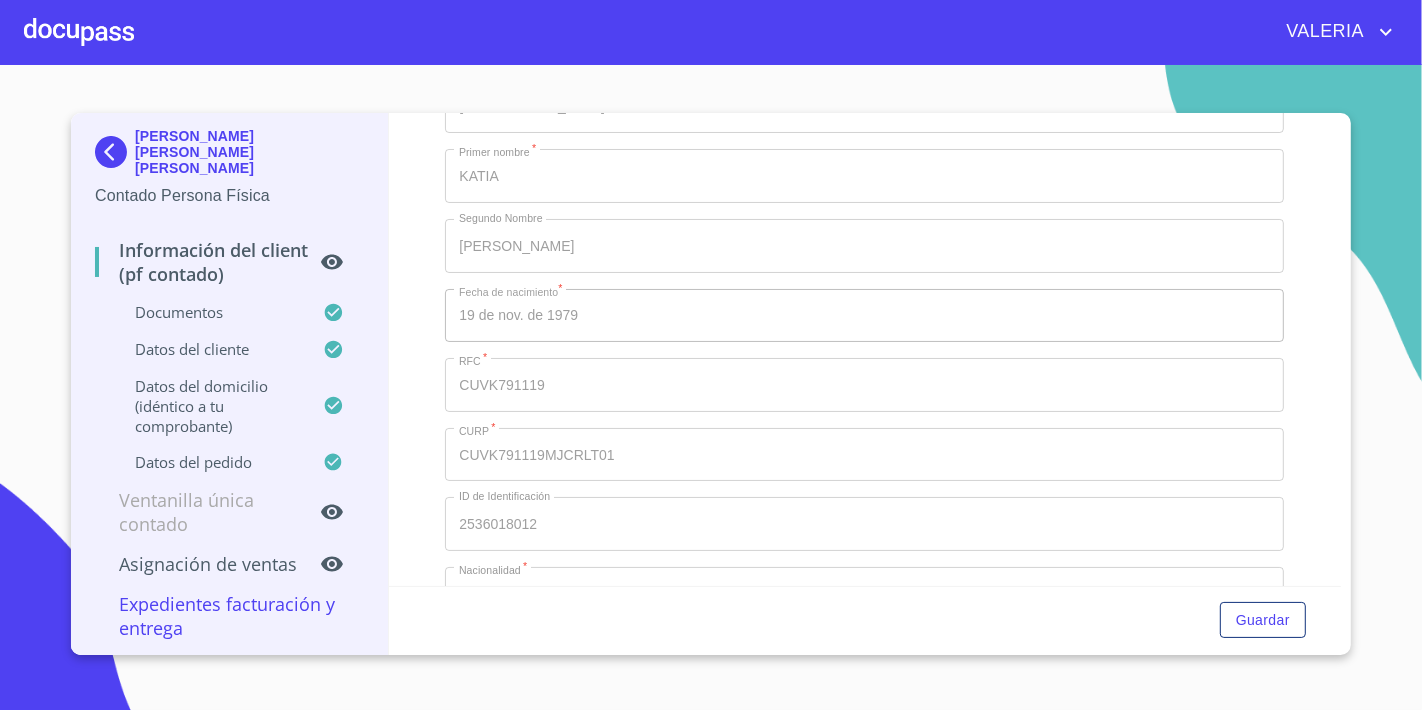 scroll, scrollTop: 3888, scrollLeft: 0, axis: vertical 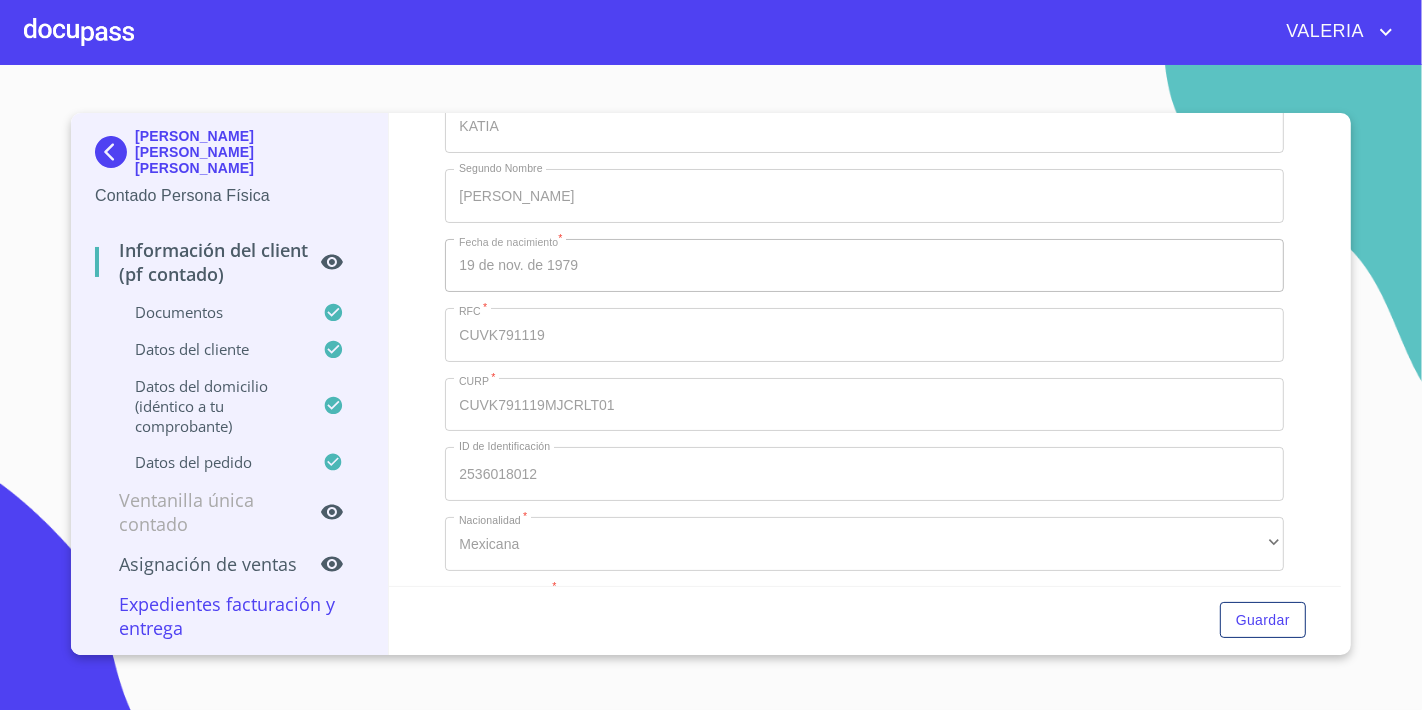 click on "[PERSON_NAME] [PERSON_NAME] [PERSON_NAME] Persona Física Información del Client (PF contado) Documentos Datos del cliente Datos del domicilio (idéntico a tu comprobante) Datos del pedido Ventanilla única contado Asignación de Ventas Expedientes Facturación y Entrega Información del Client (PF contado)   Documentos Documento de identificación.   * INE ​ Identificación Oficial * Identificación Oficial Identificación Oficial Comprobante de Domicilio * Comprobante de Domicilio Comprobante de Domicilio CURP * CURP [PERSON_NAME] de situación fiscal [PERSON_NAME] de situación fiscal [PERSON_NAME] de situación fiscal Datos del cliente Apellido [PERSON_NAME]   * [PERSON_NAME] ​ Apellido Materno   * VALENCIA ​ Primer nombre   * KATIA ​ Segundo Nombre [PERSON_NAME] ​ Fecha de nacimiento * 19 de nov. de [DEMOGRAPHIC_DATA] ​ RFC   * CUVK791119 ​ CURP   * CUVK791119MJCRLT01 ​ ID de Identificación 2536018012 ​ Nacionalidad   * Mexicana ​ País de nacimiento   * [GEOGRAPHIC_DATA] ​ Estado de nacimiento   * [GEOGRAPHIC_DATA] ​" at bounding box center (706, 384) 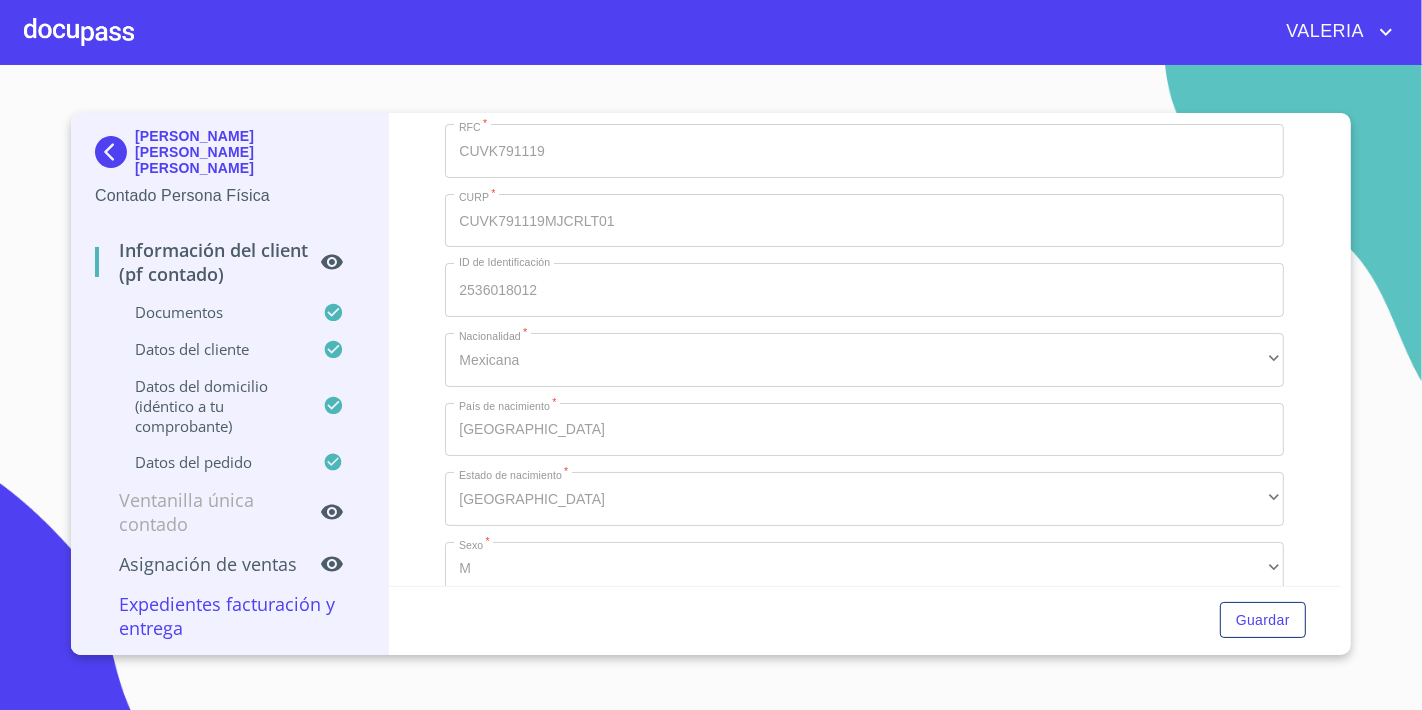 scroll, scrollTop: 4333, scrollLeft: 0, axis: vertical 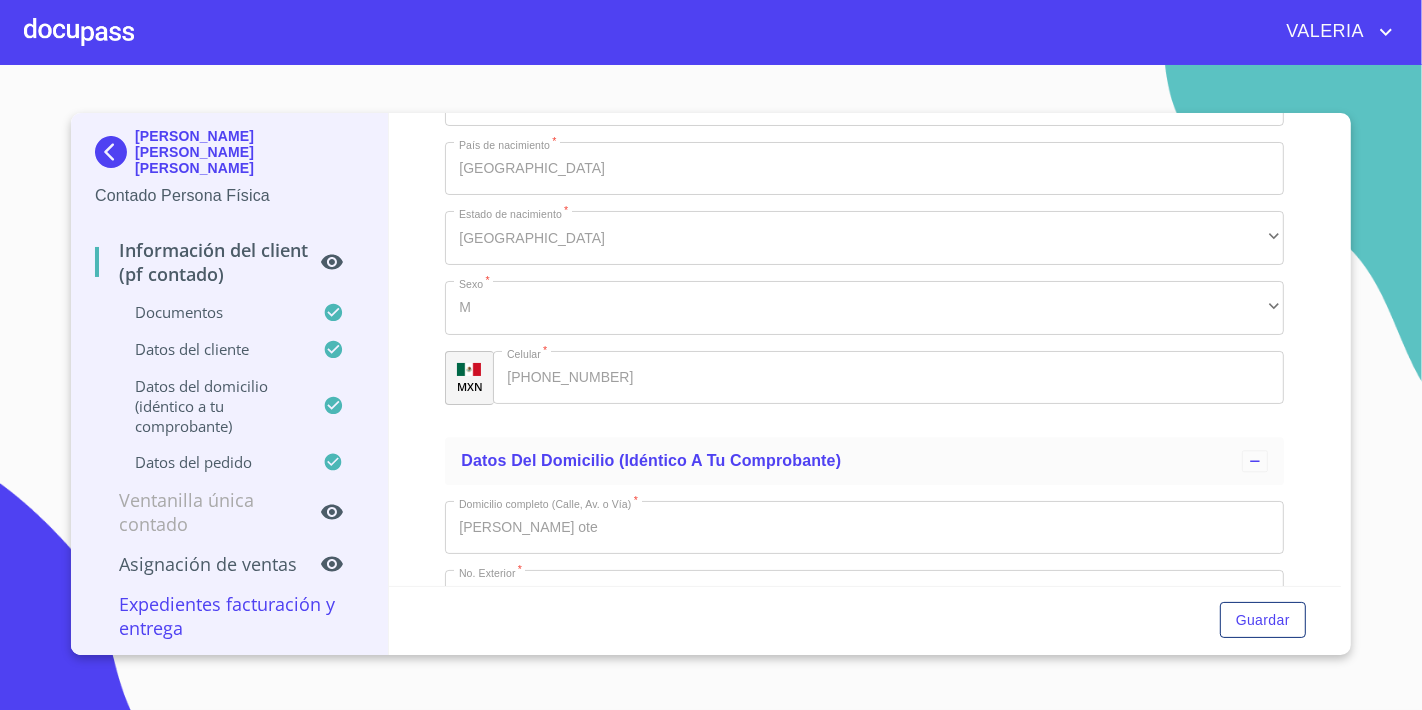 click on "Información del Client (PF contado)   Documentos Documento de identificación.   * INE ​ Identificación Oficial * Identificación Oficial Identificación Oficial Comprobante de Domicilio * Comprobante de Domicilio Comprobante de Domicilio CURP * CURP [PERSON_NAME] de situación fiscal [PERSON_NAME] de situación fiscal [PERSON_NAME] de situación fiscal Datos del cliente Apellido [PERSON_NAME]   * [PERSON_NAME] ​ Apellido Materno   * VALENCIA ​ Primer nombre   * KATIA ​ Segundo Nombre [PERSON_NAME] ​ Fecha de nacimiento * 19 de nov. de [DEMOGRAPHIC_DATA] ​ RFC   * CUVK791119 ​ CURP   * CUVK791119MJCRLT01 ​ ID de Identificación 2536018012 ​ Nacionalidad   * Mexicana ​ País de nacimiento   * [GEOGRAPHIC_DATA] ​ Estado de nacimiento   * [GEOGRAPHIC_DATA] ​ Sexo   * M ​ MXN Celular   * [PHONE_NUMBER] ​ Datos del domicilio (idéntico a tu comprobante) Domicilio completo (Calle, Av. o Vía)   * [PERSON_NAME] ote ​ No. Exterior   * 177 ​ No. Interior 47 ​ Colonia o Urbanización   * terraltaa ​   * [GEOGRAPHIC_DATA]" at bounding box center (865, 349) 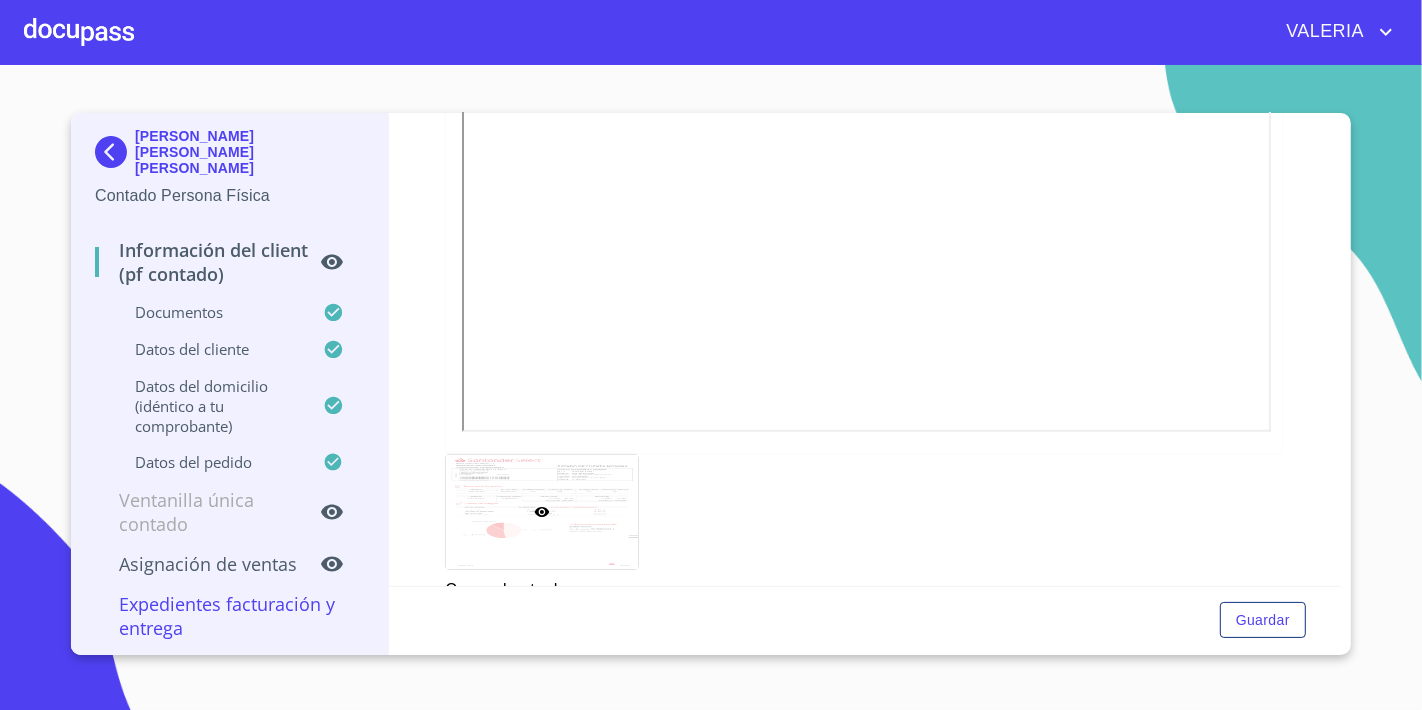 scroll, scrollTop: 1413, scrollLeft: 0, axis: vertical 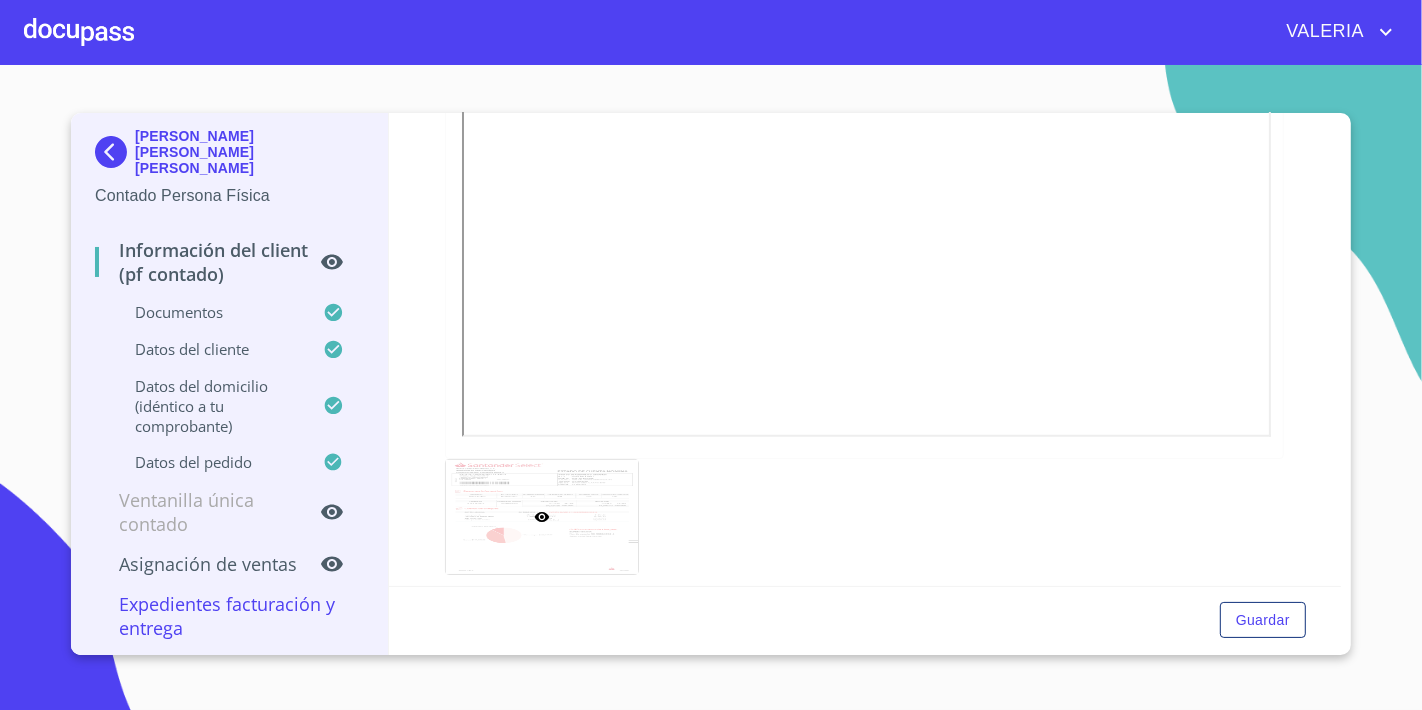 click at bounding box center [79, 32] 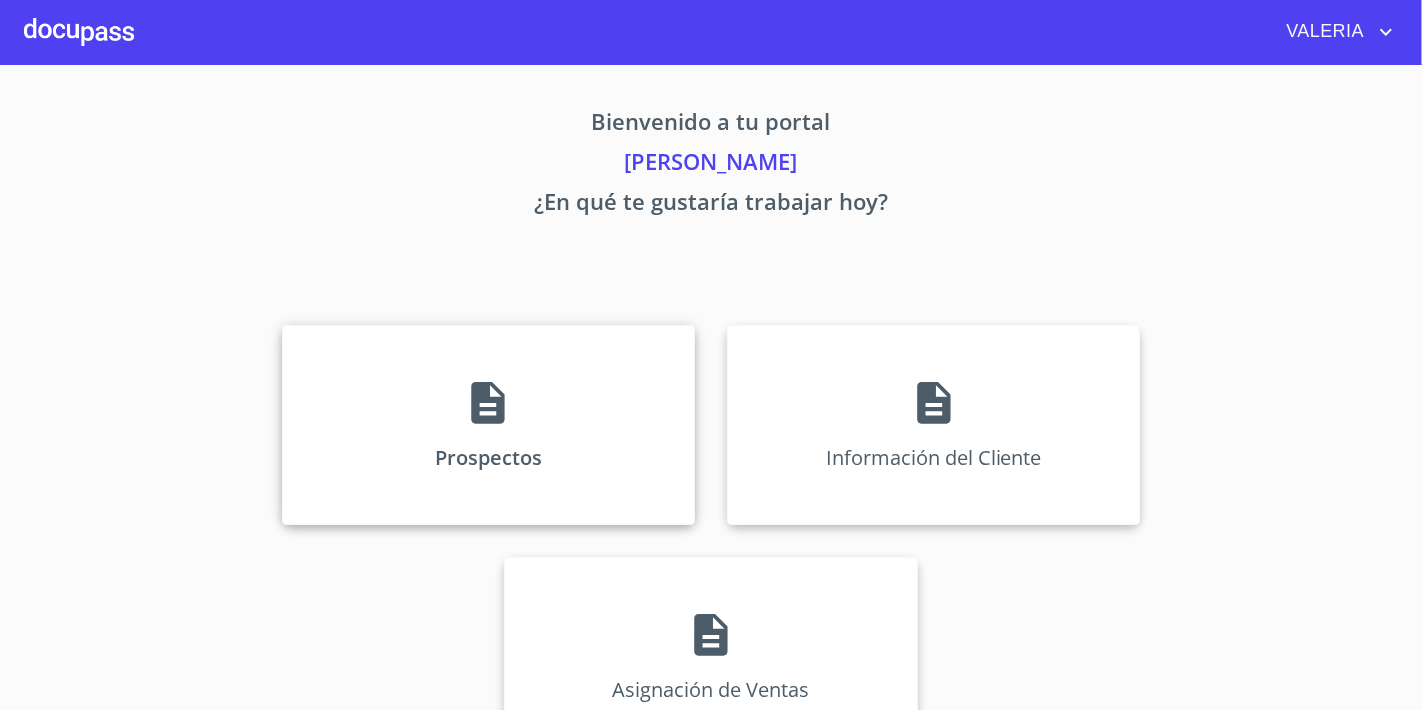 click on "Prospectos" at bounding box center [488, 425] 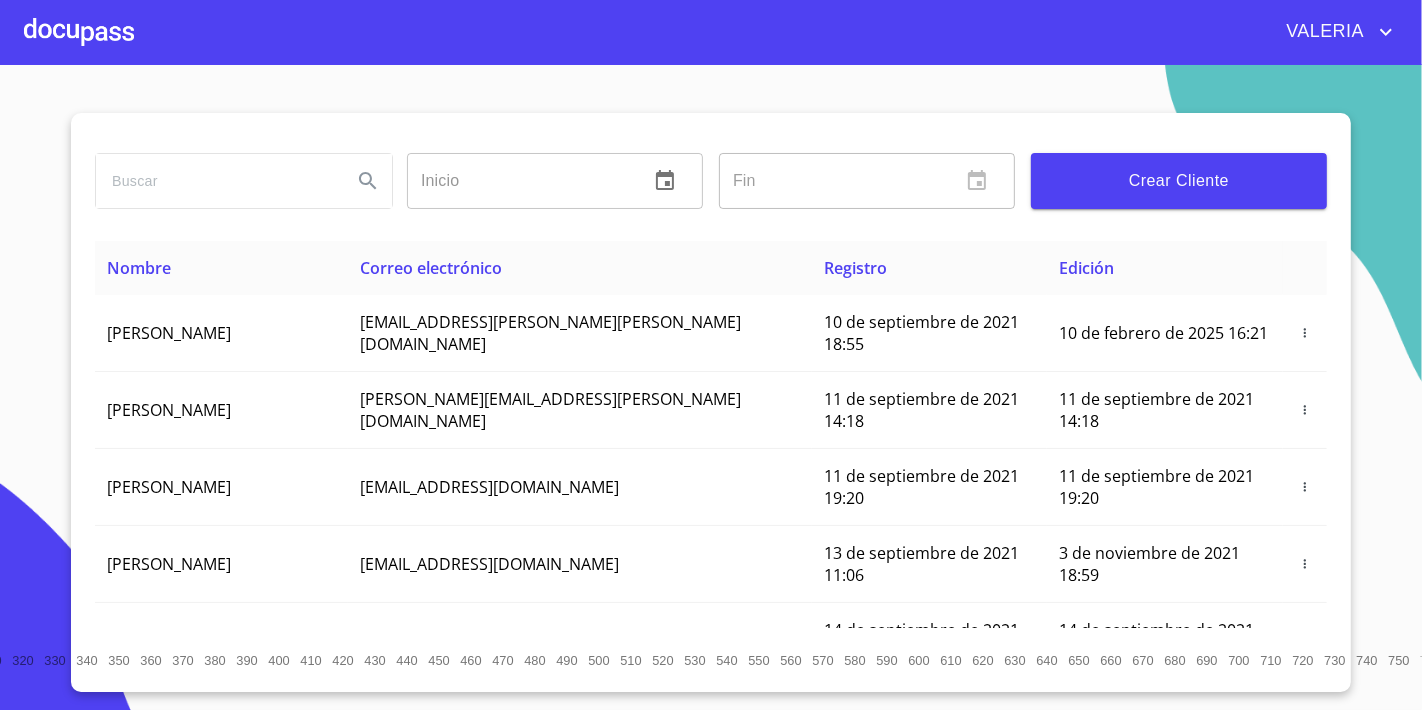click at bounding box center (216, 181) 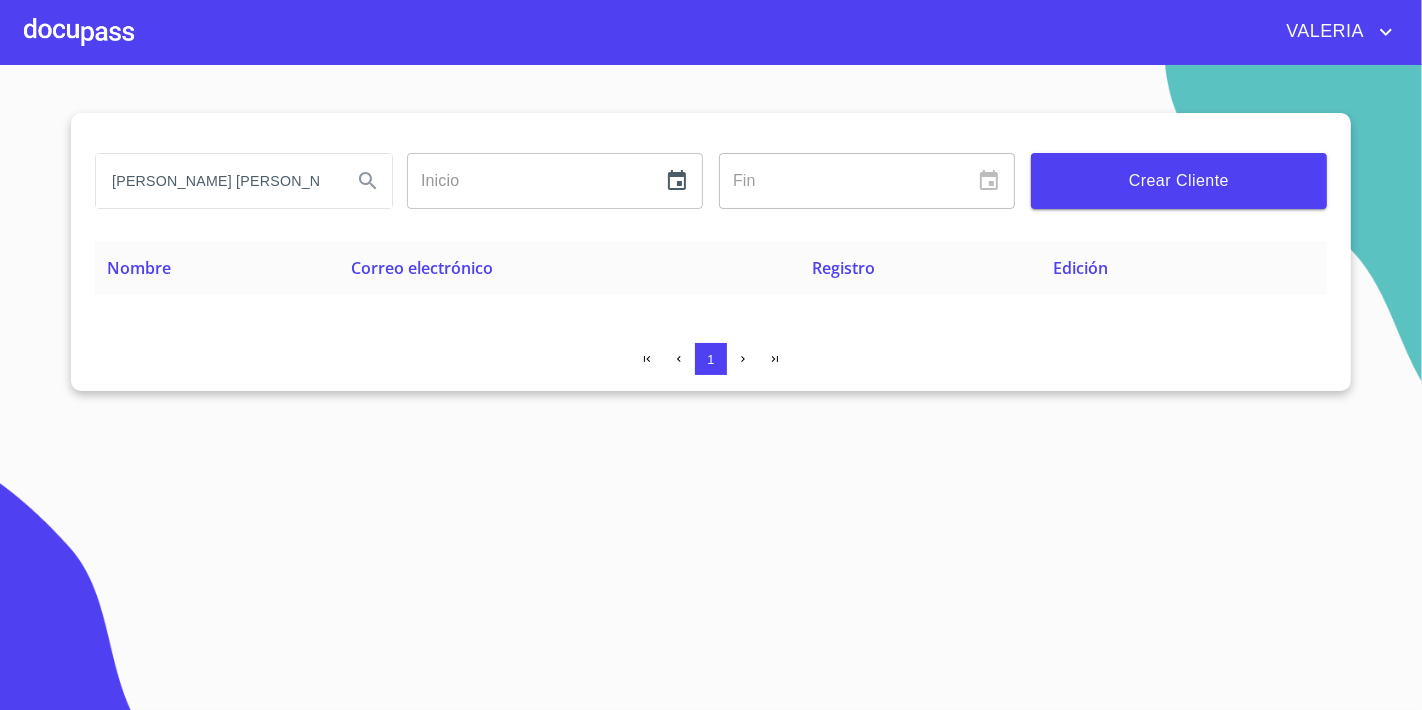 click on "[PERSON_NAME] [PERSON_NAME]<" at bounding box center [216, 181] 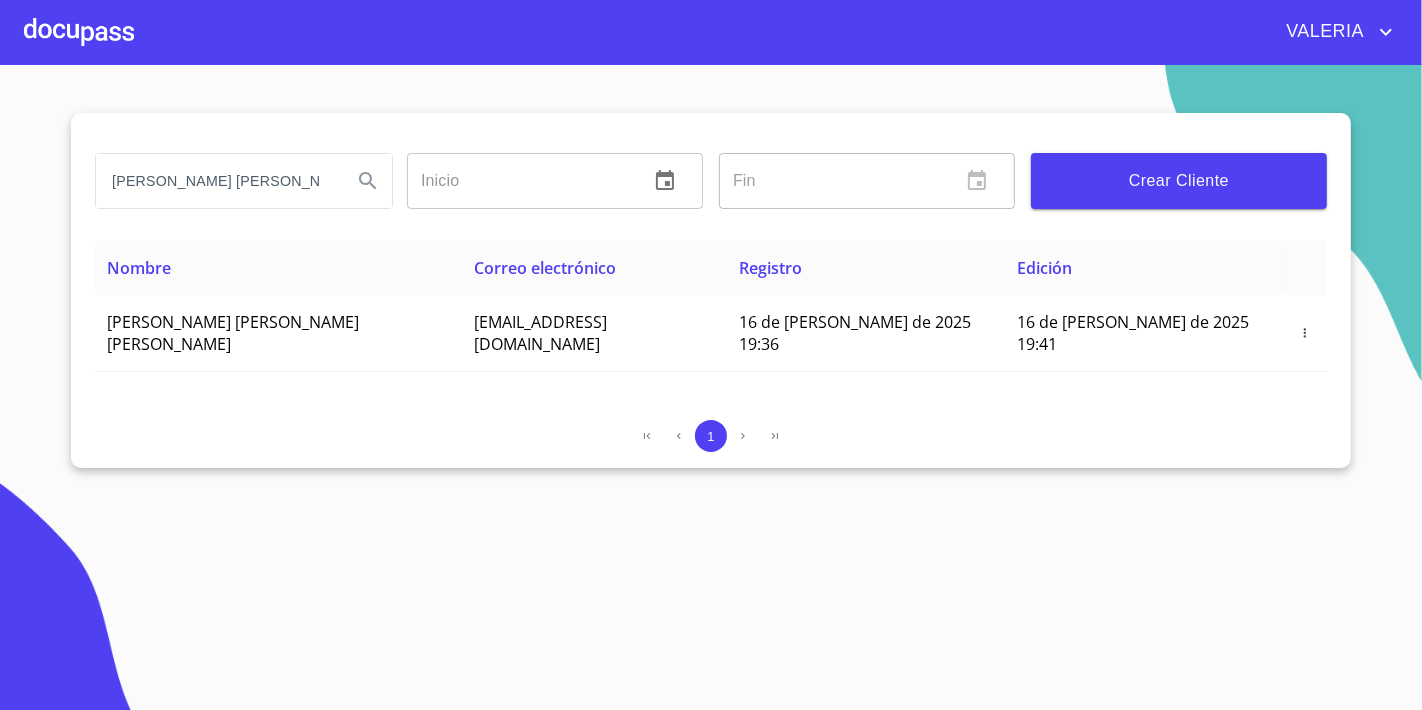 click at bounding box center (79, 32) 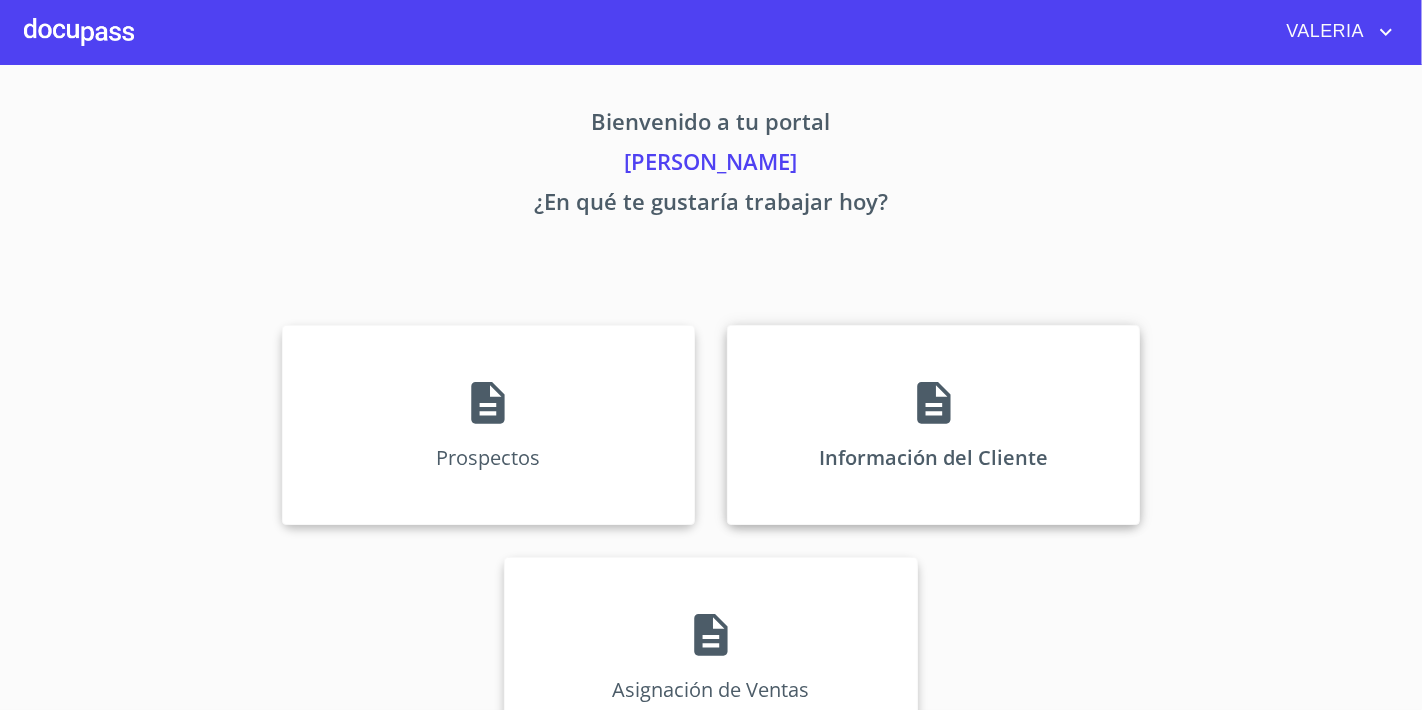 click on "Información del Cliente" at bounding box center [933, 425] 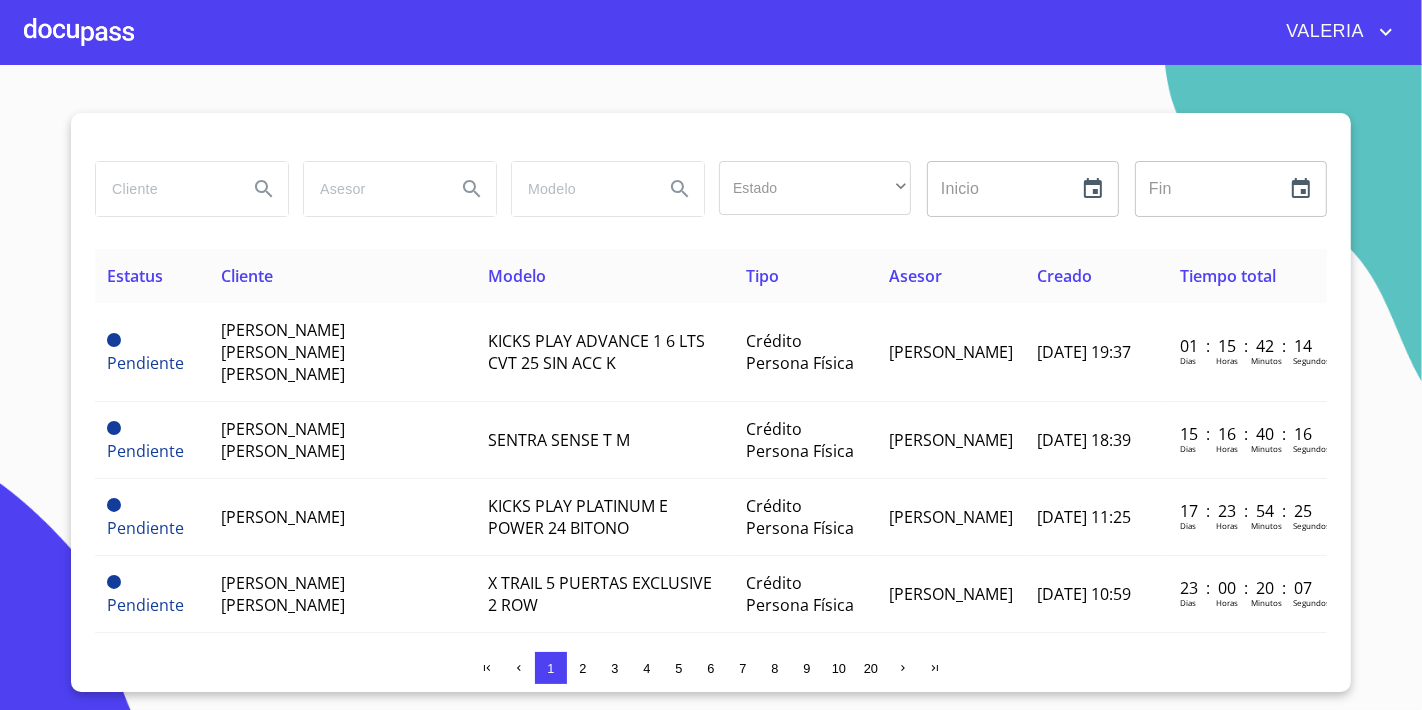 click at bounding box center [164, 189] 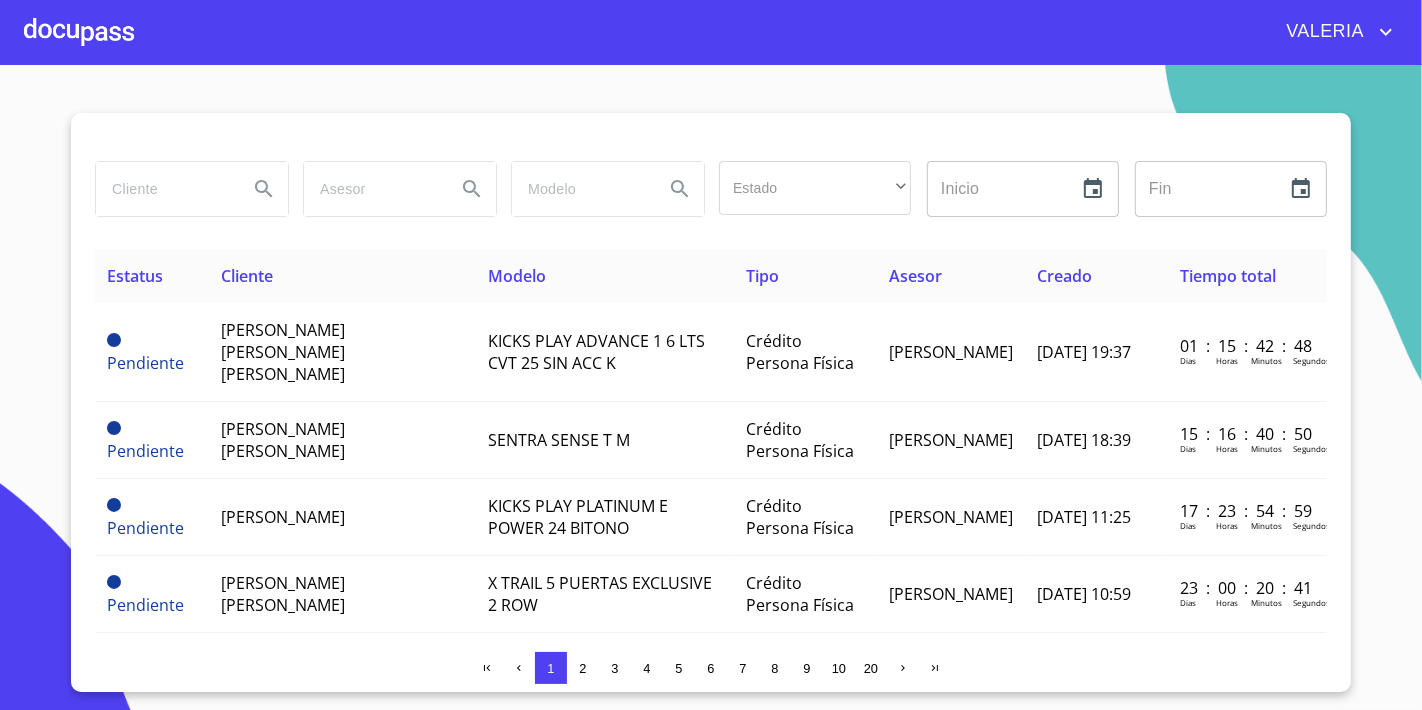 click at bounding box center (164, 189) 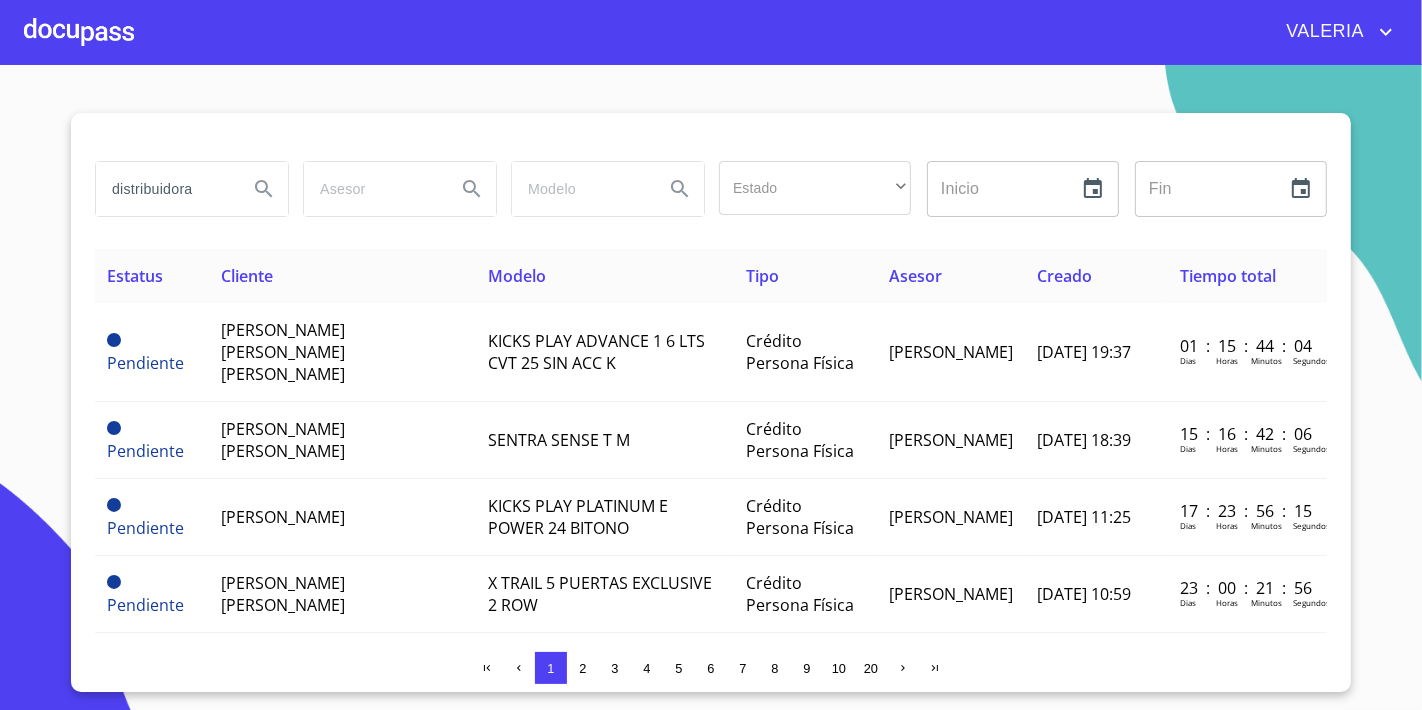 type on "distribuidora" 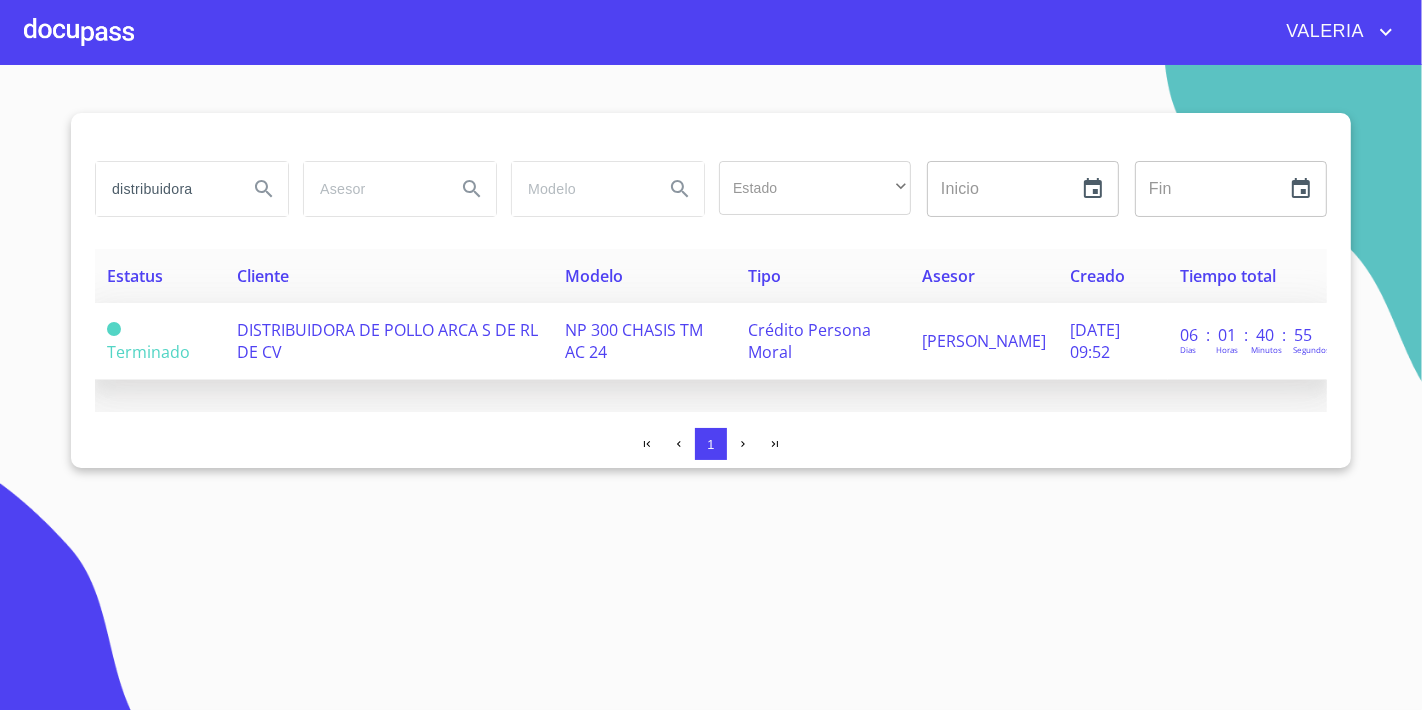 click on "DISTRIBUIDORA DE POLLO ARCA S DE RL DE CV" at bounding box center (387, 341) 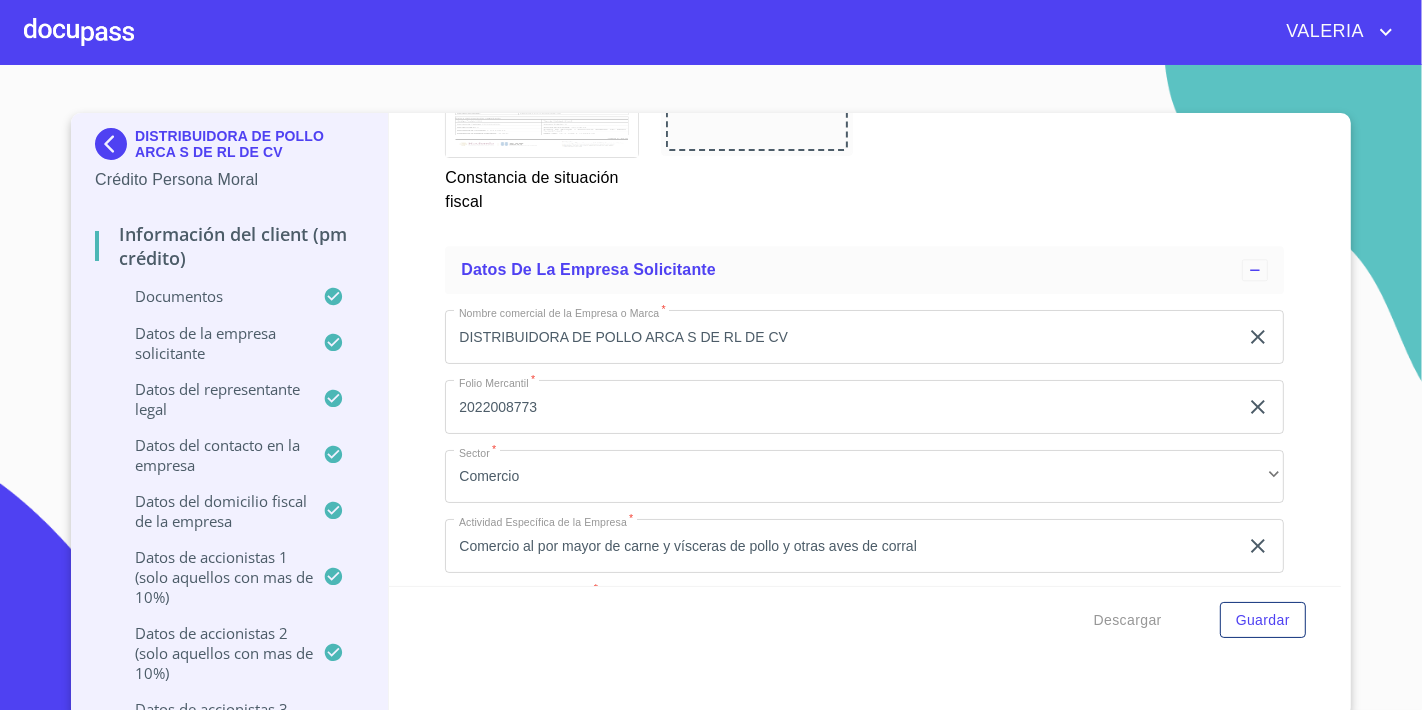 scroll, scrollTop: 11494, scrollLeft: 0, axis: vertical 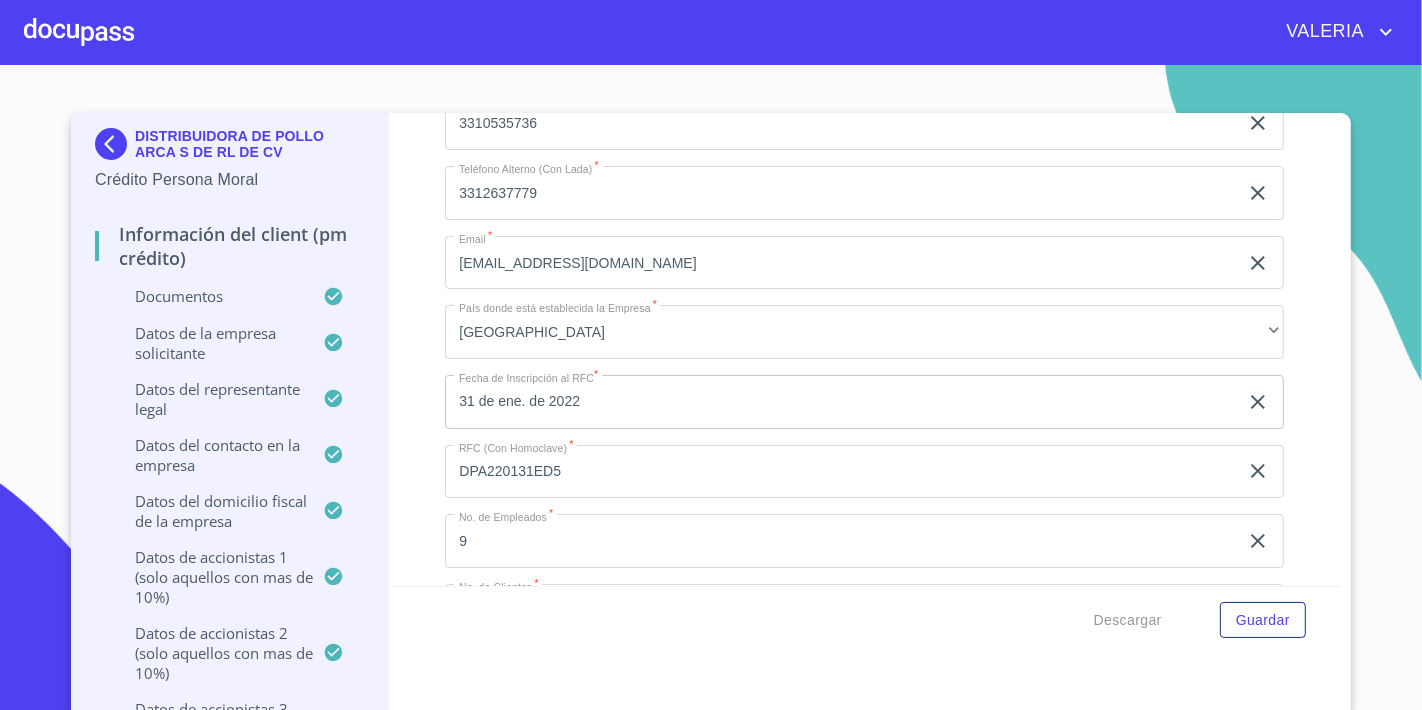 click on "Documentos" at bounding box center [209, 296] 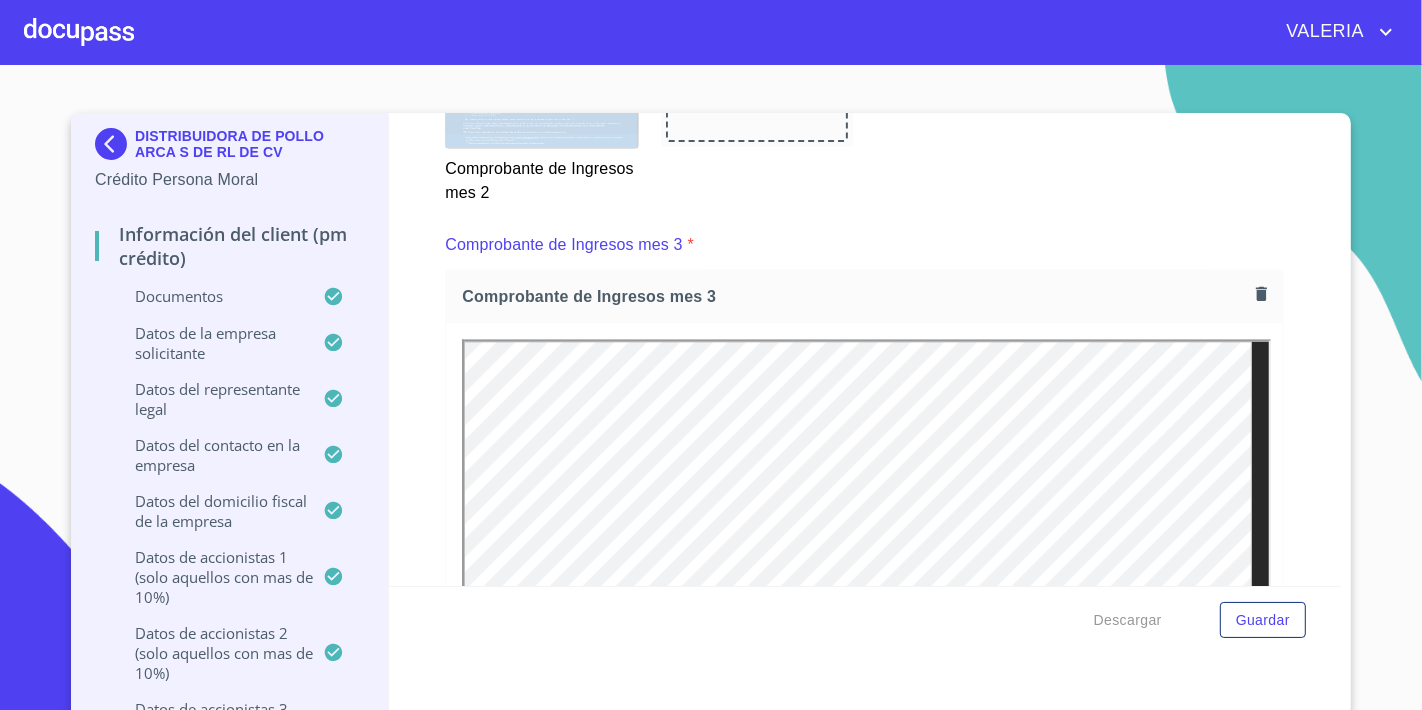 scroll, scrollTop: 3950, scrollLeft: 0, axis: vertical 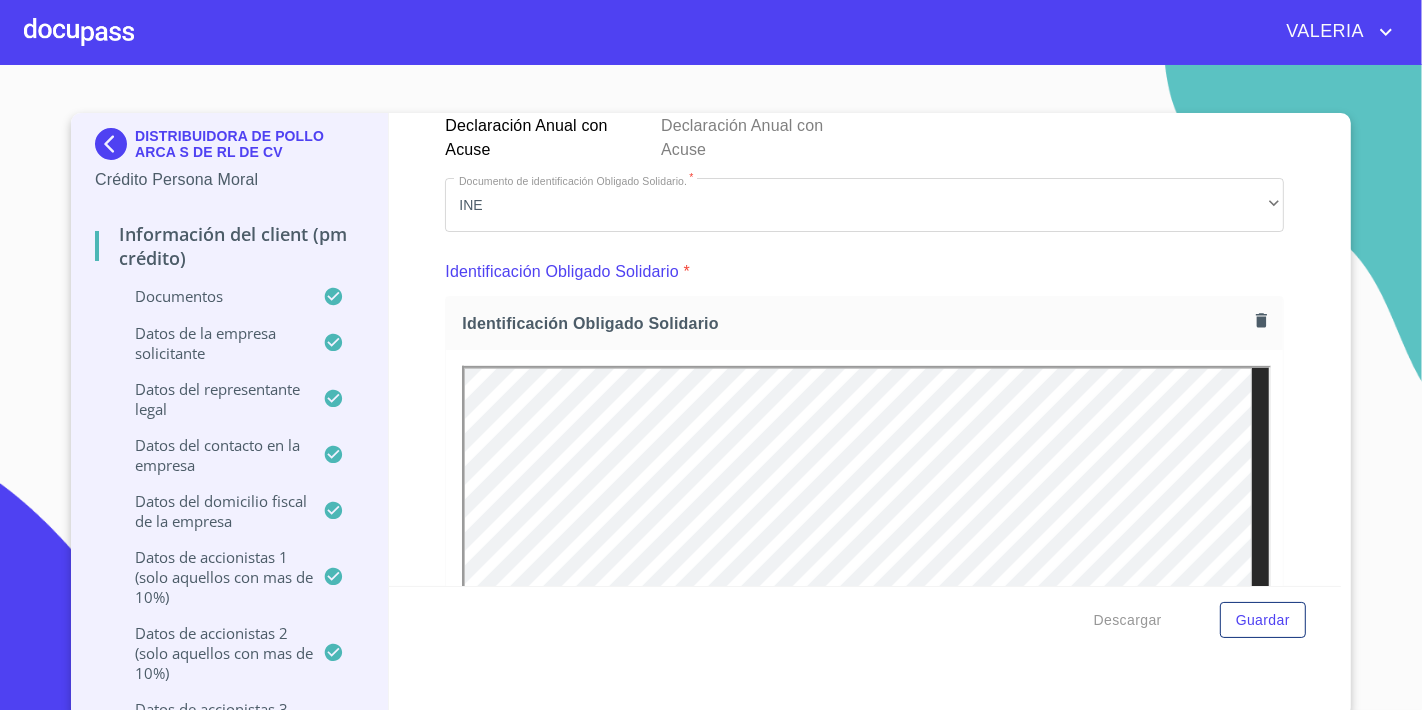 click 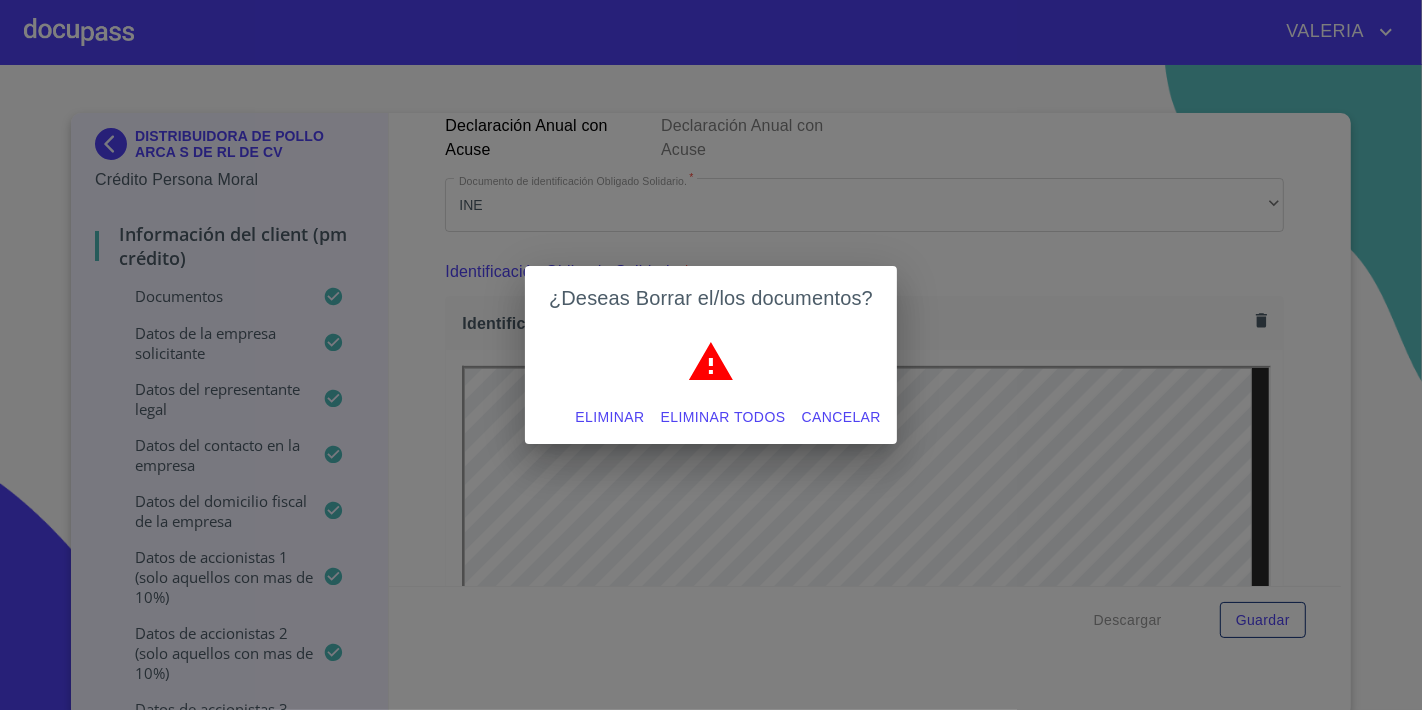 click on "Eliminar" at bounding box center (609, 417) 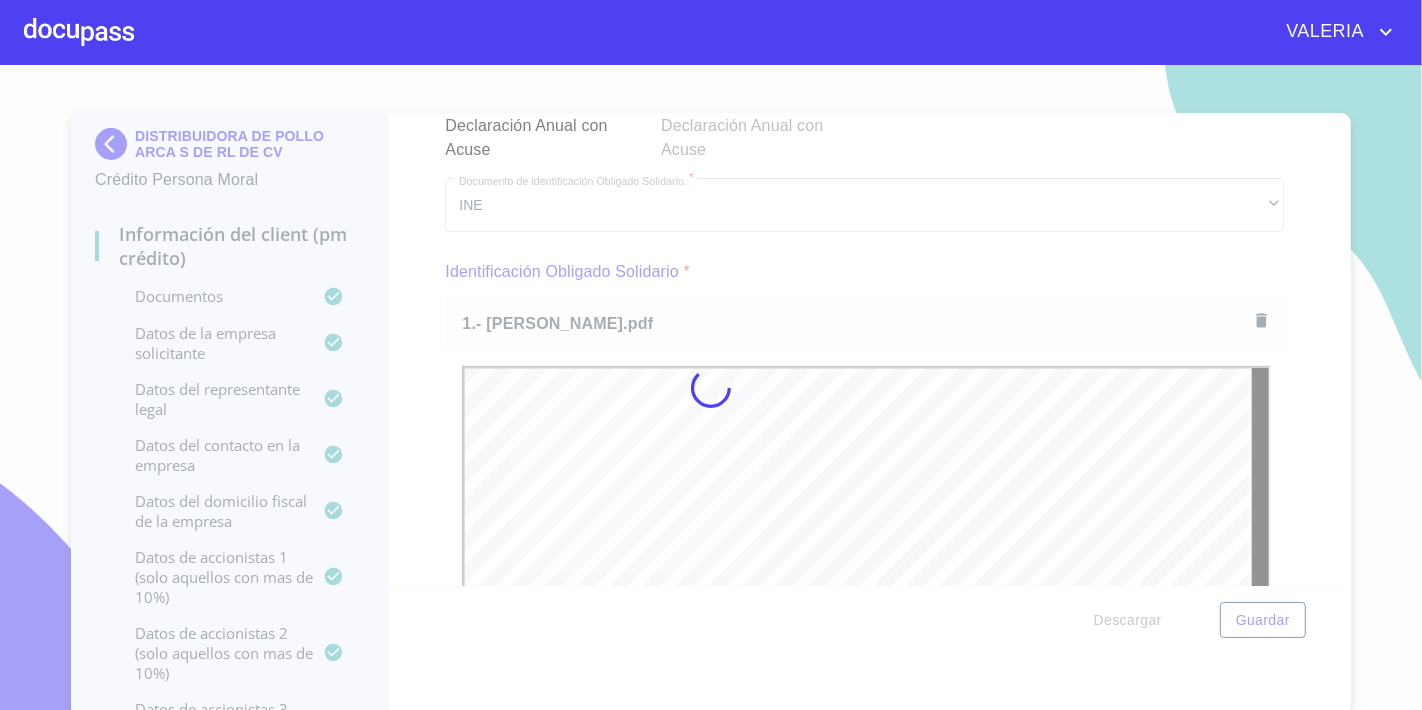 scroll, scrollTop: 0, scrollLeft: 0, axis: both 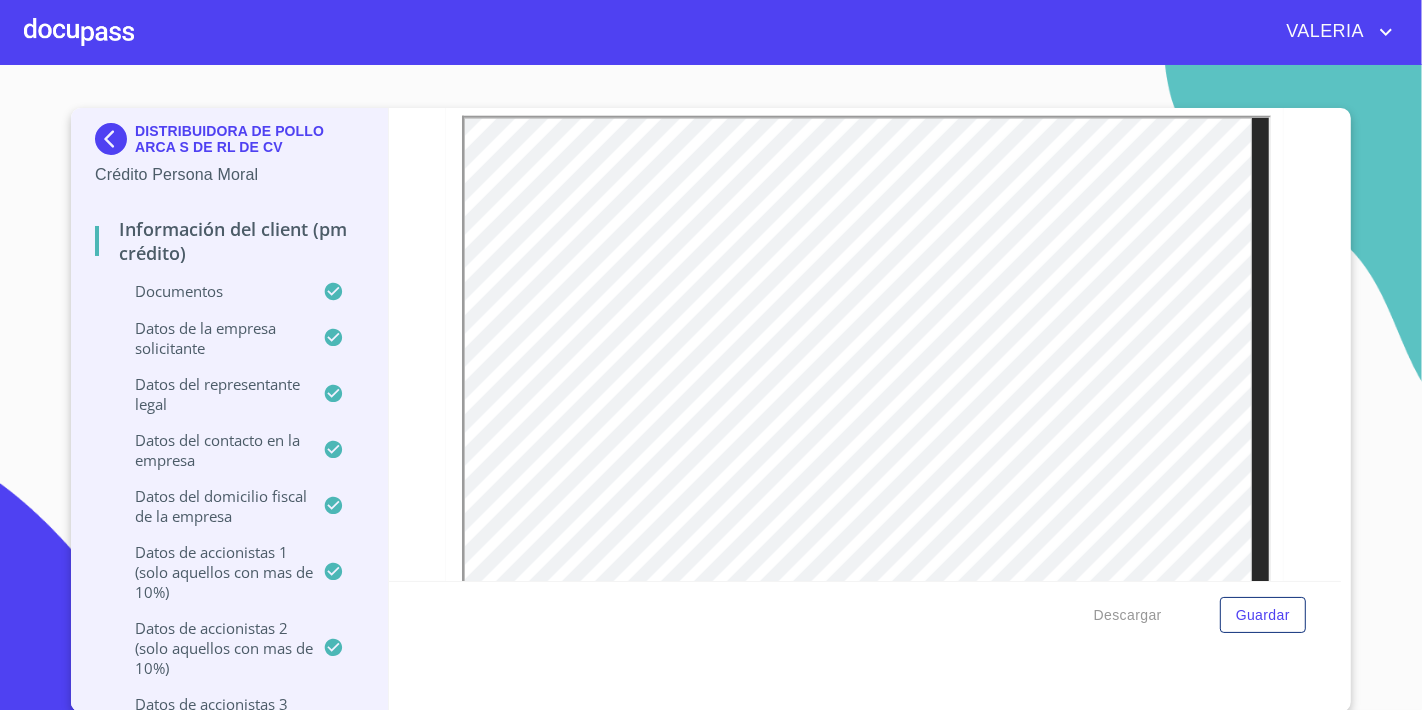 click on "Información del Client (PM crédito)   Documentos Documento de identificación representante legal.   * INE ​ Identificación Oficial Representante Legal * Identificación Oficial Representante Legal Identificación Oficial Representante Legal Comprobante de Domicilio Empresa * Comprobante de Domicilio Empresa Comprobante de Domicilio Empresa Fuente de ingresos   * Independiente/Dueño de negocio/Persona Moral ​ Comprobante de Ingresos mes 1 * Comprobante de Ingresos mes 1 Comprobante de Ingresos mes 1 Comprobante de Ingresos mes 2 * Comprobante de Ingresos mes 2 Comprobante de Ingresos mes 2 Comprobante de Ingresos mes 3 * Comprobante de Ingresos mes 3 Comprobante de Ingresos mes 3 Constancia de Situación Fiscal Empresa * Constancia de Situación Fiscal Empresa Constancia de Situación Fiscal Empresa Acta Constitutiva con poderes * Acta Constitutiva con poderes Acta Constitutiva con poderes Declaración Anual con Acuse * Declaración Anual con Acuse Declaración Anual con Acuse   * INE ​ * * *" at bounding box center (865, 344) 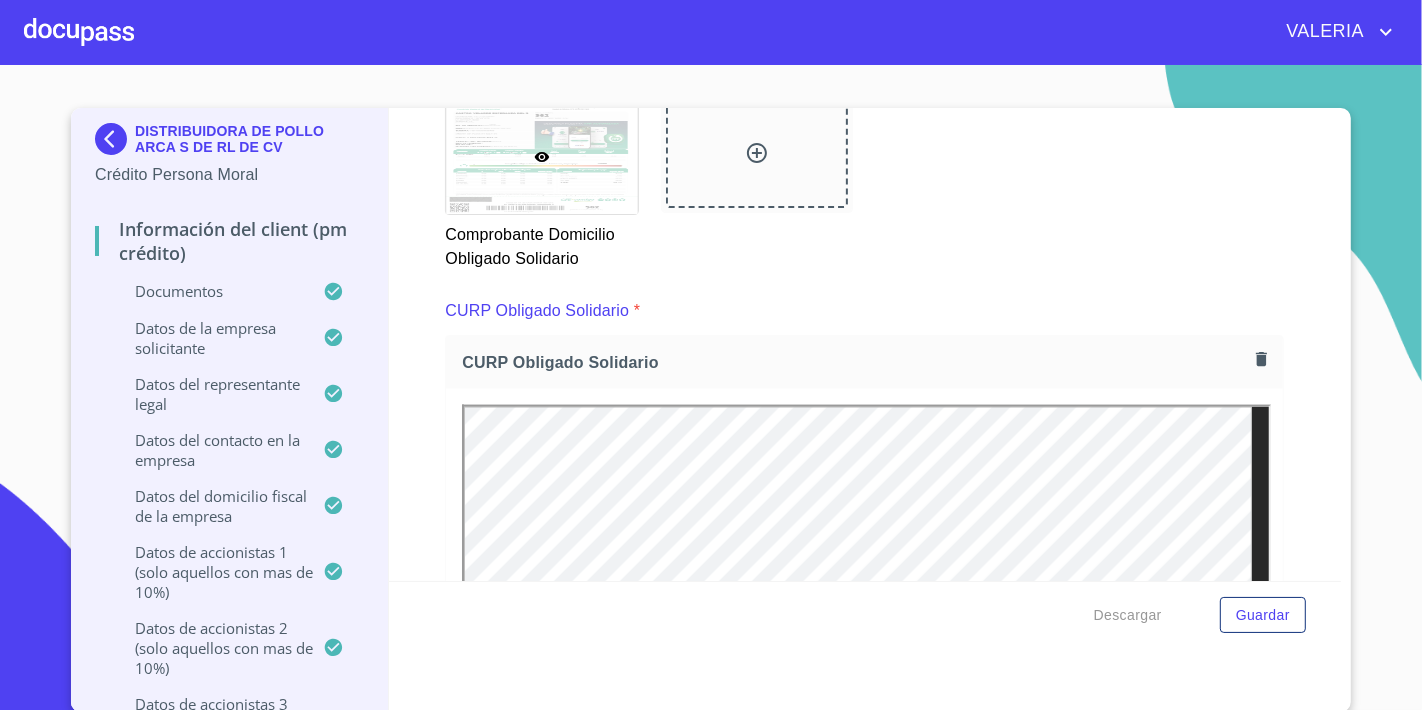 scroll, scrollTop: 9061, scrollLeft: 0, axis: vertical 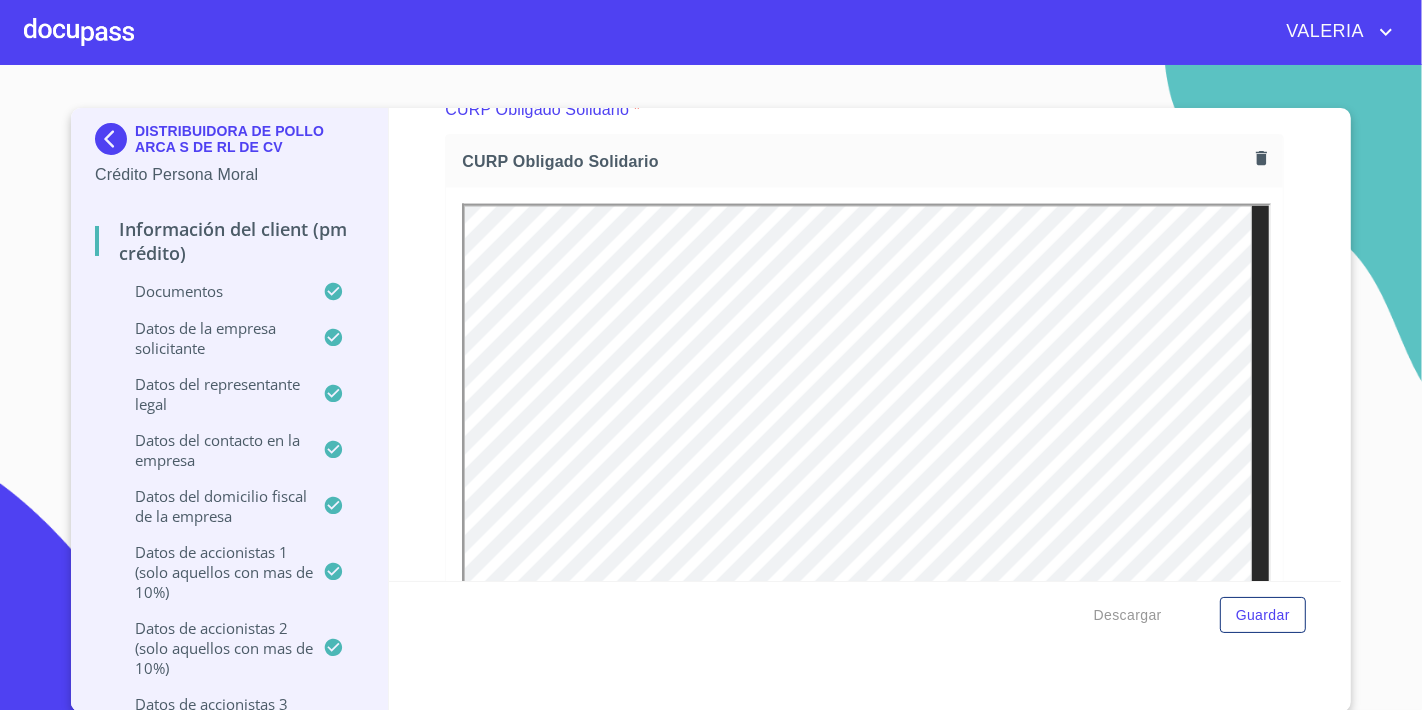 click 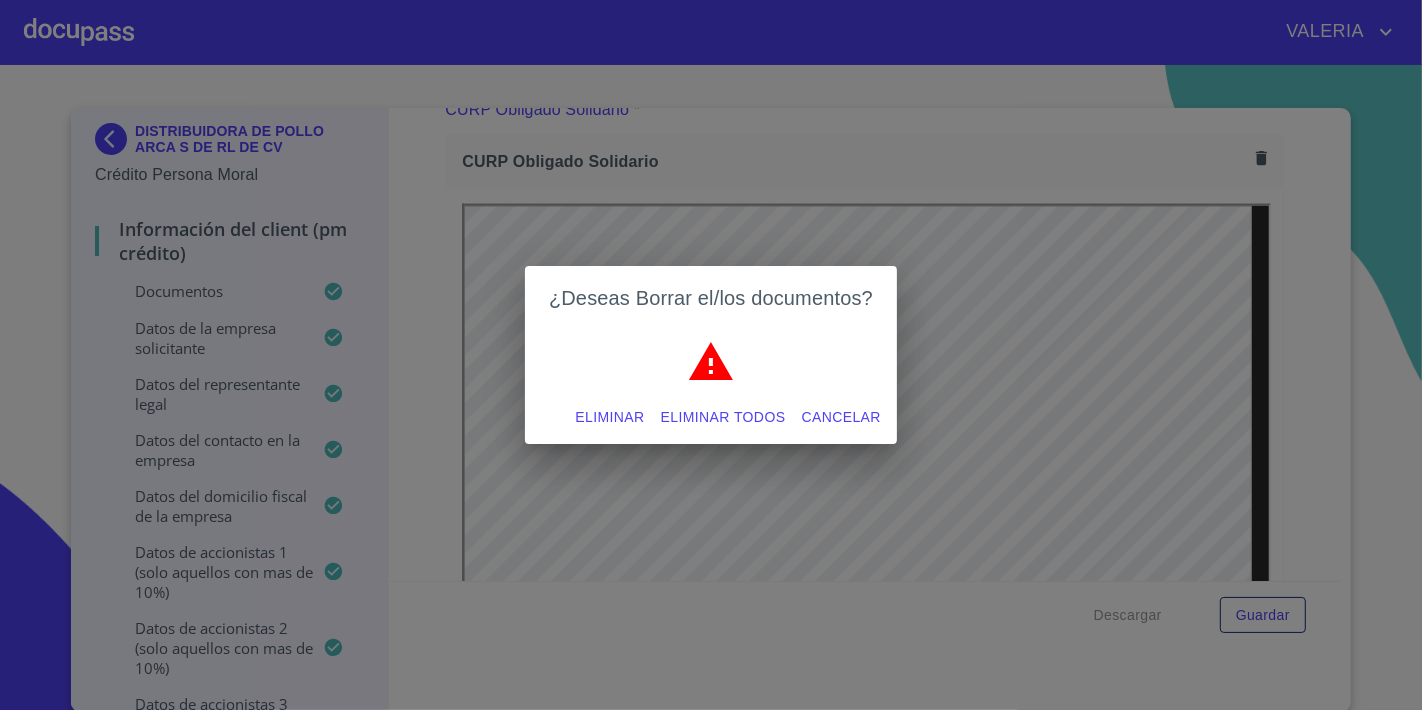 click on "Eliminar" at bounding box center (609, 417) 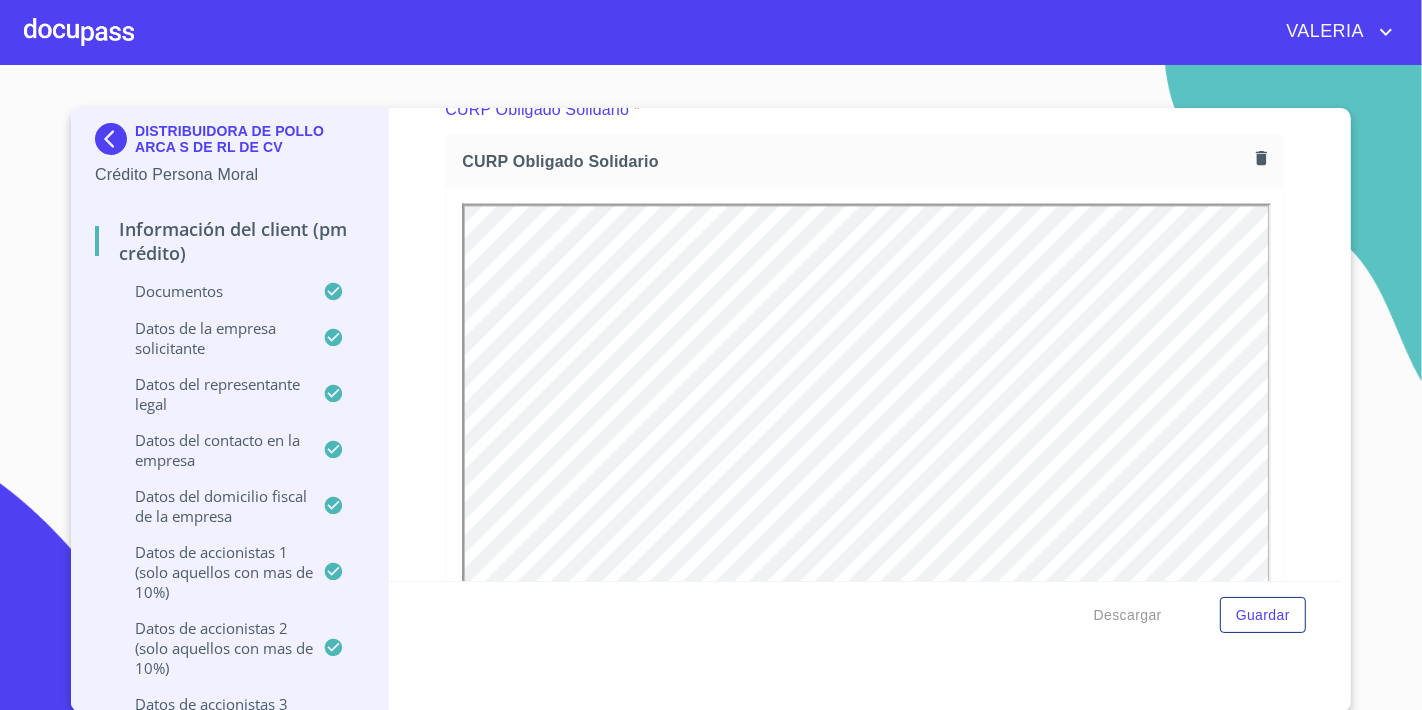 scroll, scrollTop: 0, scrollLeft: 0, axis: both 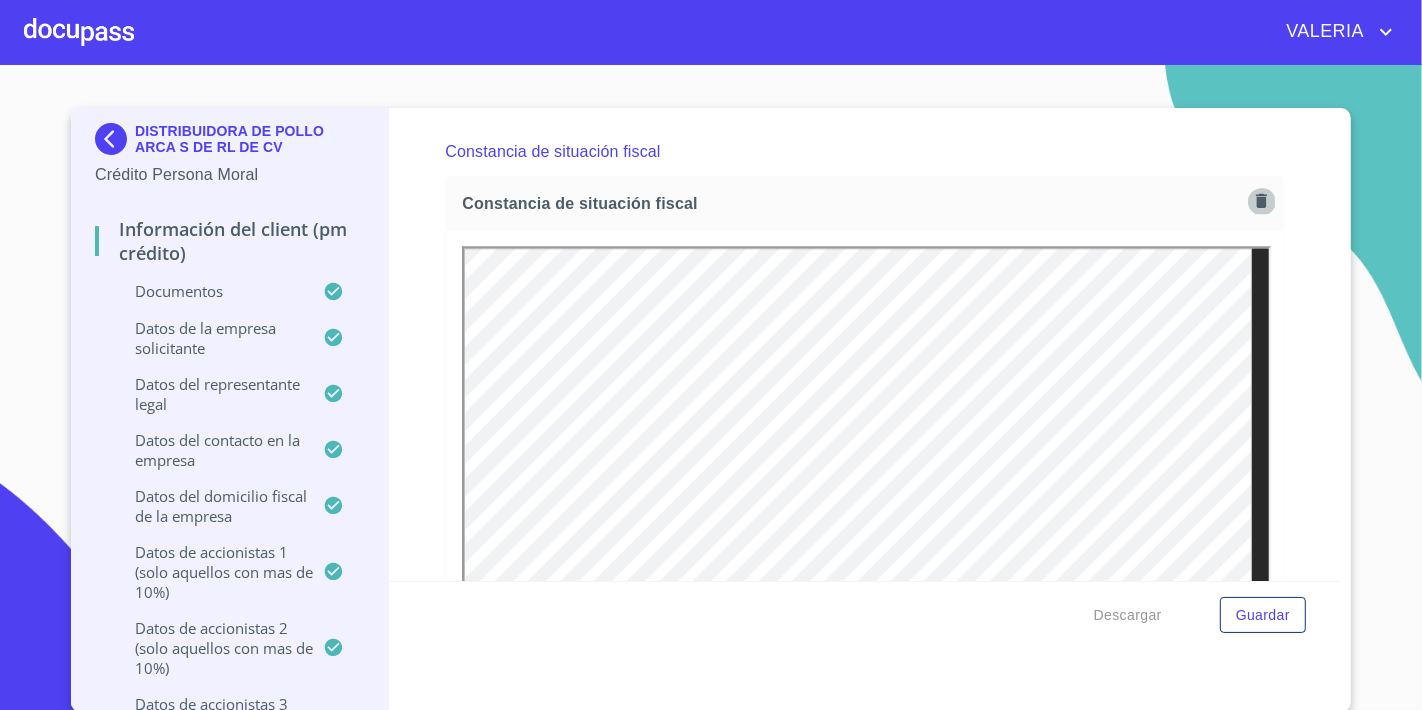 click 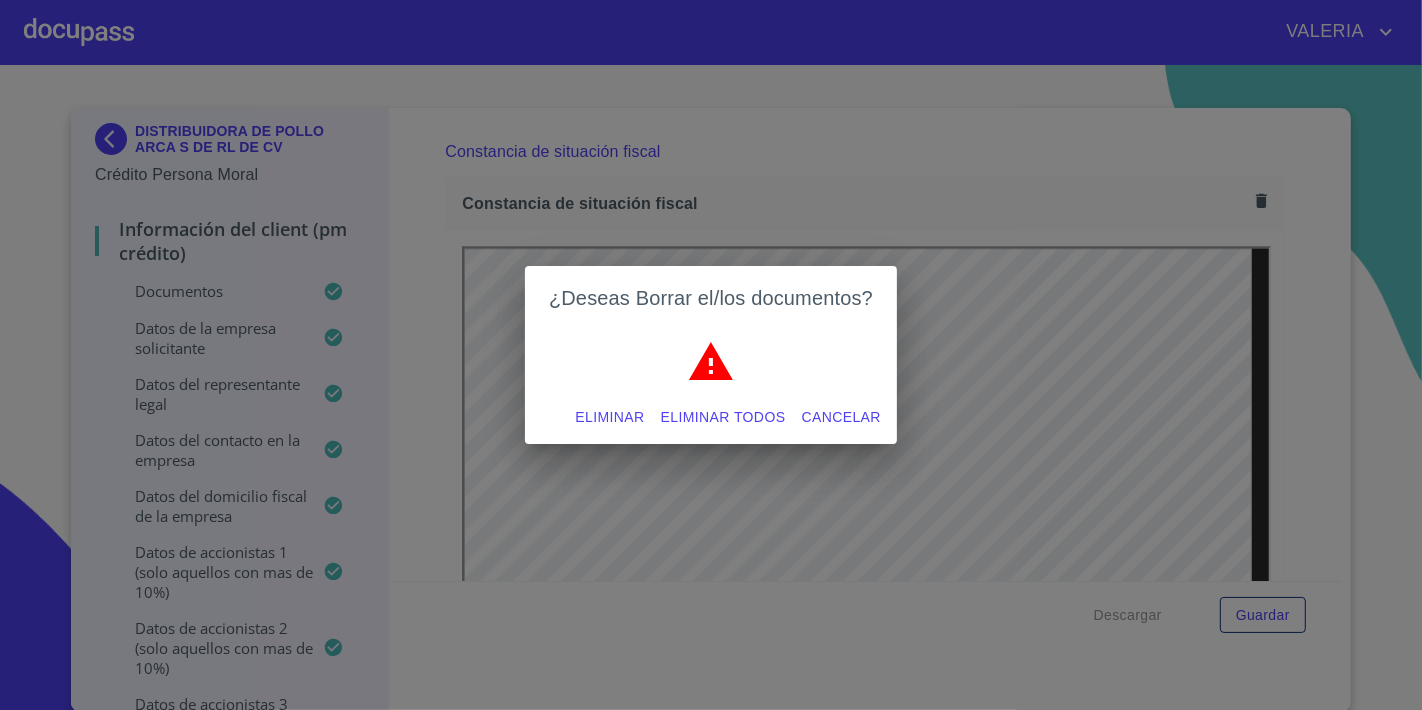 click on "Eliminar" at bounding box center [609, 417] 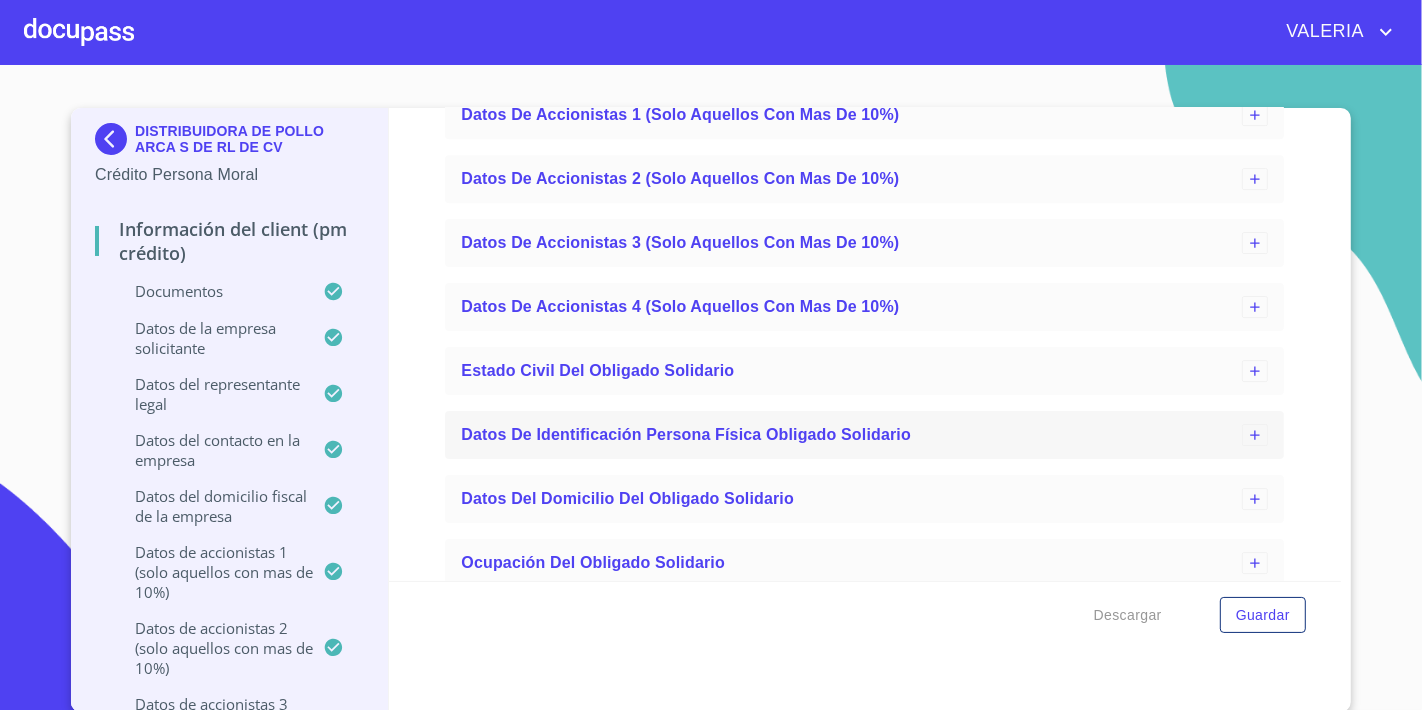 scroll, scrollTop: 11954, scrollLeft: 0, axis: vertical 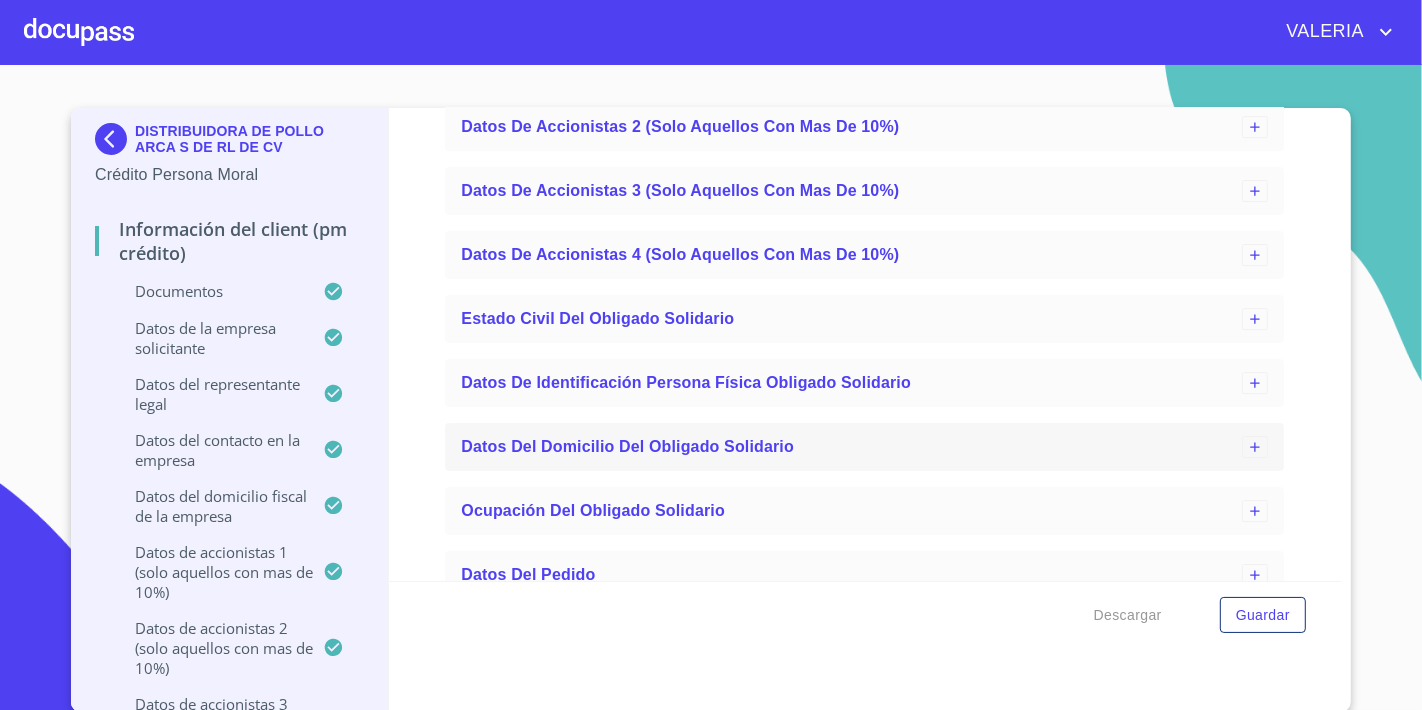 click on "Datos del Domicilio del Obligado Solidario" at bounding box center [627, 446] 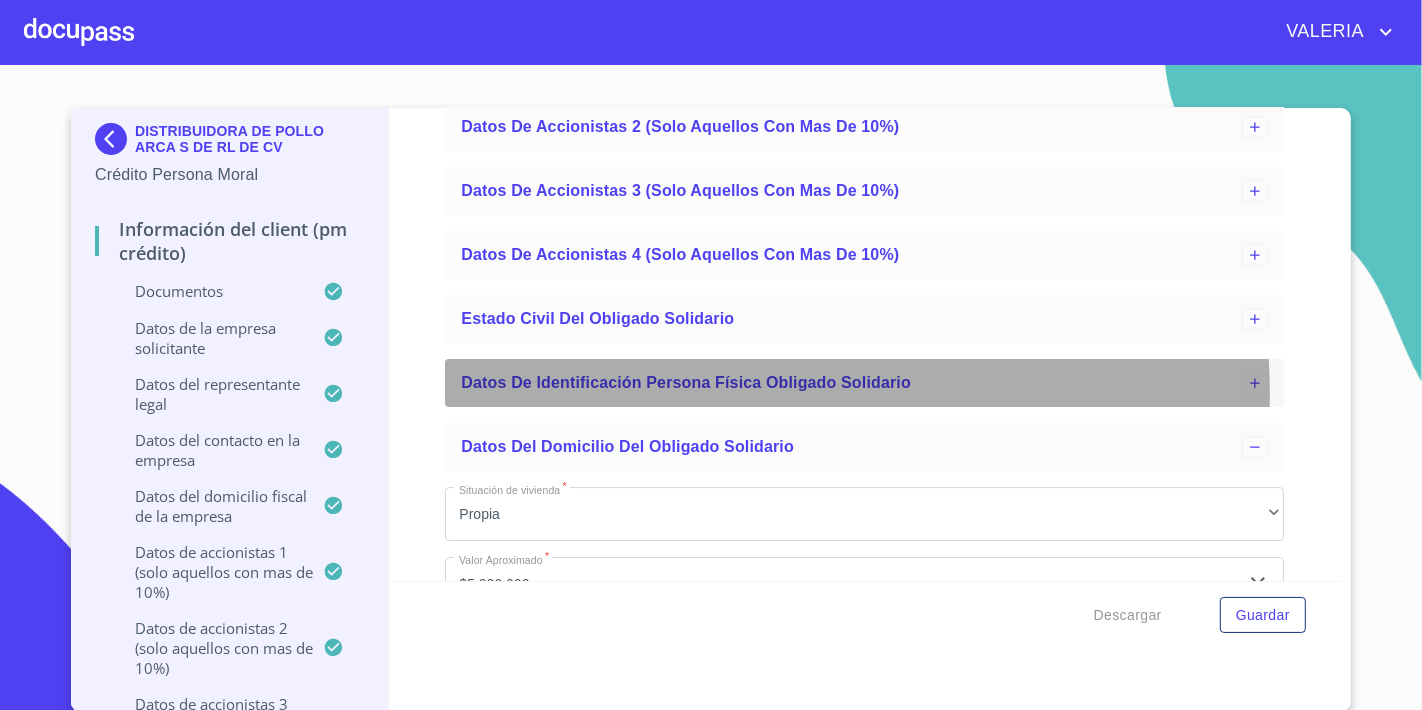 click on "Datos de Identificación Persona Física Obligado Solidario" at bounding box center (851, 383) 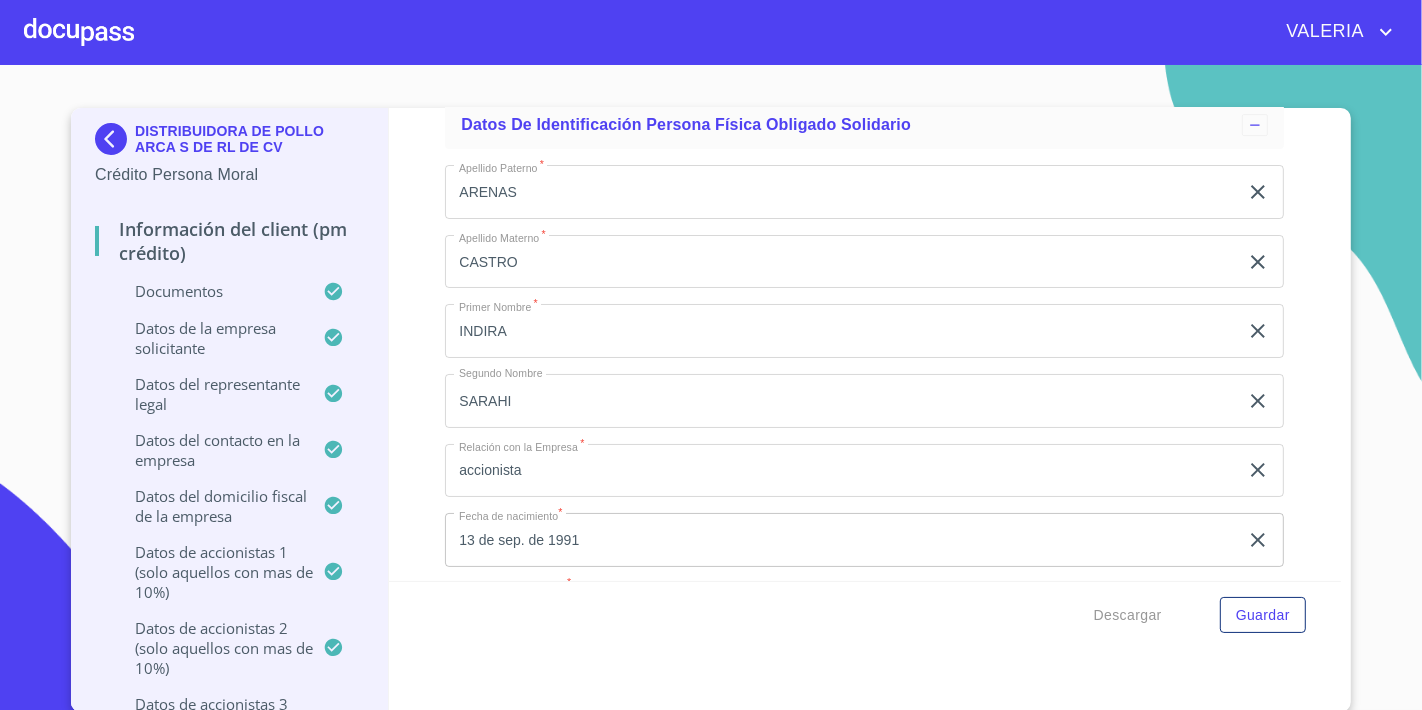 scroll, scrollTop: 12176, scrollLeft: 0, axis: vertical 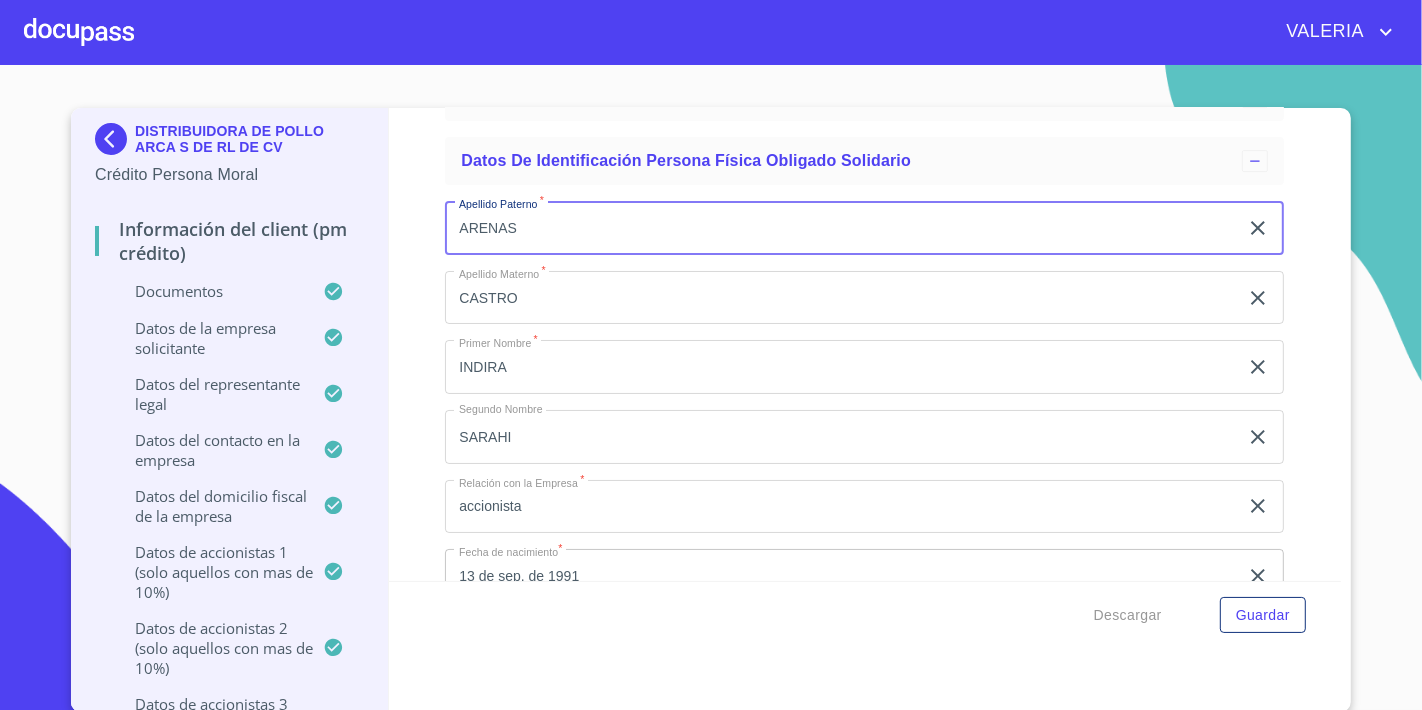 drag, startPoint x: 587, startPoint y: 207, endPoint x: 253, endPoint y: 192, distance: 334.33667 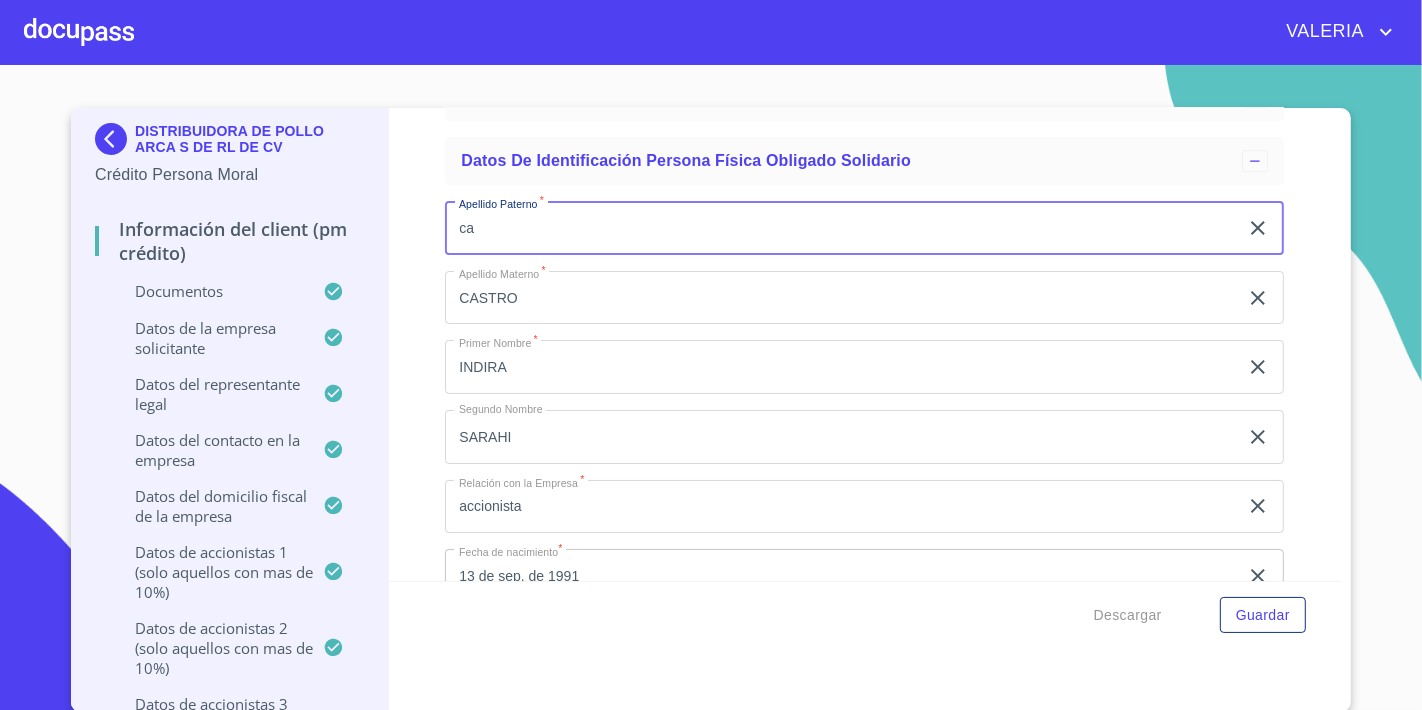 type on "c" 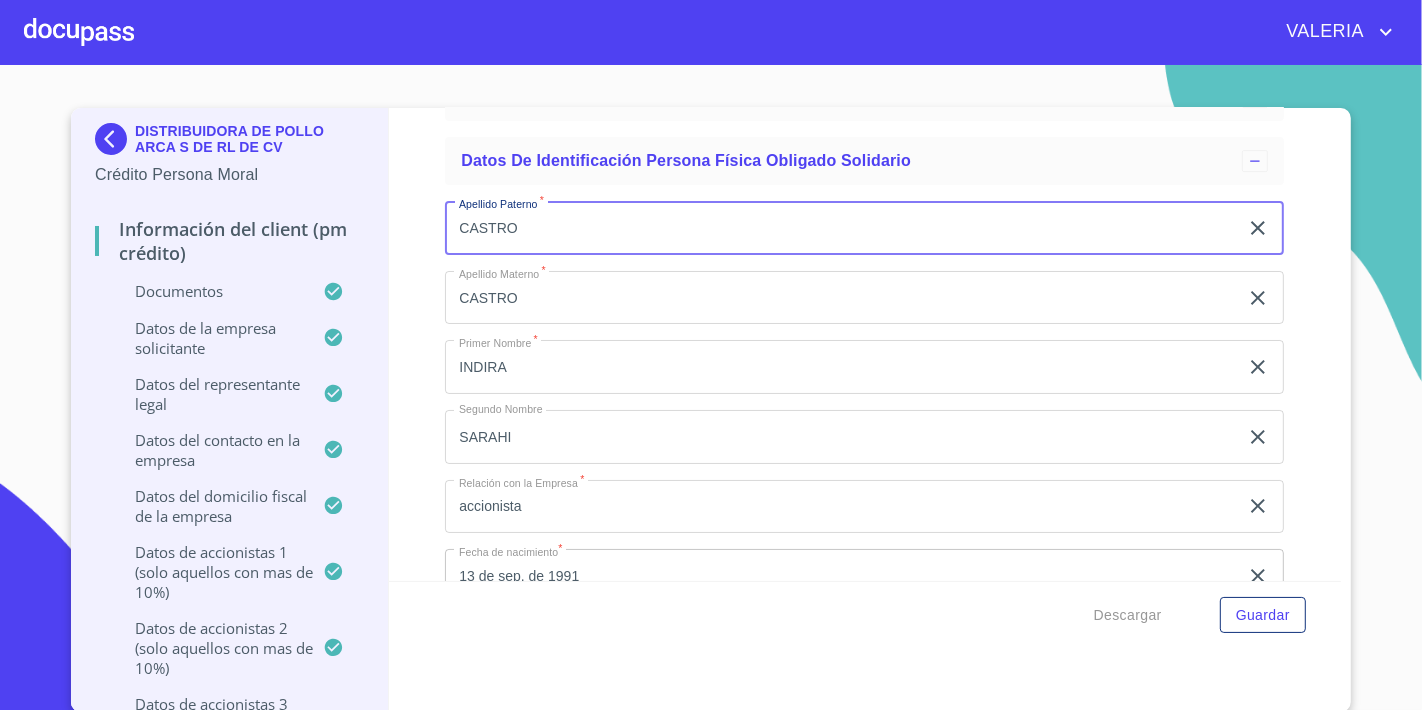 type on "CASTRO" 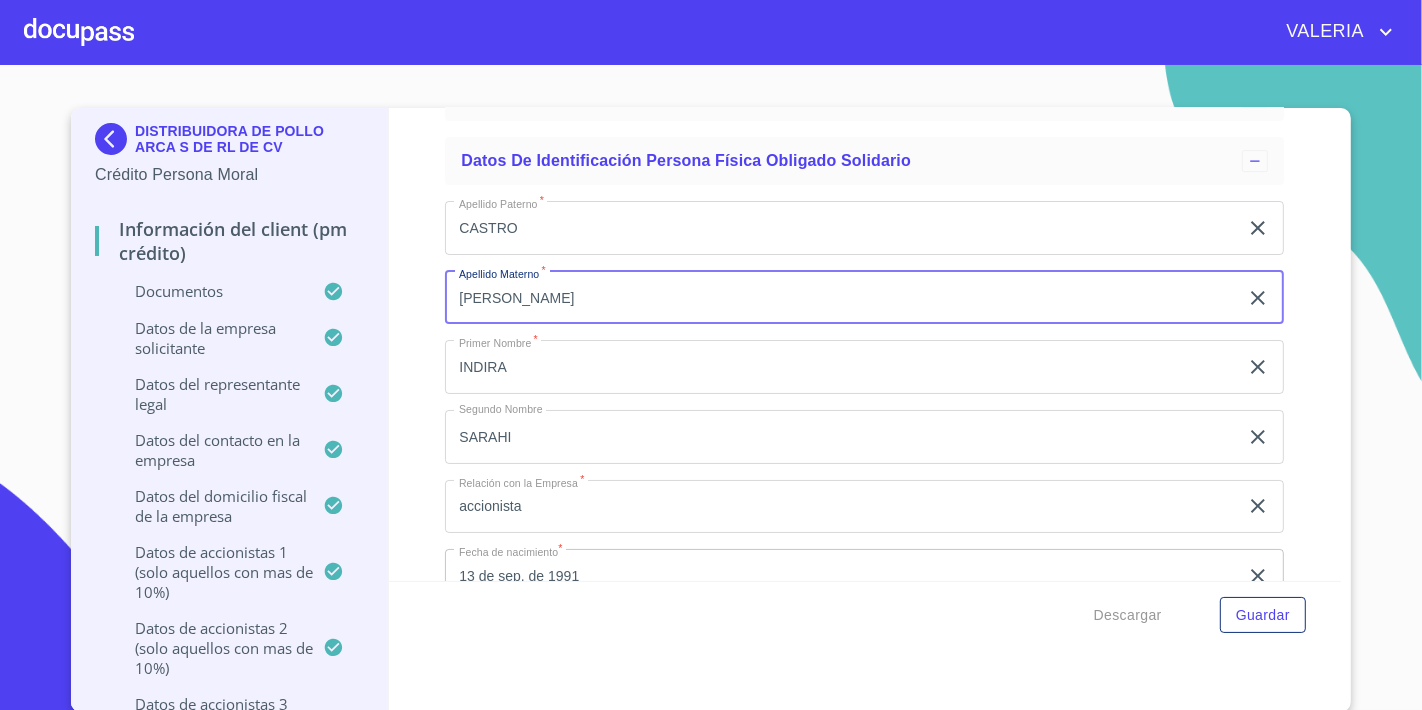 type on "[PERSON_NAME]" 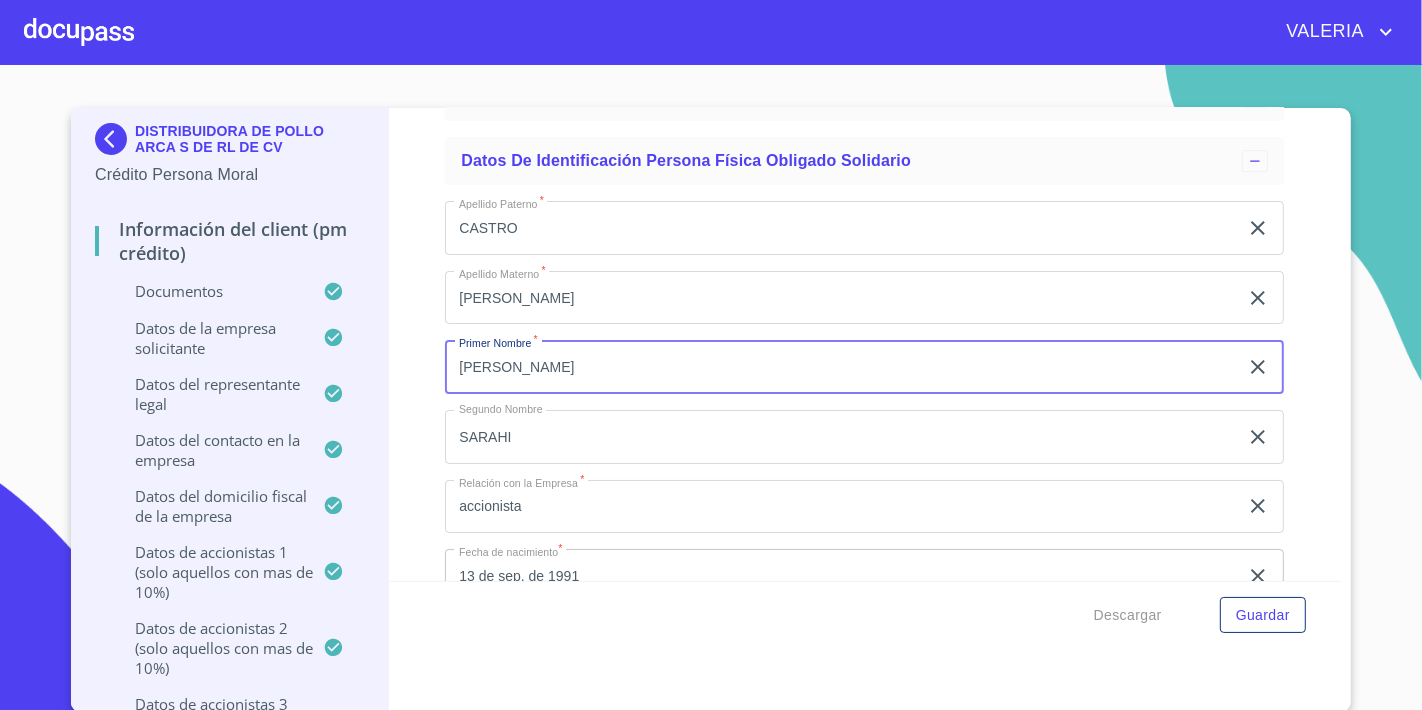 type on "[PERSON_NAME]" 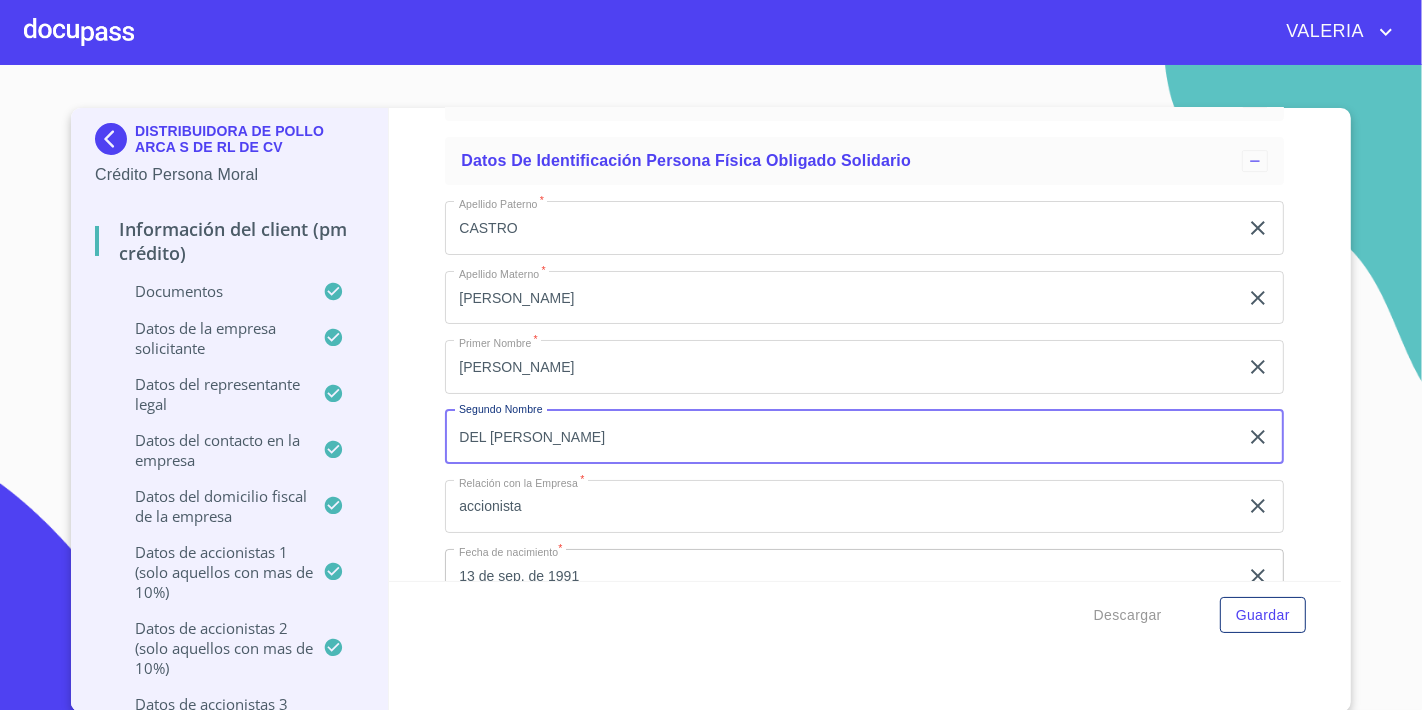 type on "DEL [PERSON_NAME]" 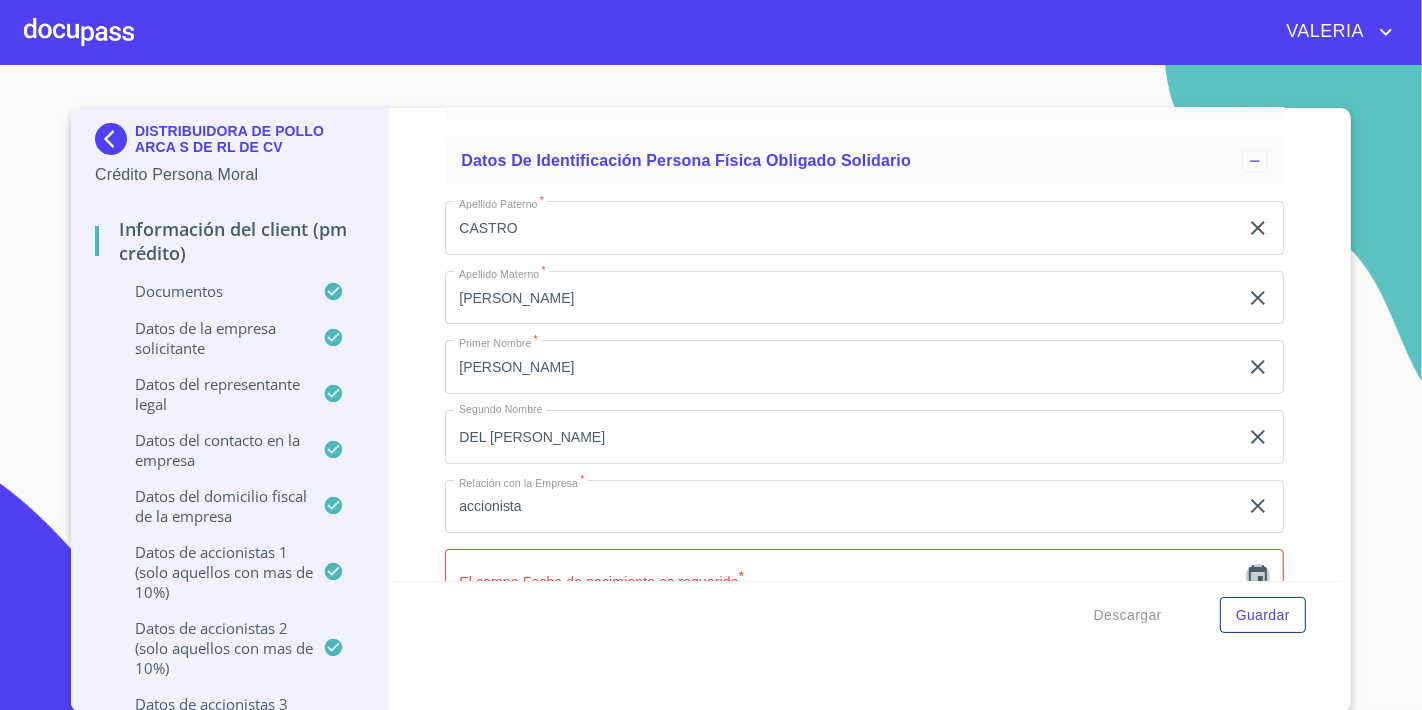 click 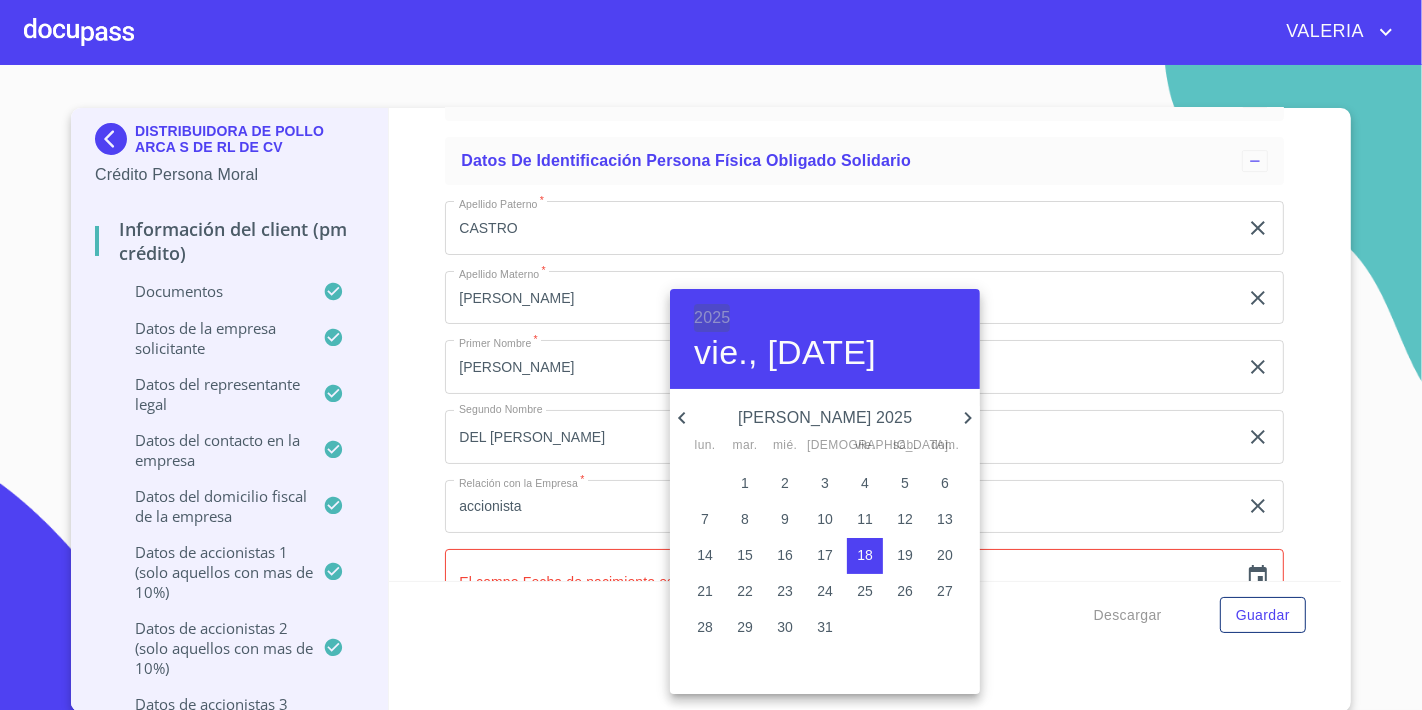 click on "2025" at bounding box center (712, 318) 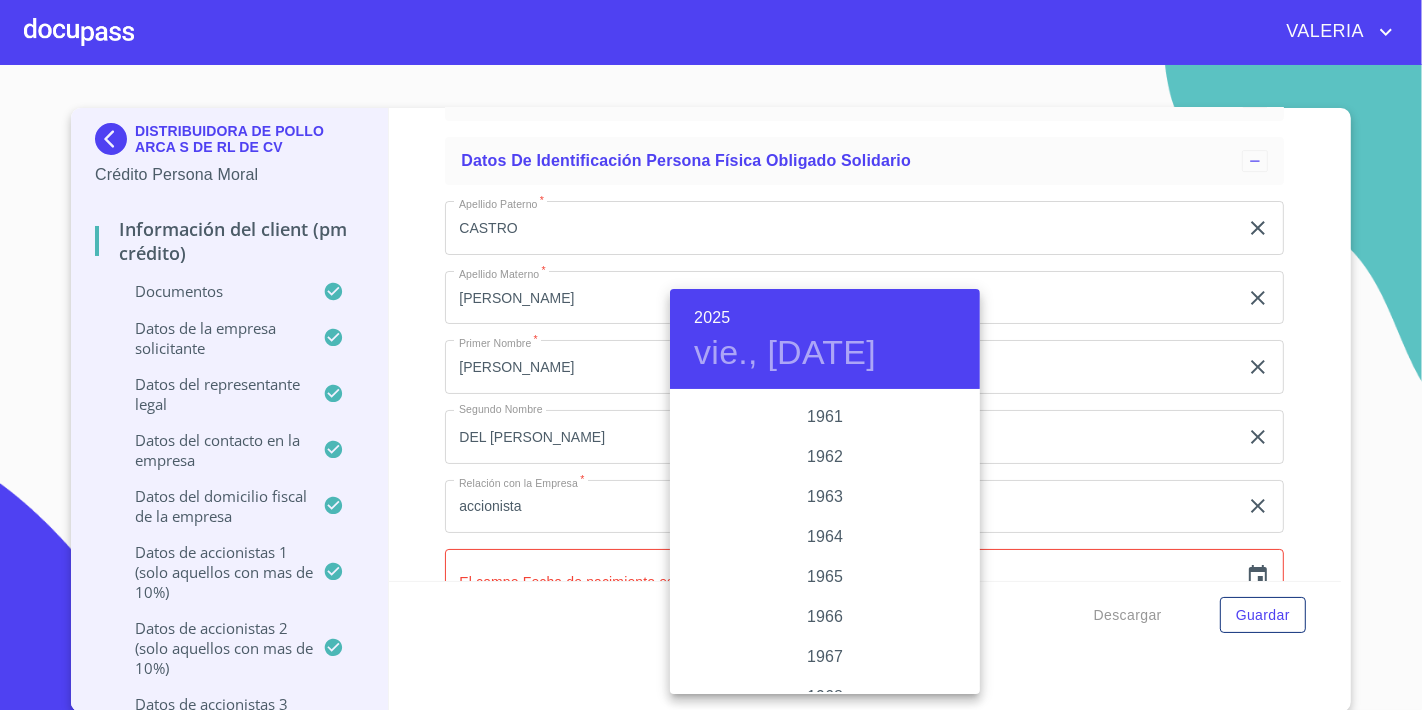 scroll, scrollTop: 1324, scrollLeft: 0, axis: vertical 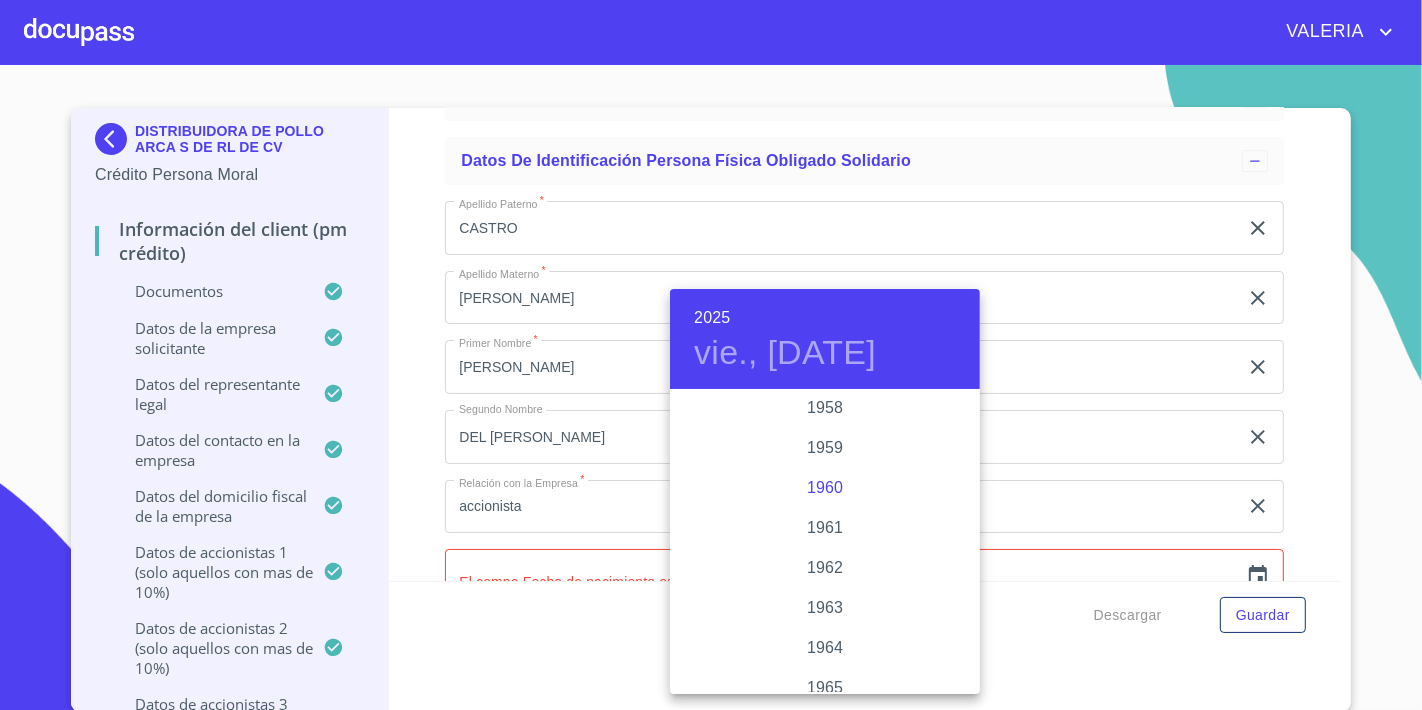 click on "1960" at bounding box center [825, 488] 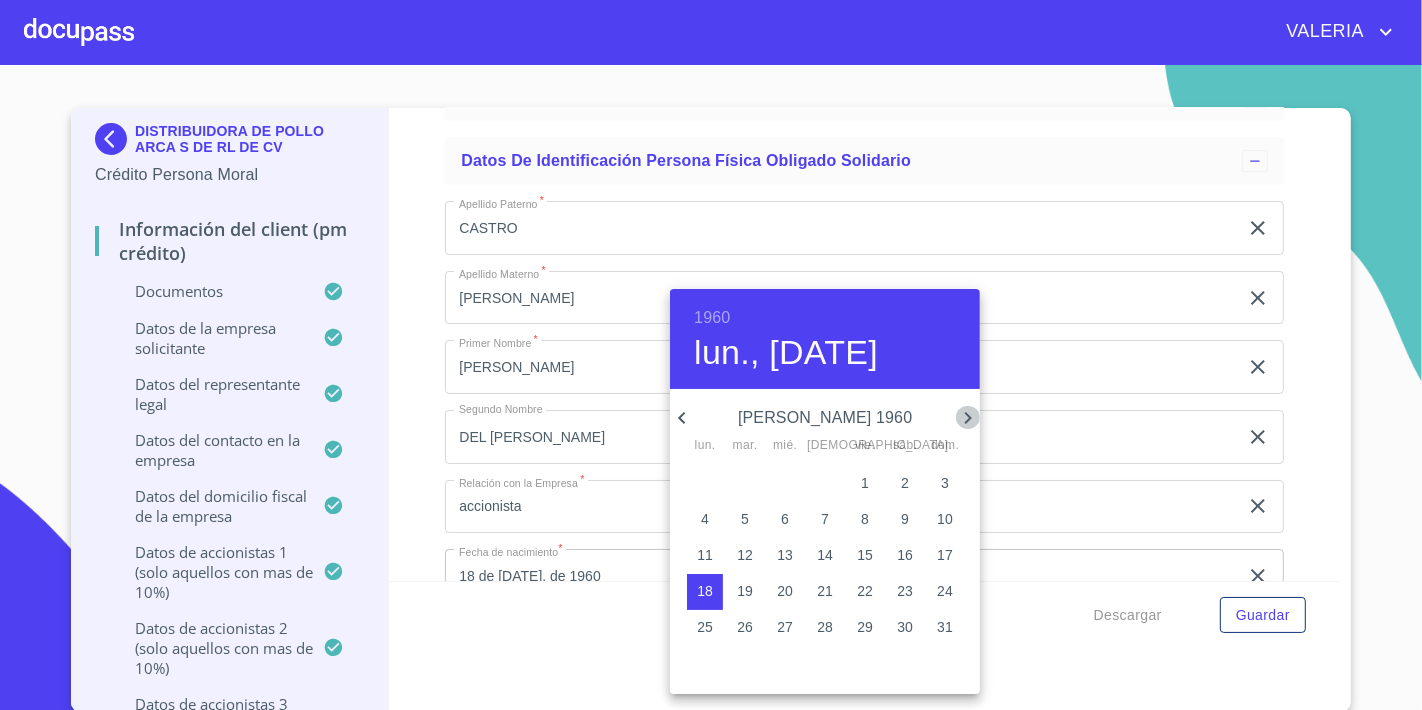 click 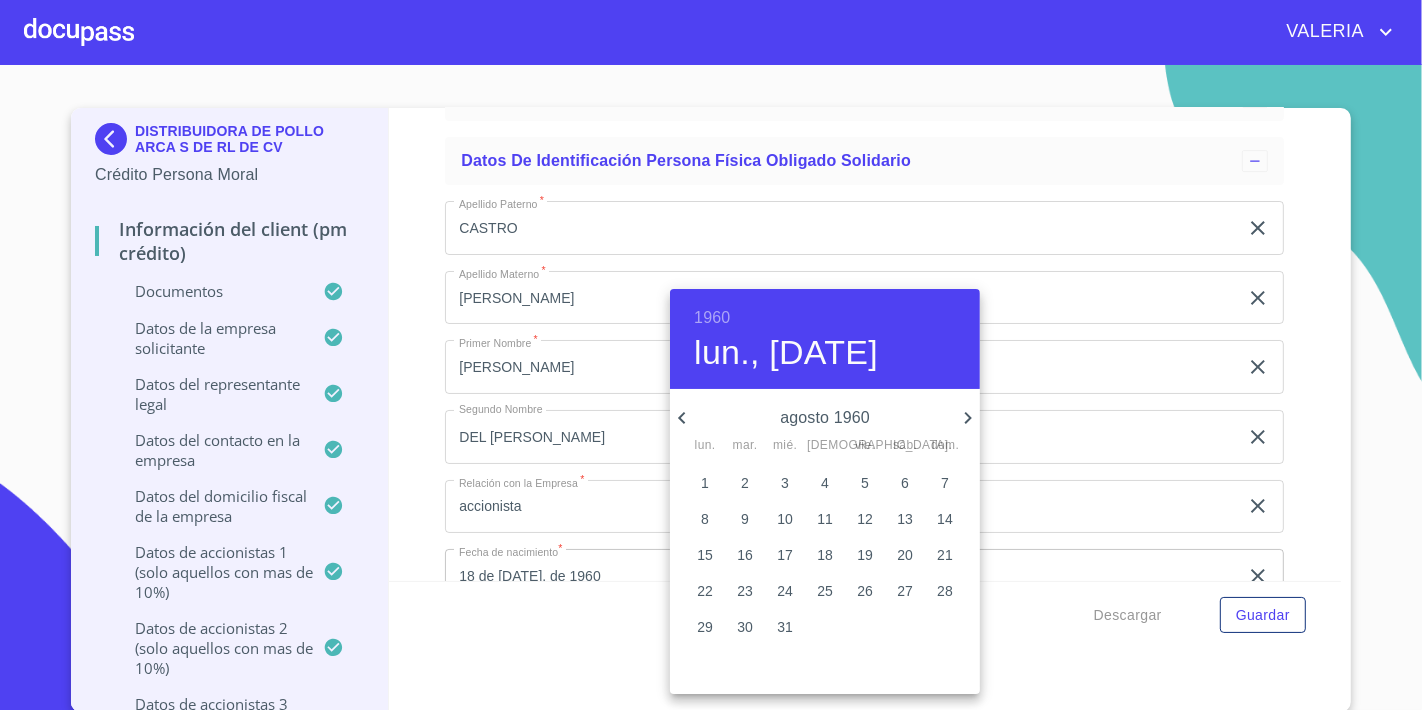 click 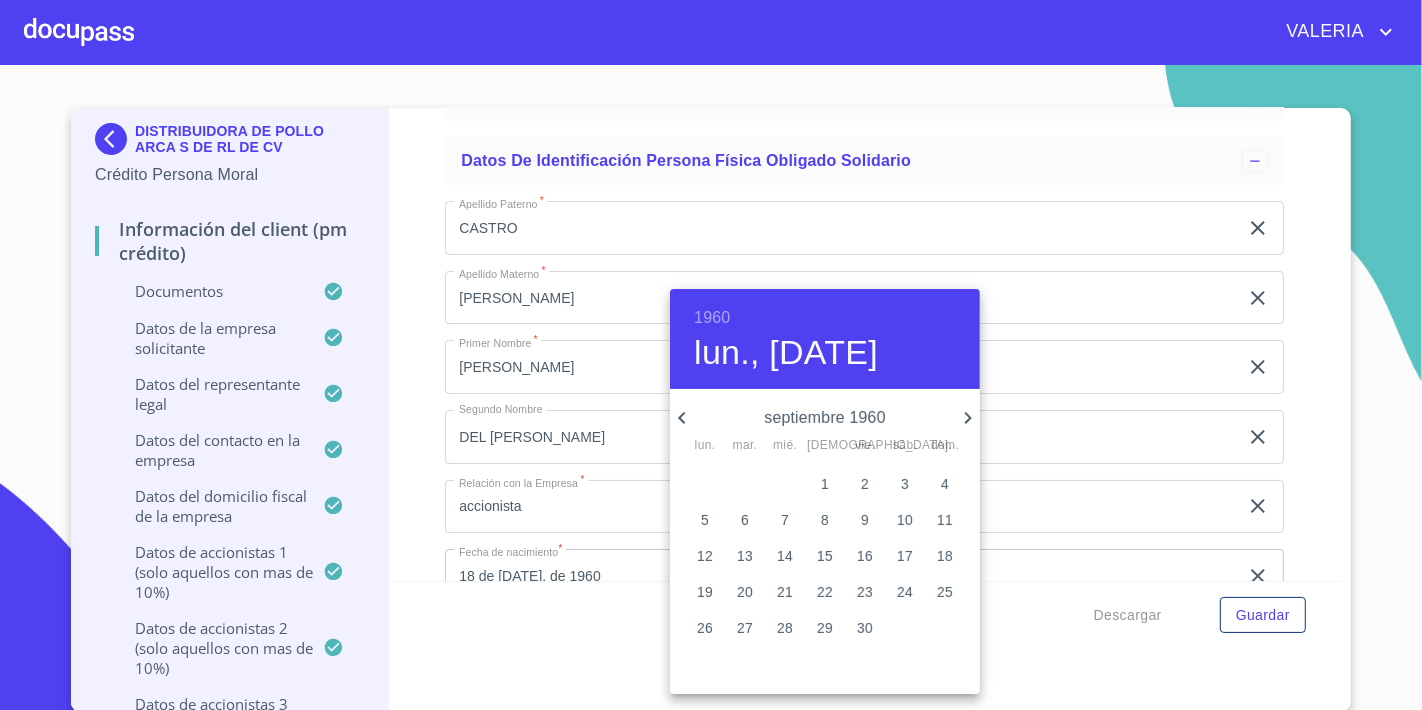 click 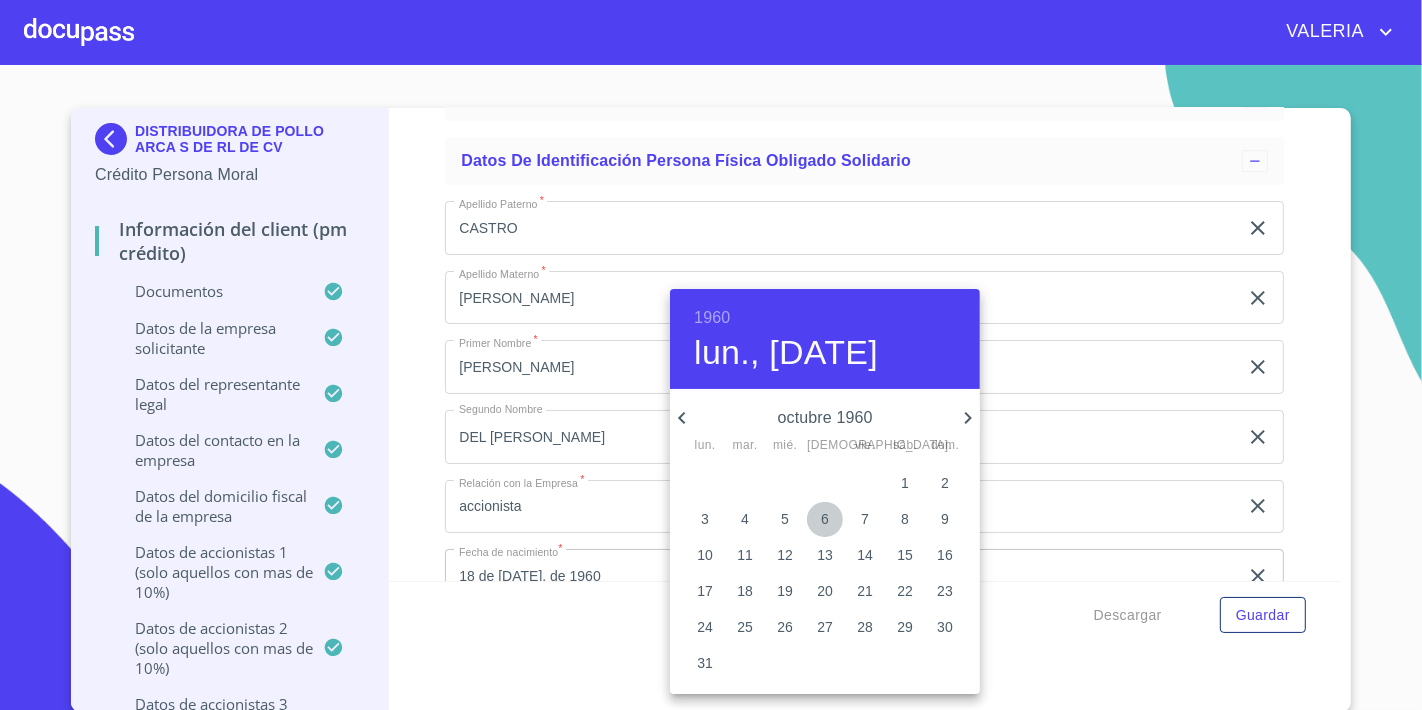 click on "6" at bounding box center (825, 519) 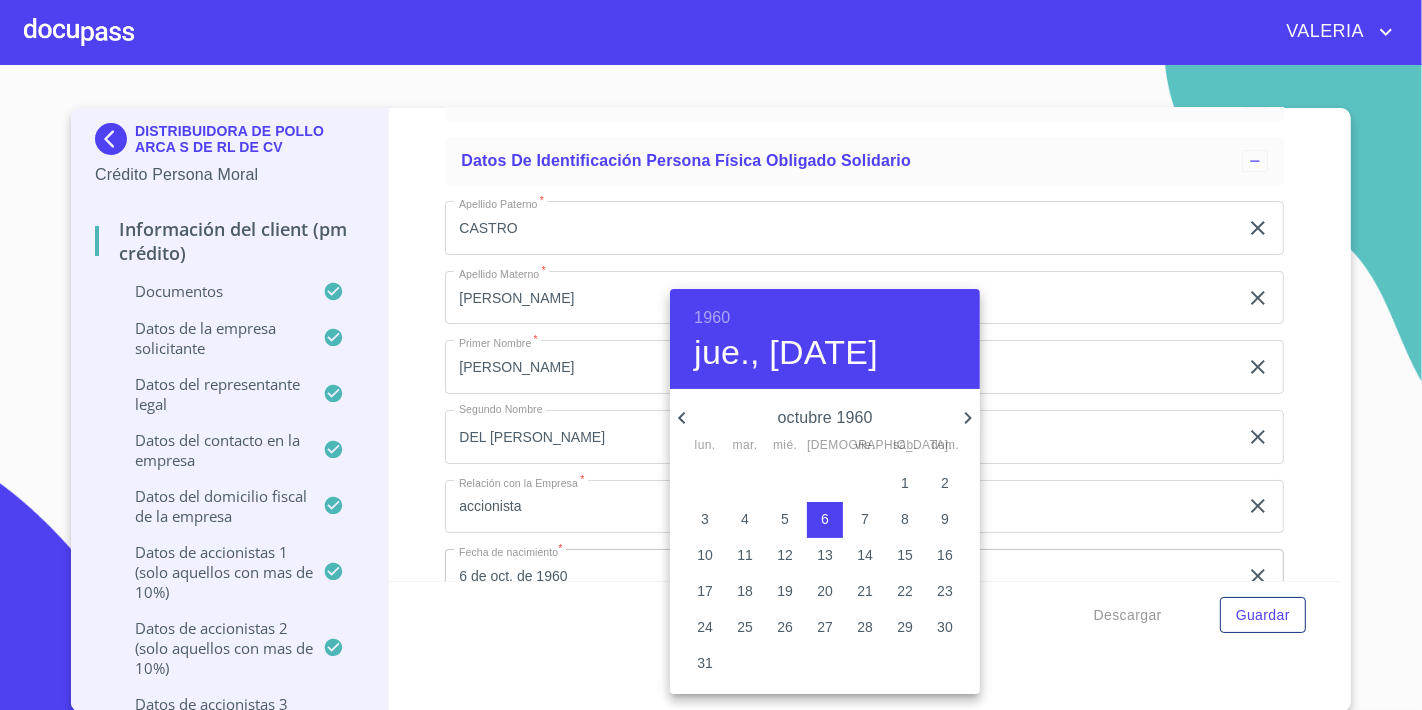 click at bounding box center (711, 355) 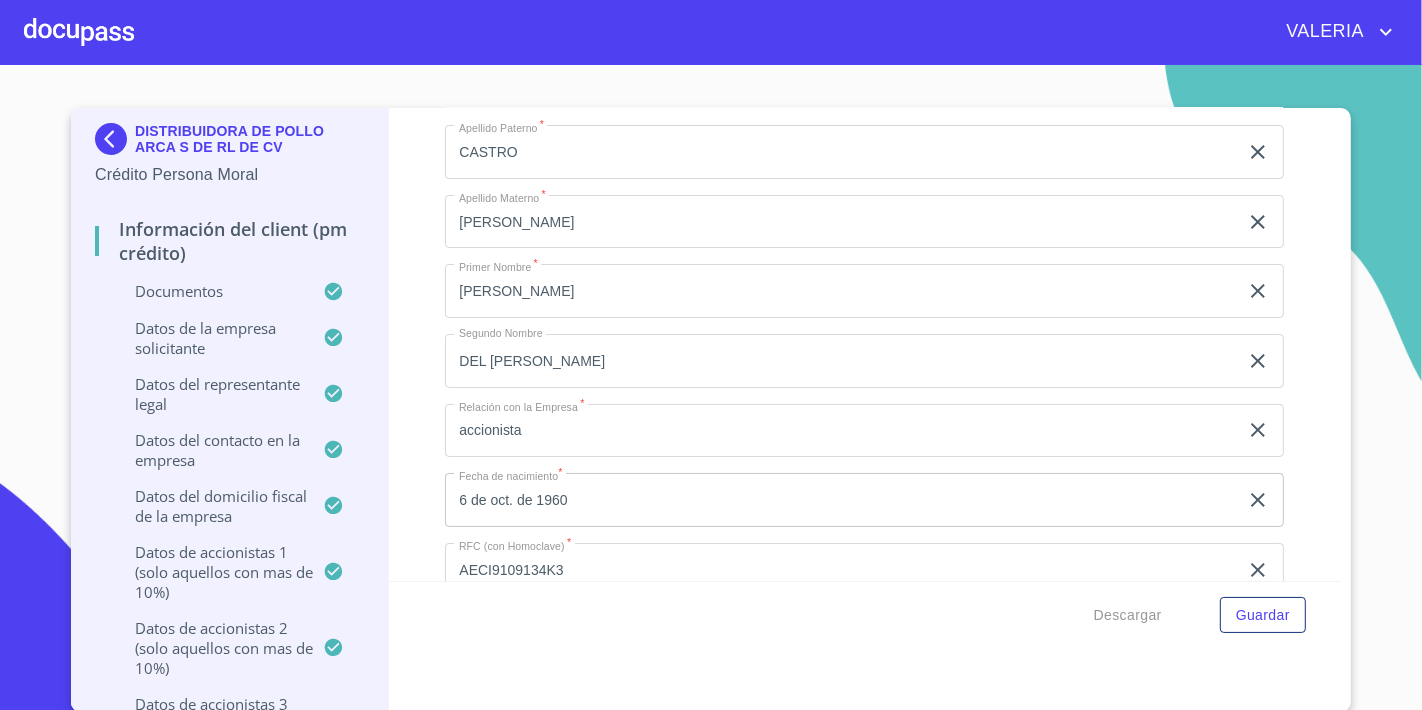 scroll, scrollTop: 12287, scrollLeft: 0, axis: vertical 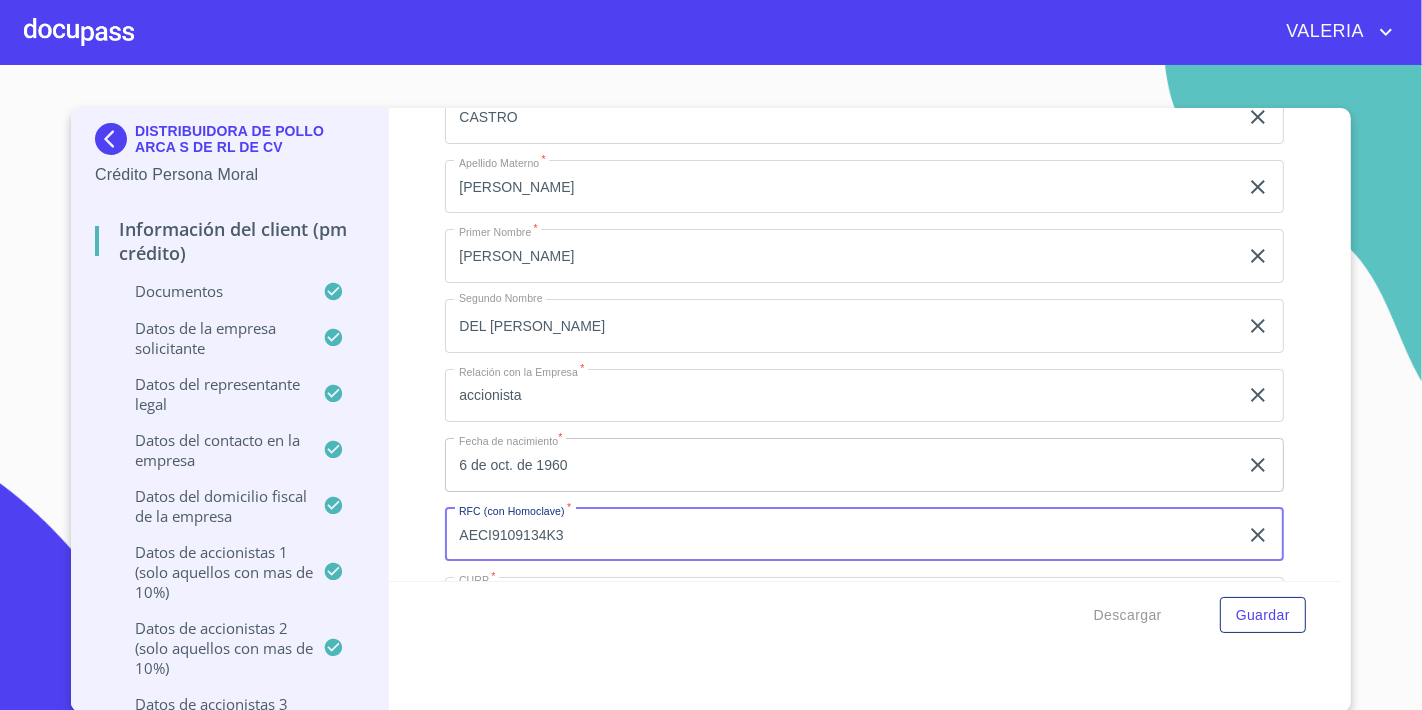 click on "AECI9109134K3" at bounding box center [841, 535] 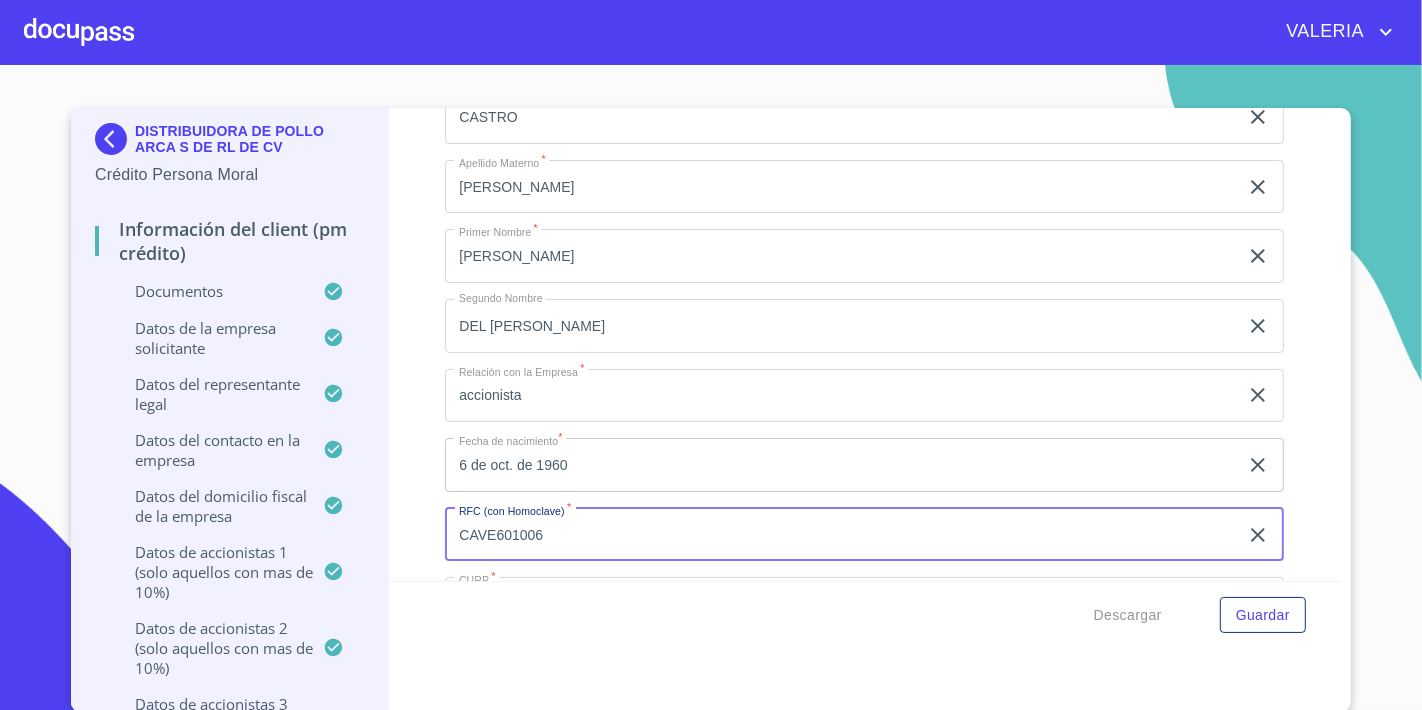 drag, startPoint x: 568, startPoint y: 508, endPoint x: 327, endPoint y: 508, distance: 241 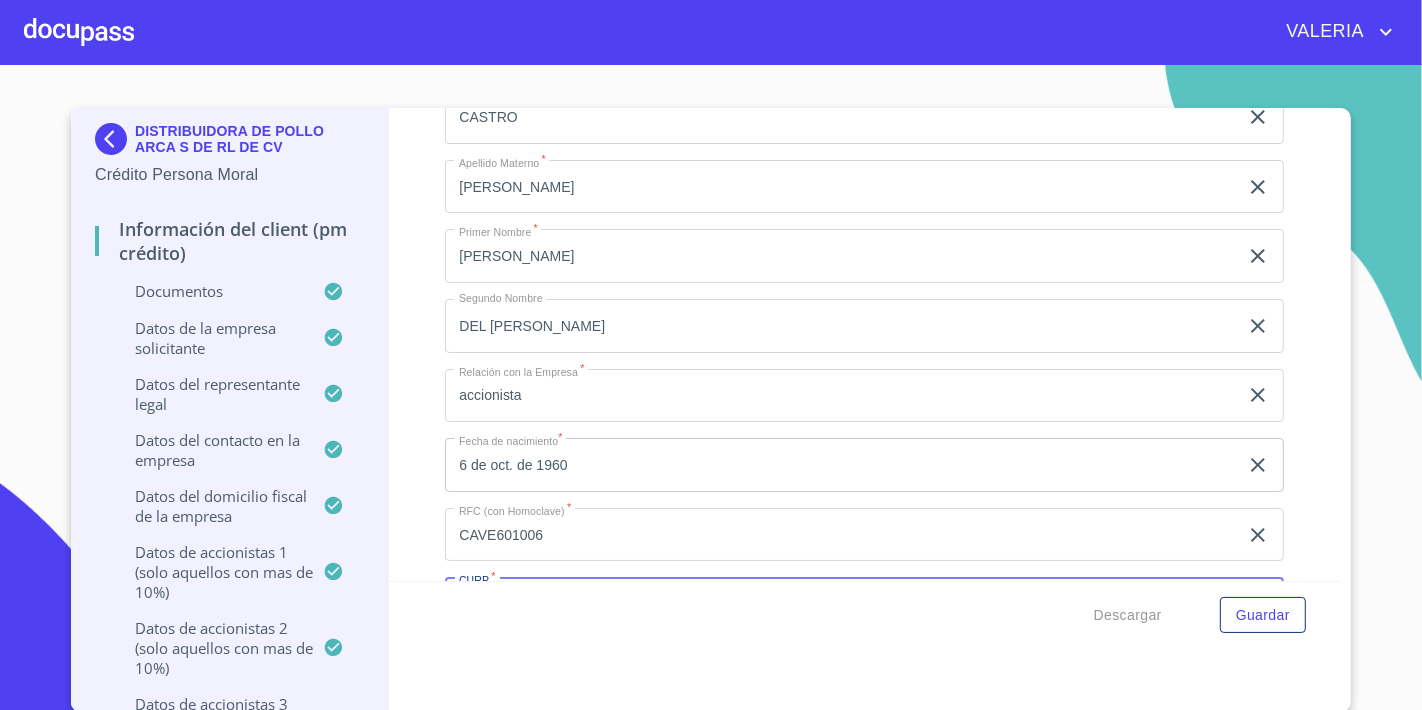 click on "AECI910913MJCRSN09" at bounding box center [841, 604] 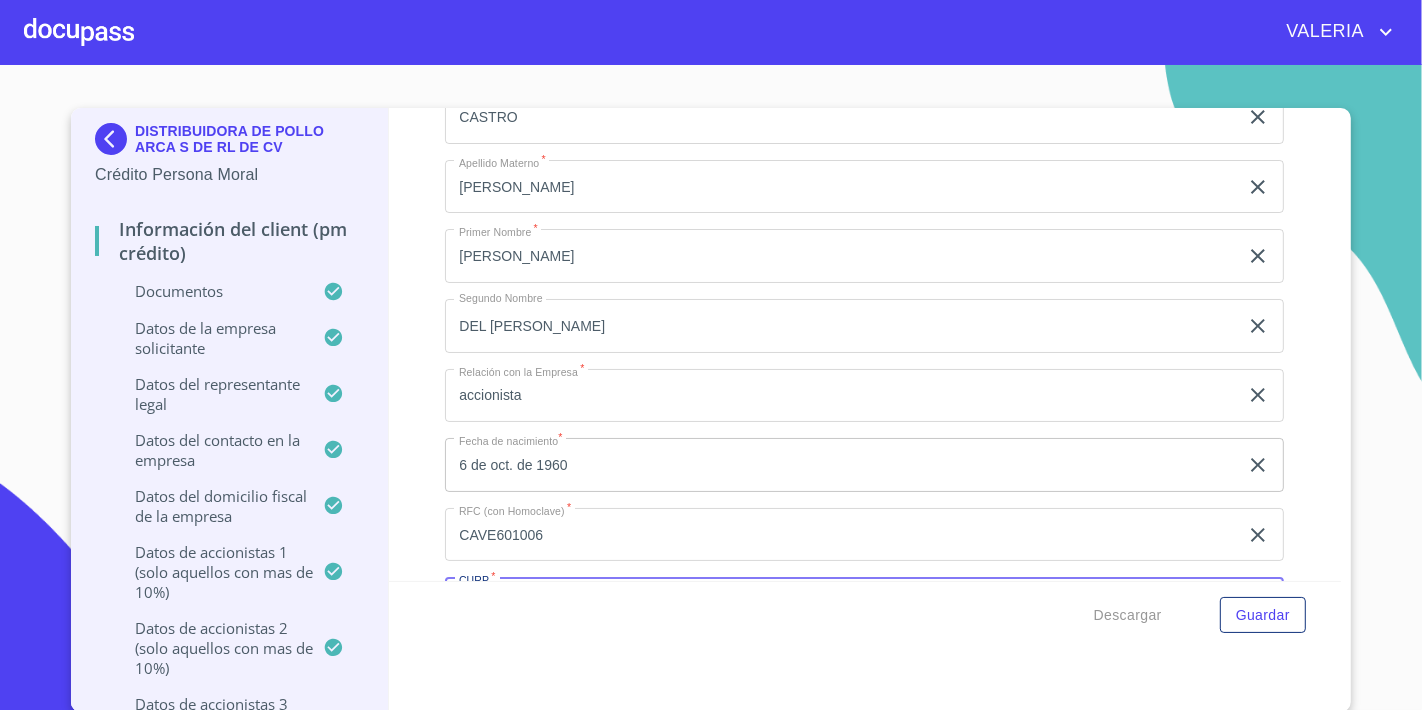 scroll, scrollTop: 12458, scrollLeft: 0, axis: vertical 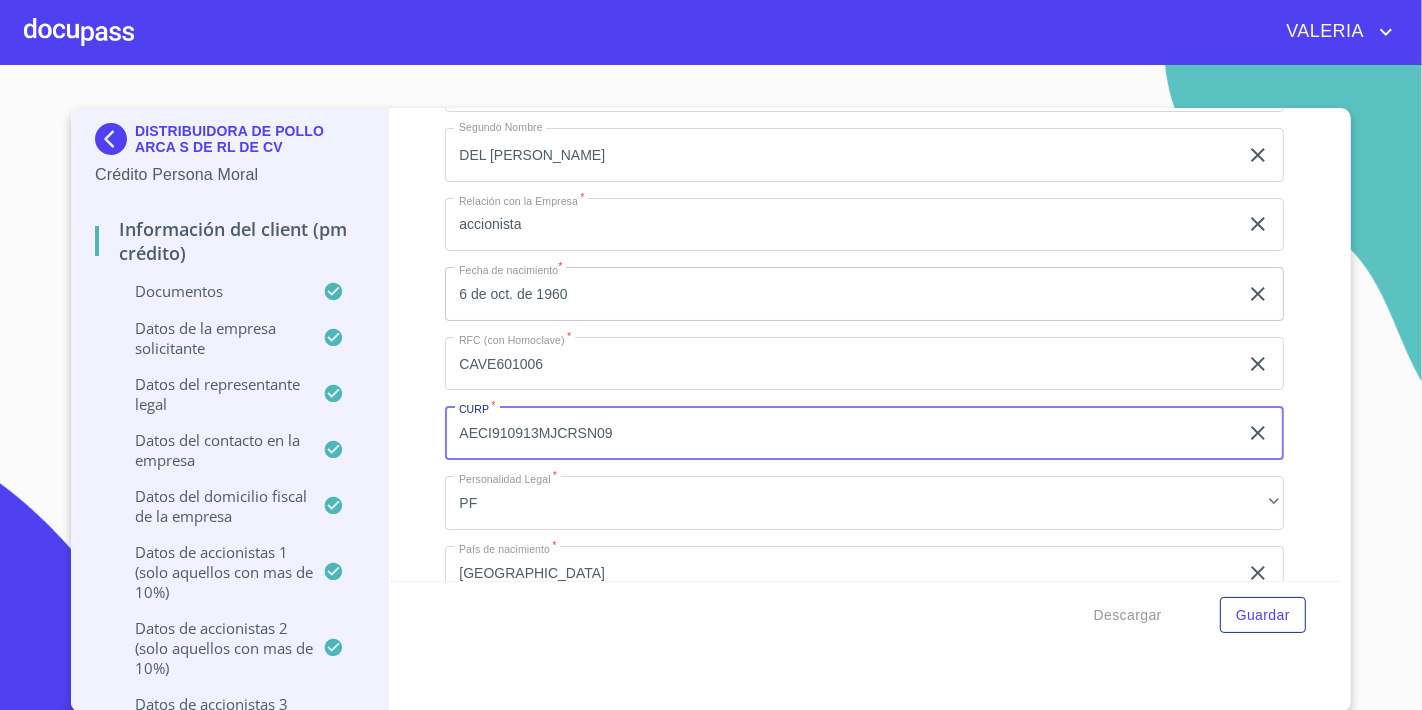drag, startPoint x: 678, startPoint y: 571, endPoint x: 348, endPoint y: 568, distance: 330.01364 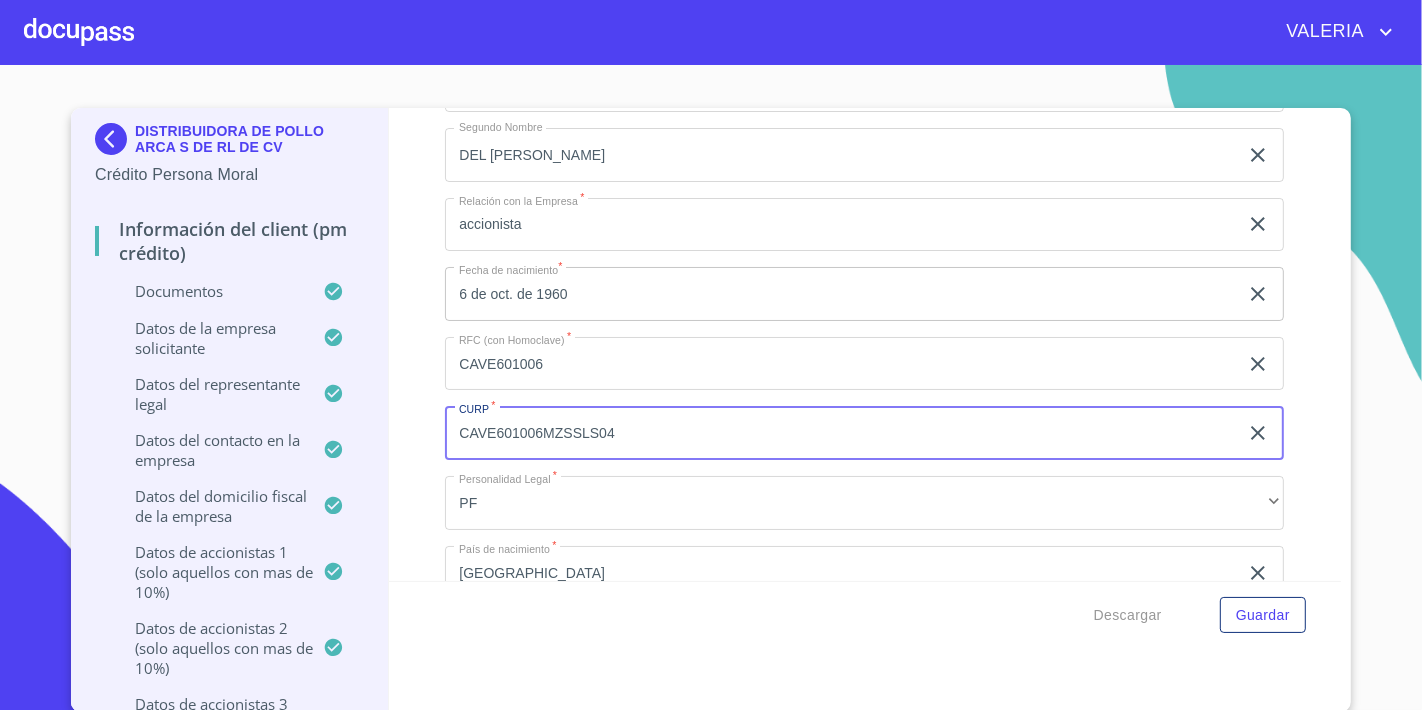 type on "CAVE601006MZSSLS04" 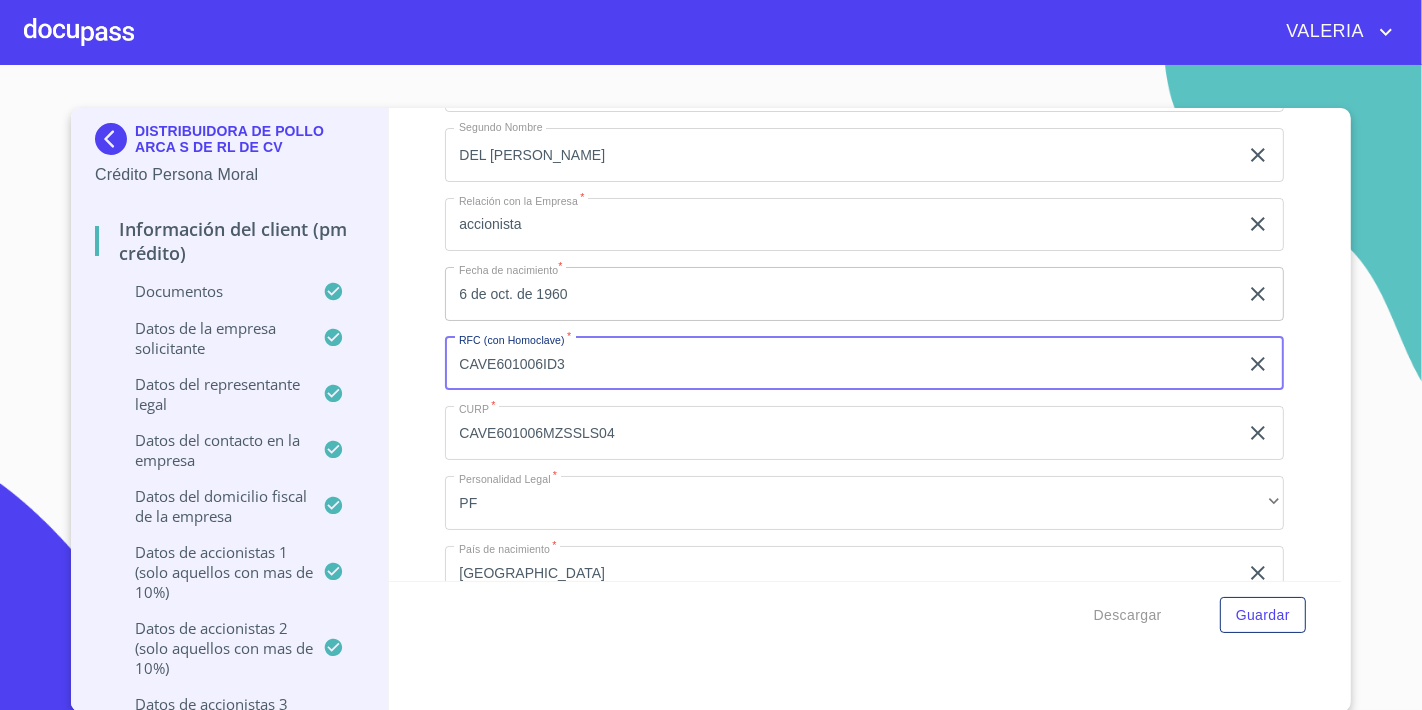 type on "CAVE601006ID3" 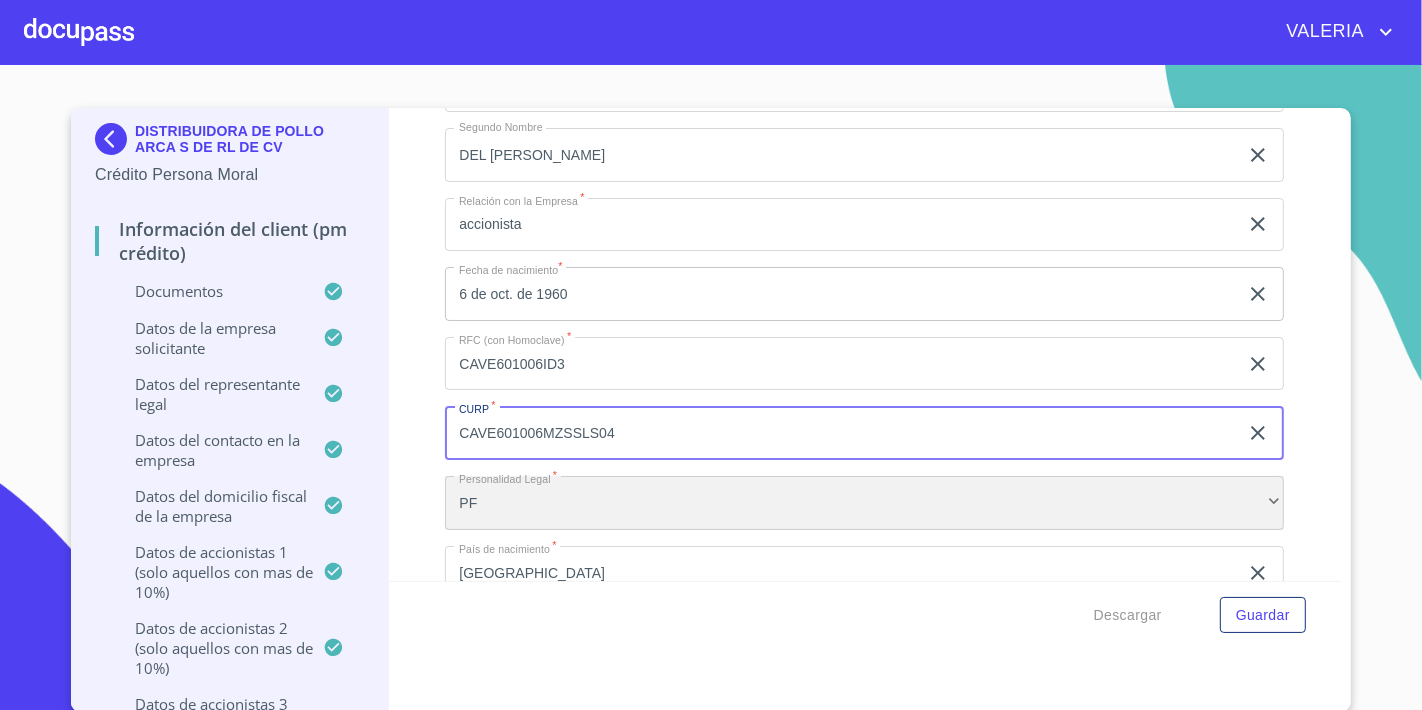 click on "PF" at bounding box center (864, 503) 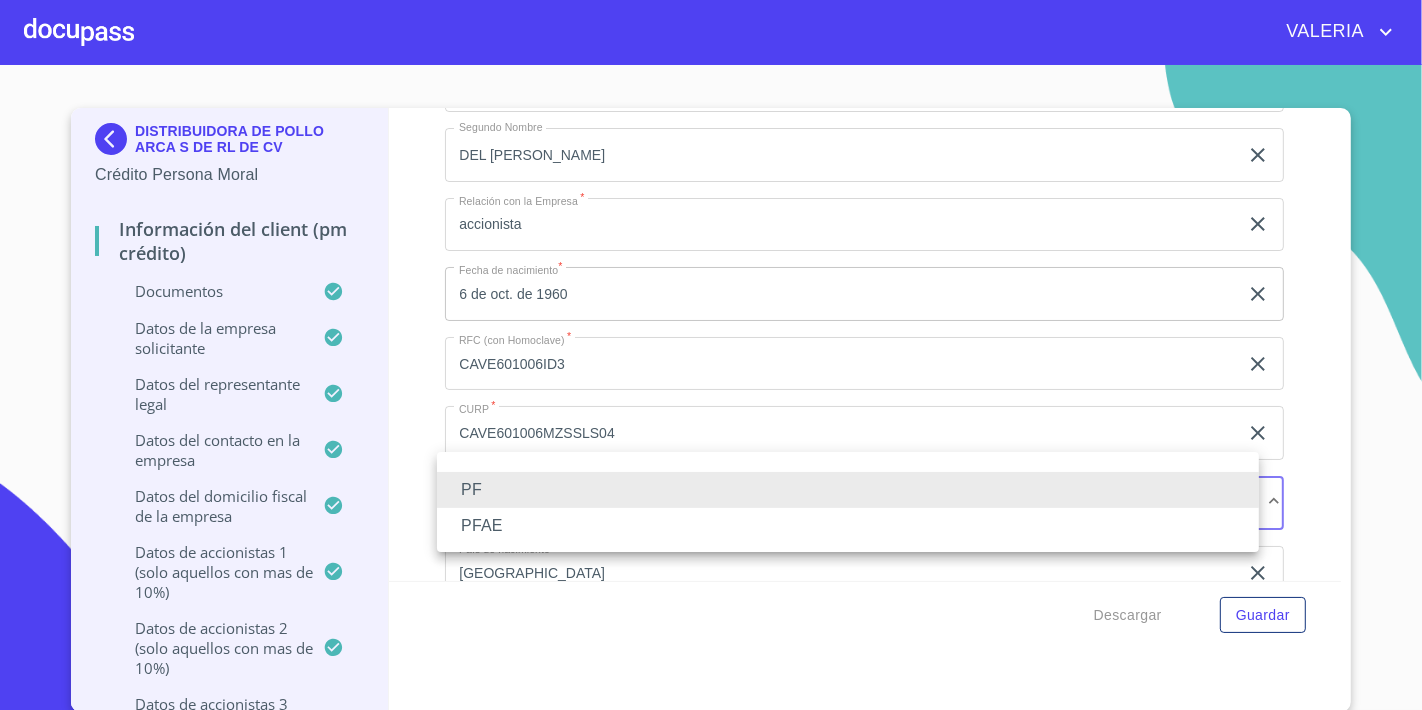 click on "PFAE" at bounding box center [848, 526] 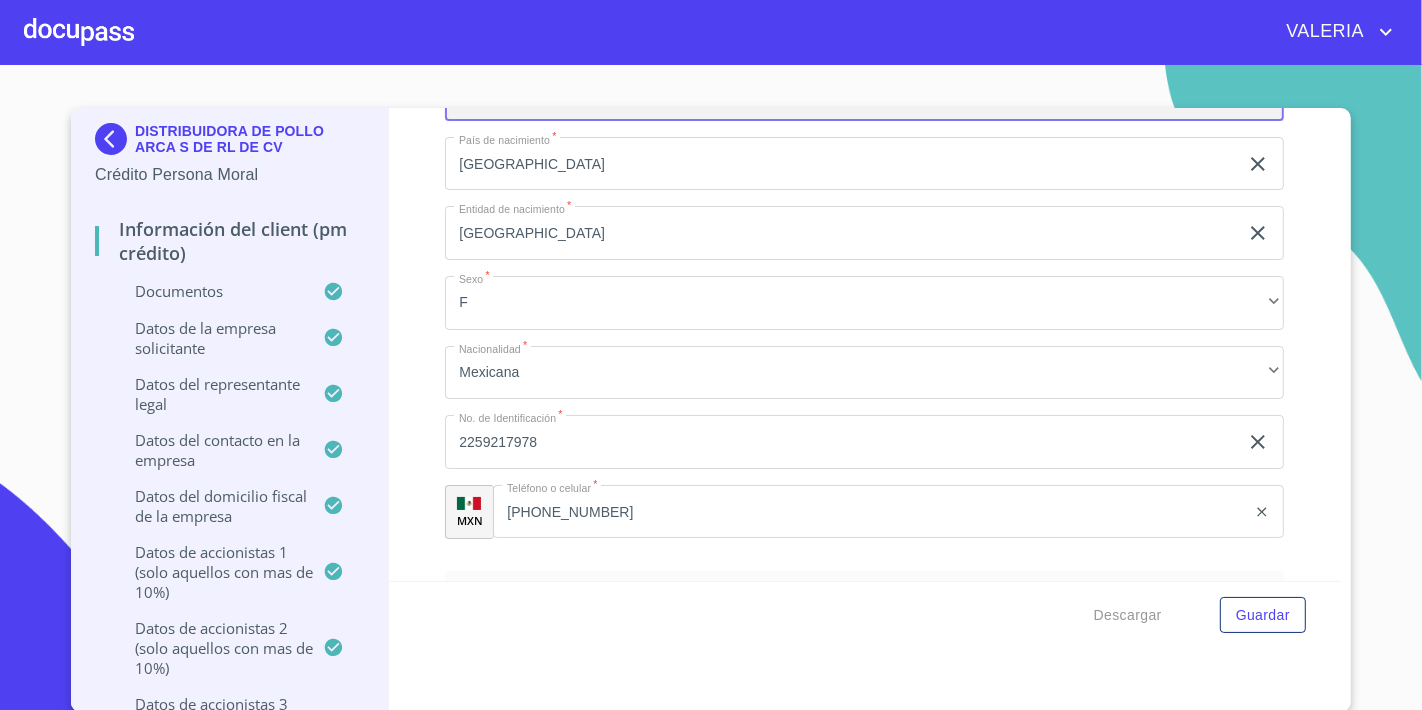 scroll, scrollTop: 12903, scrollLeft: 0, axis: vertical 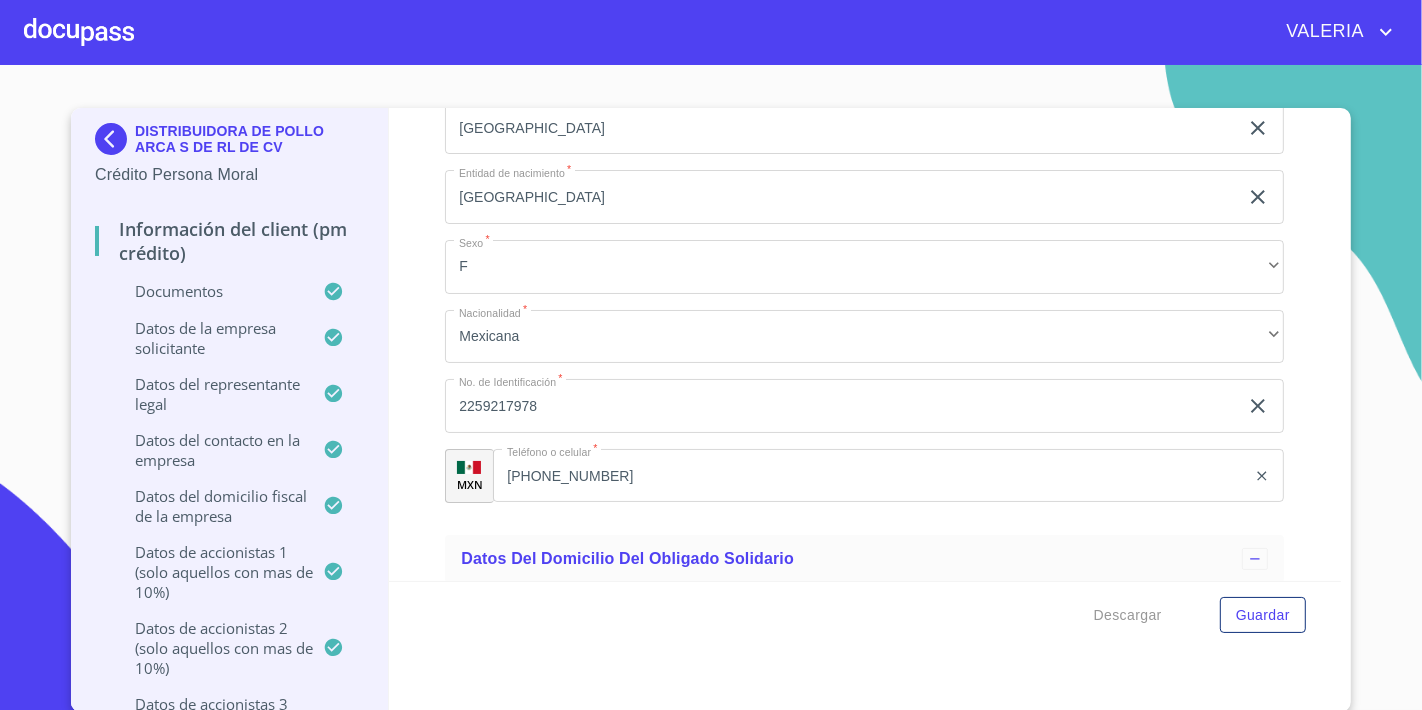 click on "2259217978" at bounding box center (841, -499) 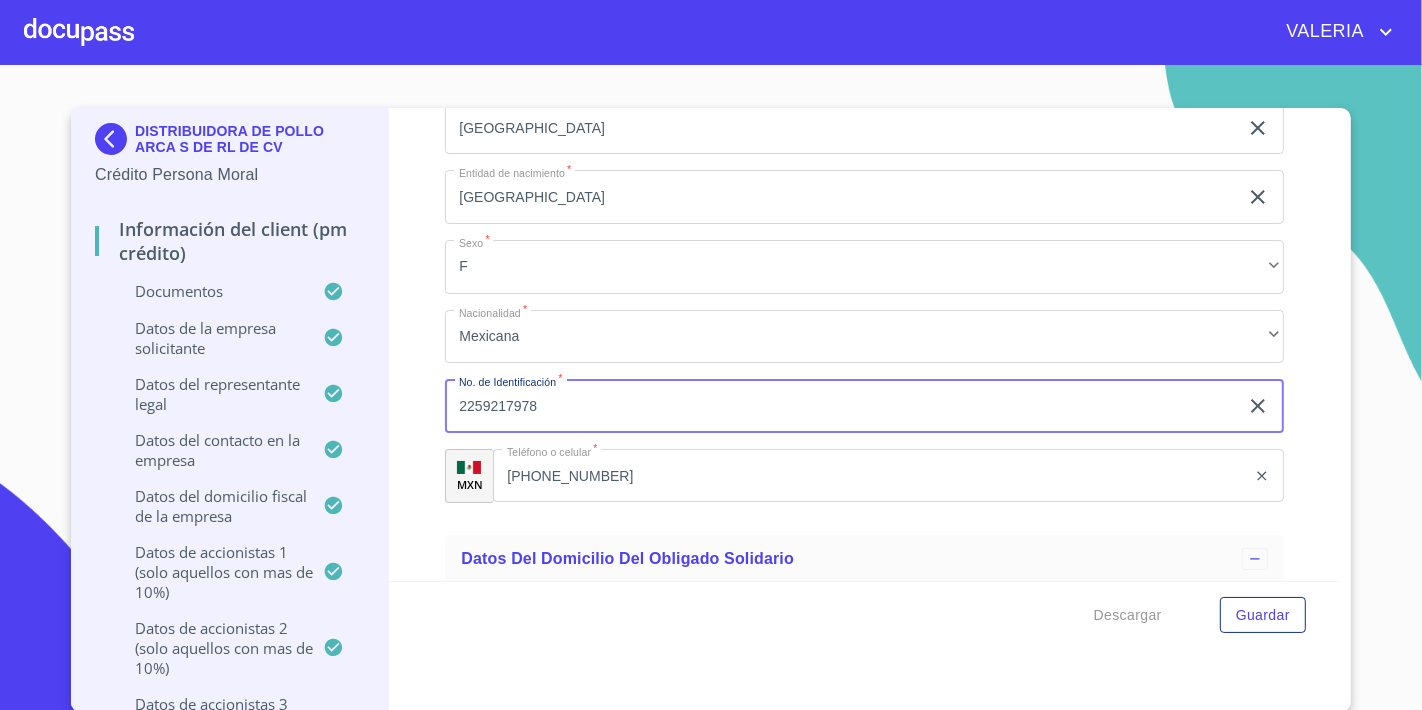 drag, startPoint x: 571, startPoint y: 375, endPoint x: 137, endPoint y: 375, distance: 434 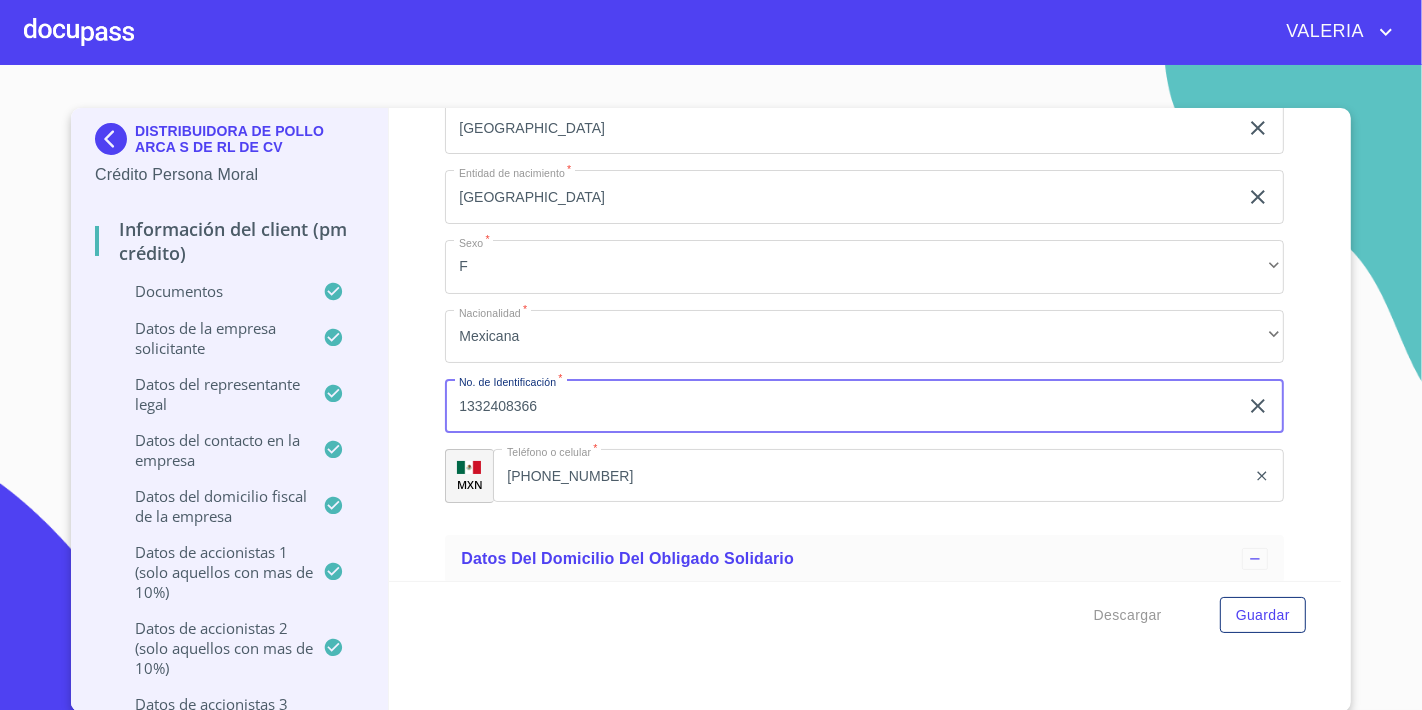 type on "1332408366" 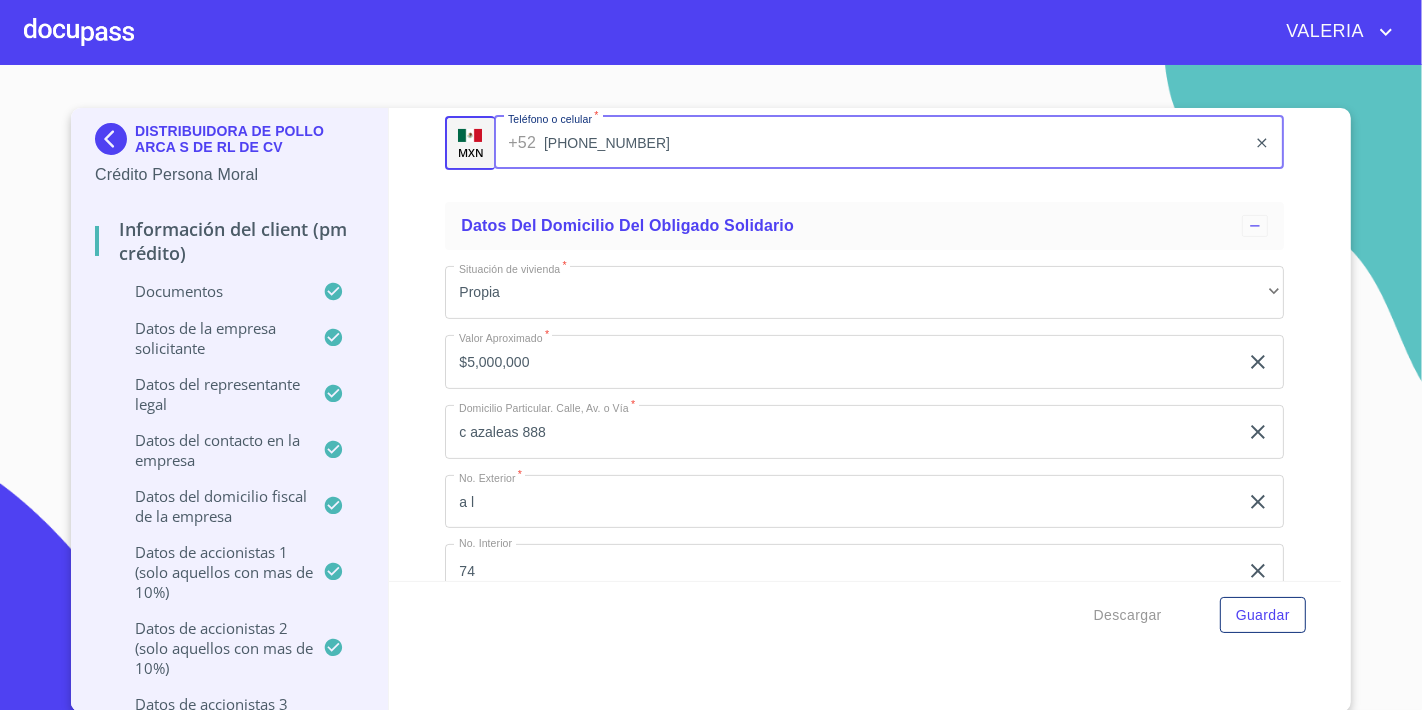 drag, startPoint x: 668, startPoint y: 117, endPoint x: 430, endPoint y: 117, distance: 238 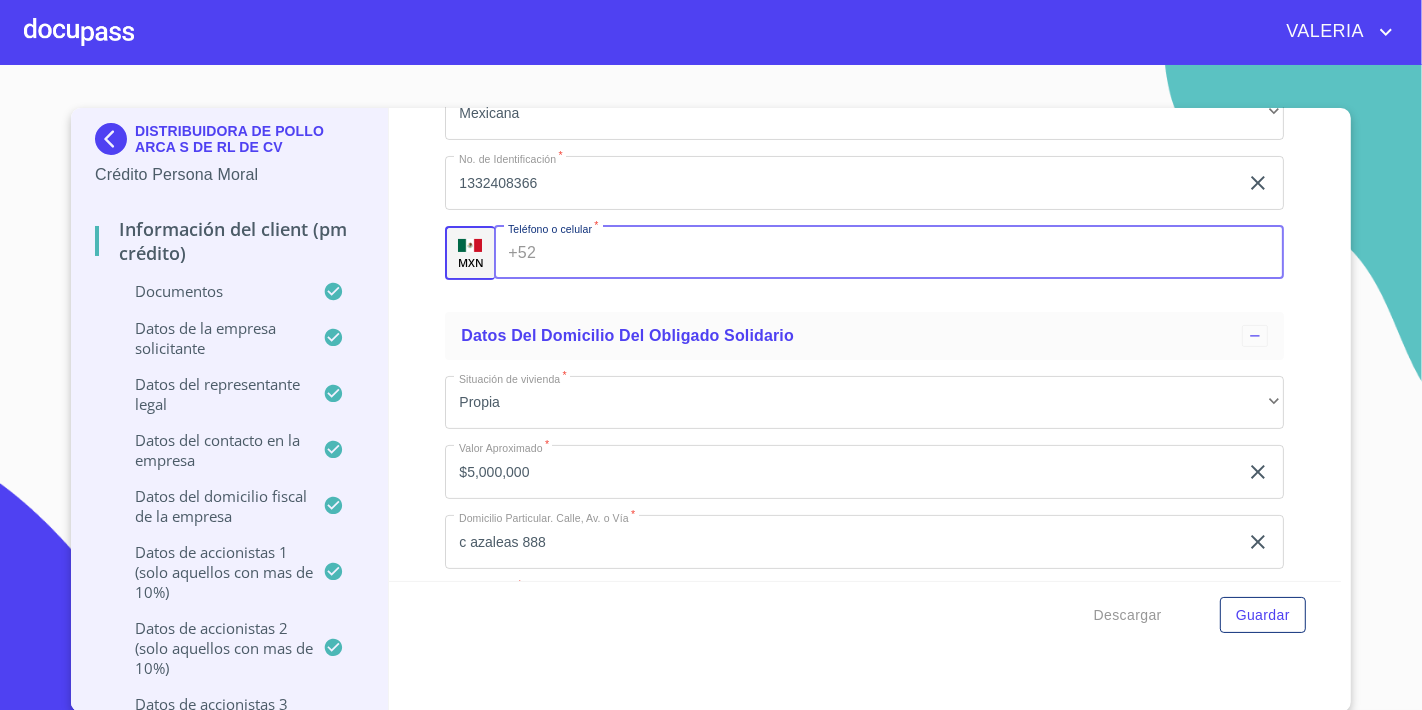 type 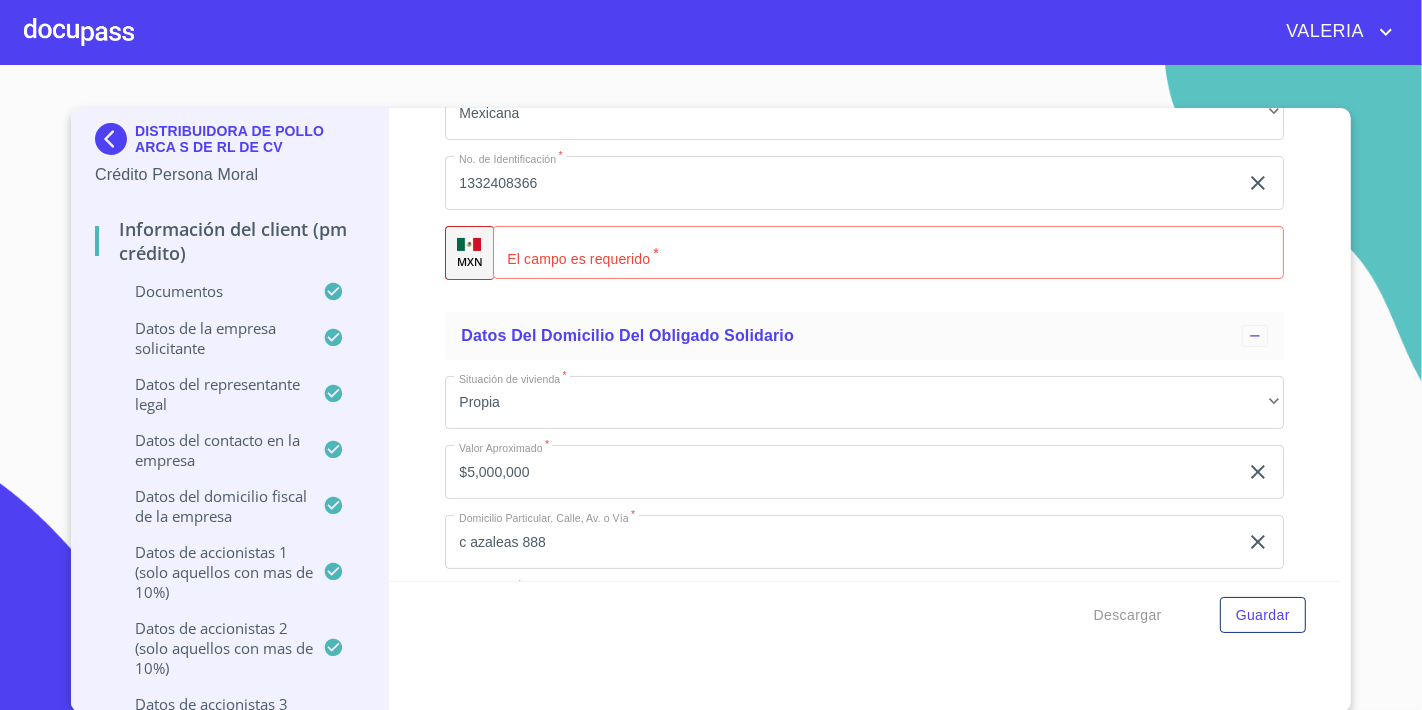 click on "Información del Client (PM crédito)   Documentos Documento de identificación representante legal.   * INE ​ Identificación Oficial Representante Legal * Identificación Oficial Representante Legal Identificación Oficial Representante Legal Comprobante de Domicilio Empresa * Comprobante de Domicilio Empresa Comprobante de Domicilio Empresa Fuente de ingresos   * Independiente/Dueño de negocio/Persona Moral ​ Comprobante de Ingresos mes 1 * Comprobante de Ingresos mes 1 Comprobante de Ingresos mes 1 Comprobante de Ingresos mes 2 * Comprobante de Ingresos mes 2 Comprobante de Ingresos mes 2 Comprobante de Ingresos mes 3 * Comprobante de Ingresos mes 3 Comprobante de Ingresos mes 3 Constancia de Situación Fiscal Empresa * Constancia de Situación Fiscal Empresa Constancia de Situación Fiscal Empresa Acta Constitutiva con poderes * Acta Constitutiva con poderes Acta Constitutiva con poderes Declaración Anual con Acuse * Declaración Anual con Acuse Declaración Anual con Acuse   * INE ​ * * *" at bounding box center (865, 344) 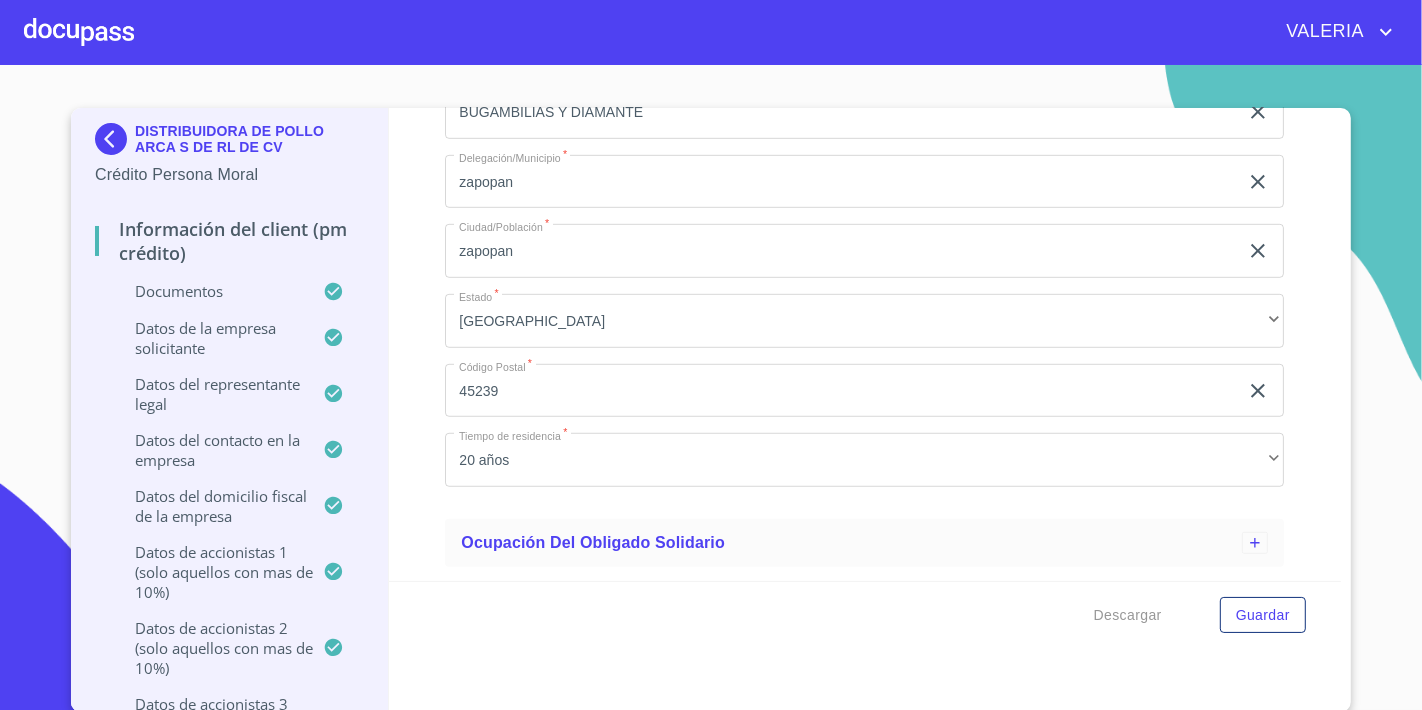 scroll, scrollTop: 13935, scrollLeft: 0, axis: vertical 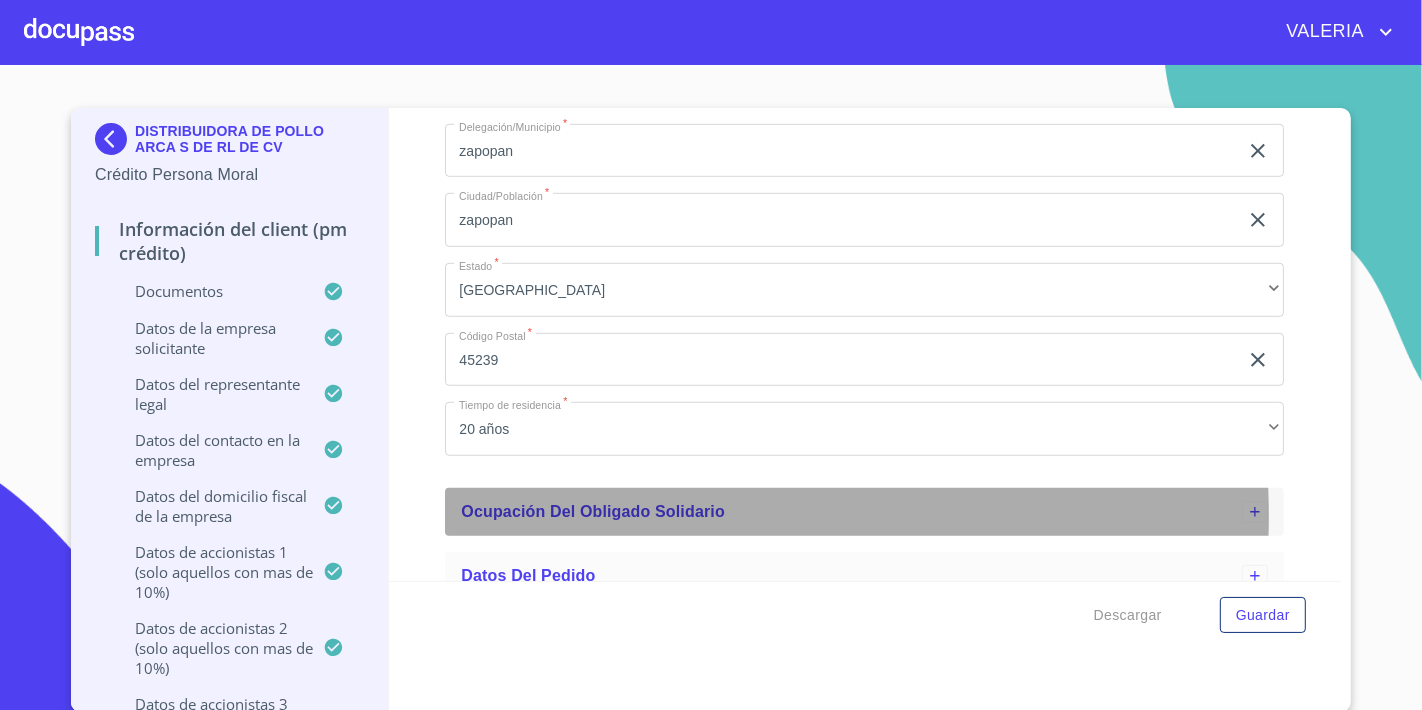 click on "Ocupación del Obligado Solidario" at bounding box center [593, 511] 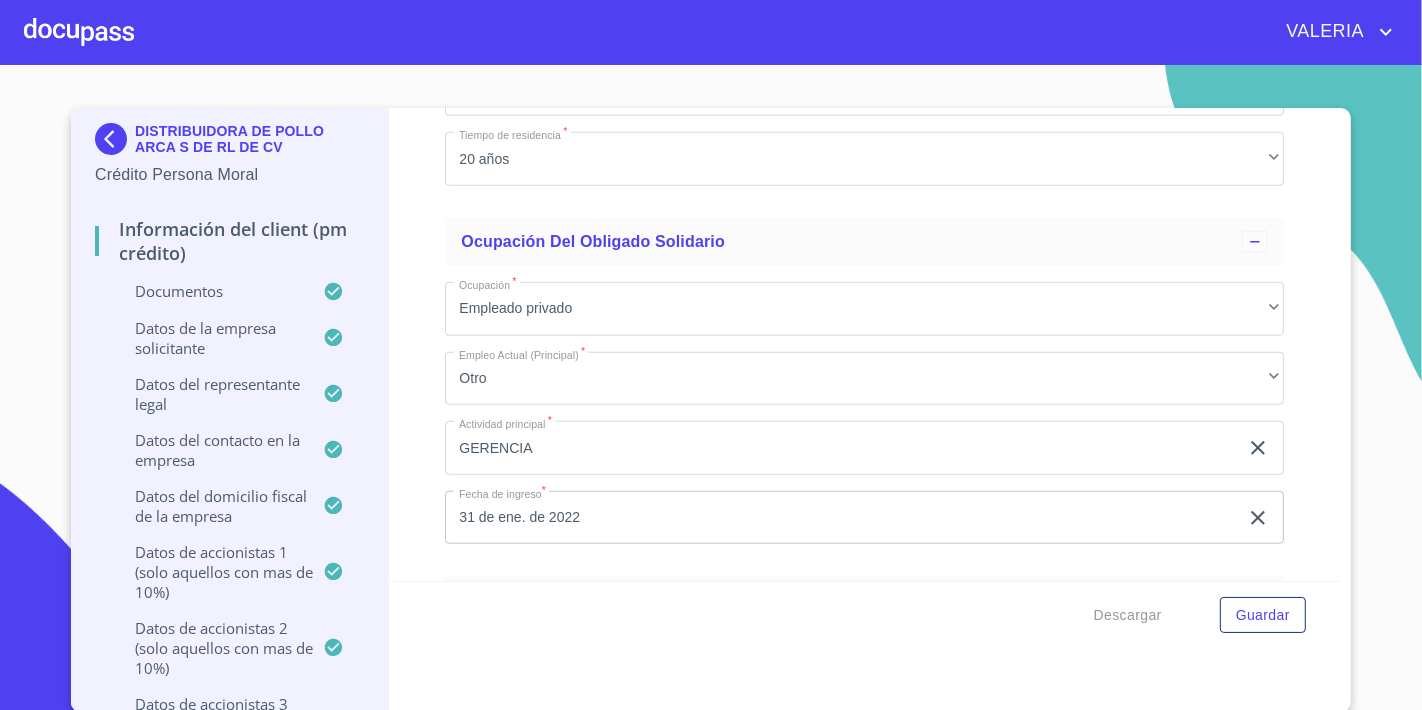 scroll, scrollTop: 14230, scrollLeft: 0, axis: vertical 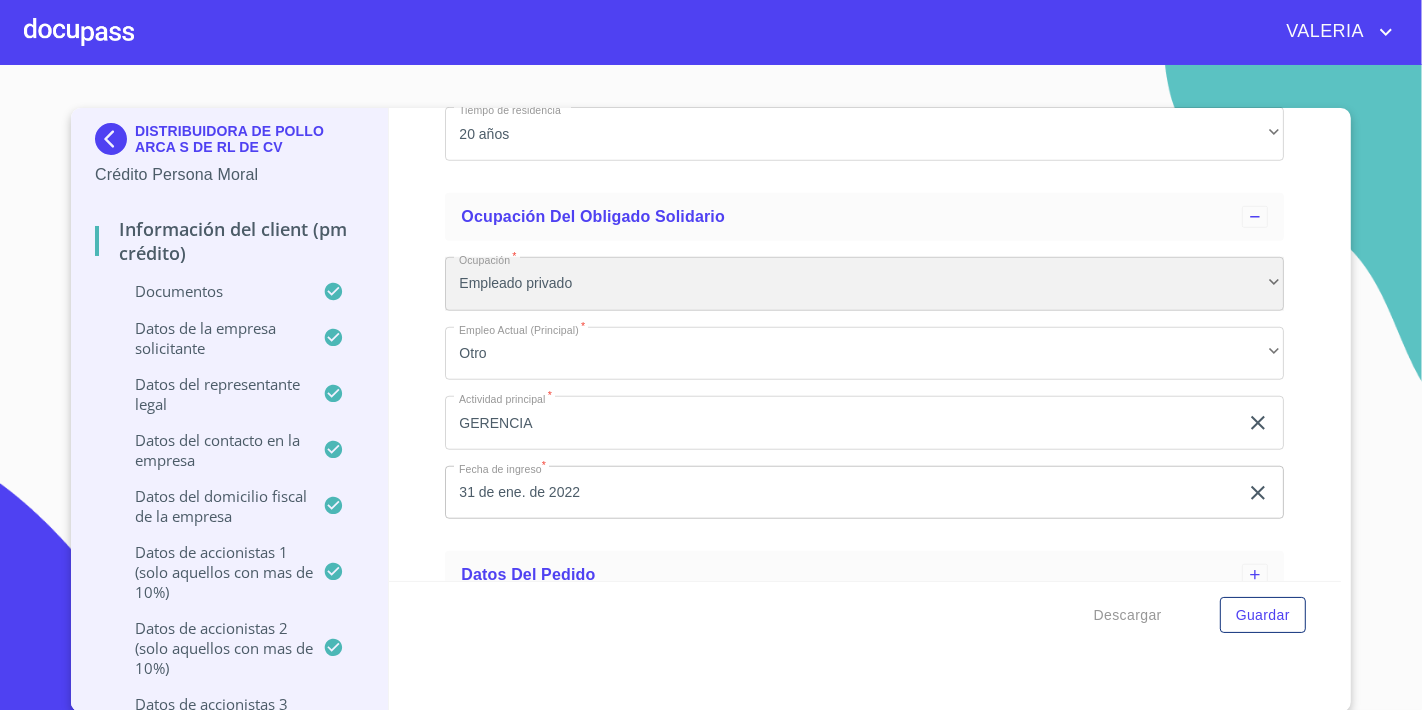click on "Empleado privado" at bounding box center (864, 284) 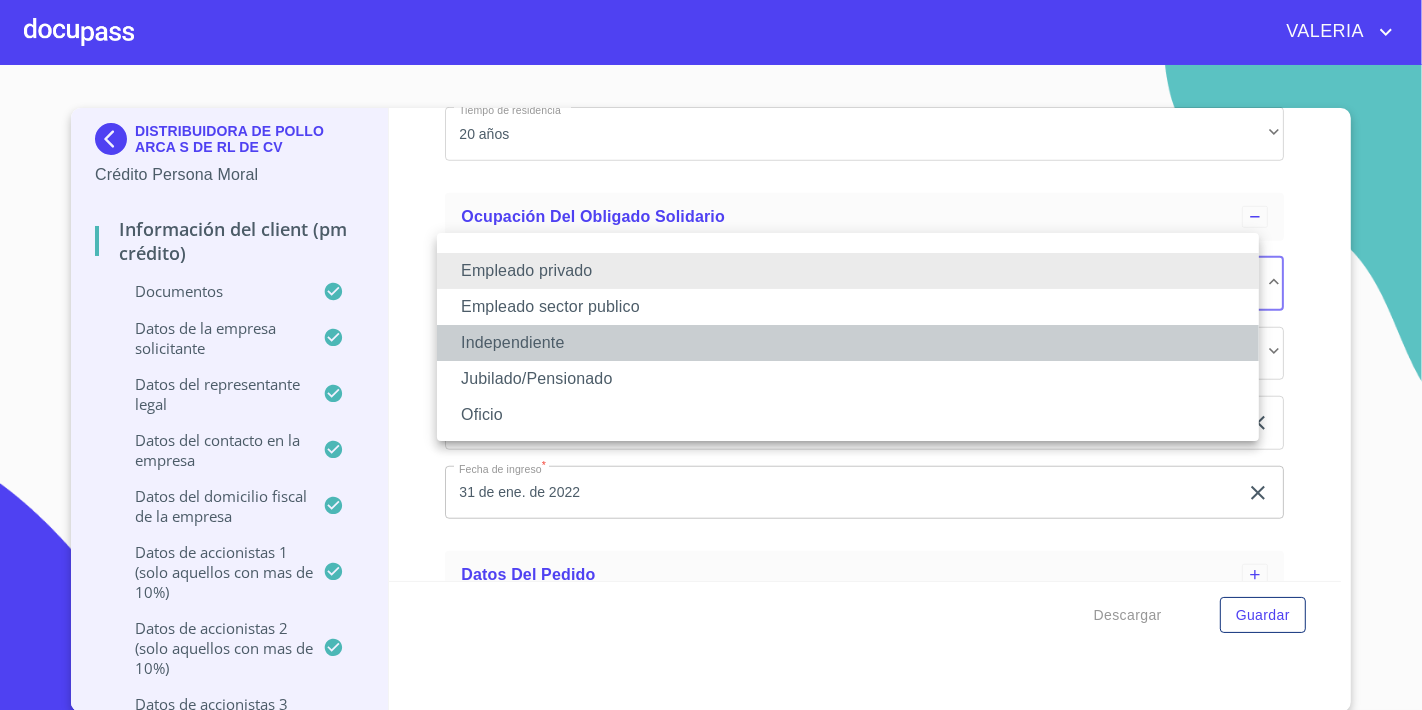 click on "Independiente" at bounding box center (848, 343) 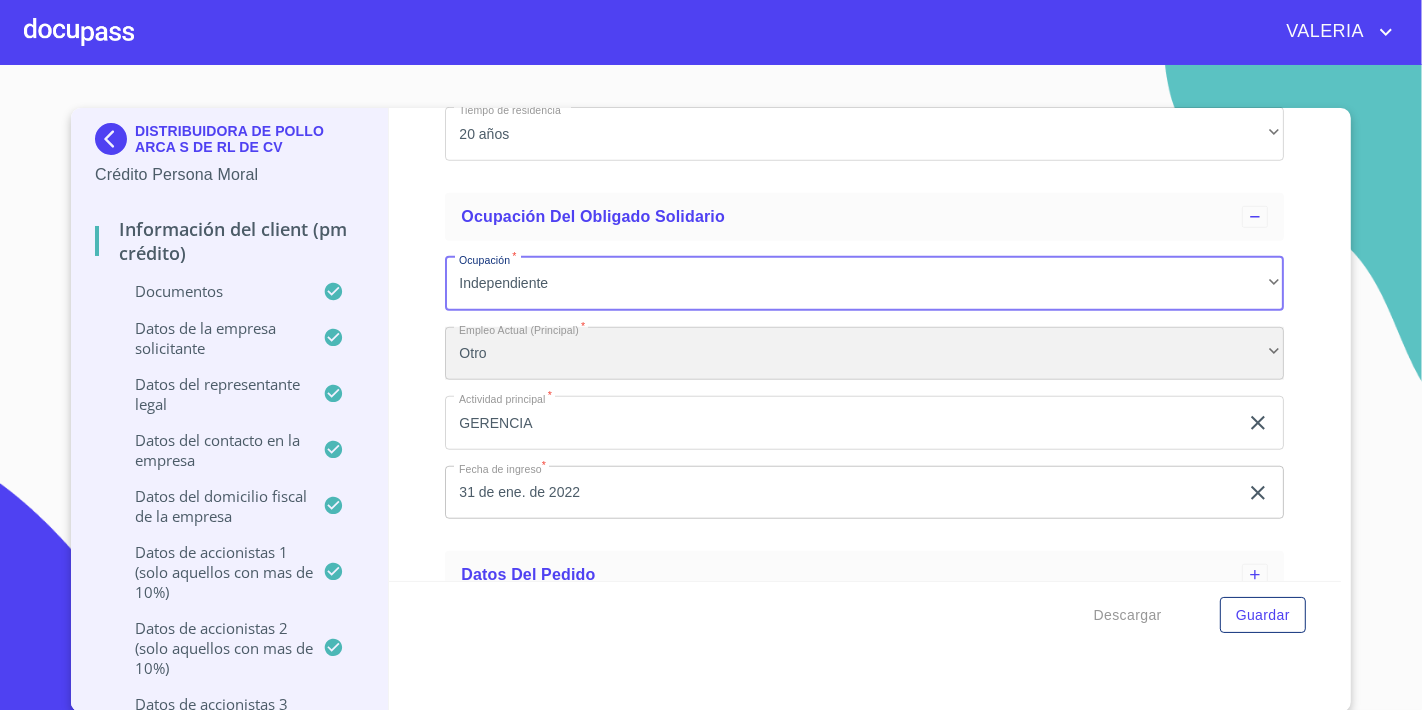 click on "Otro" at bounding box center [864, 354] 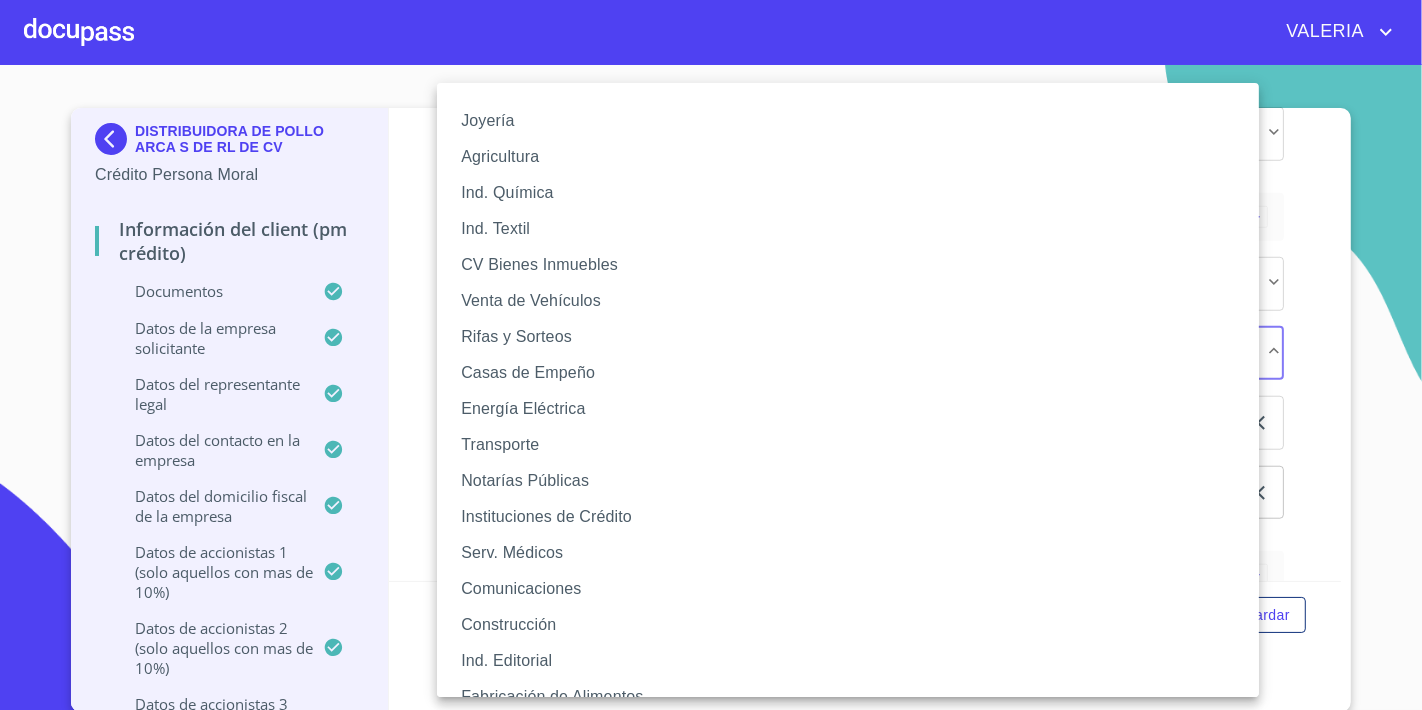 scroll, scrollTop: 241, scrollLeft: 0, axis: vertical 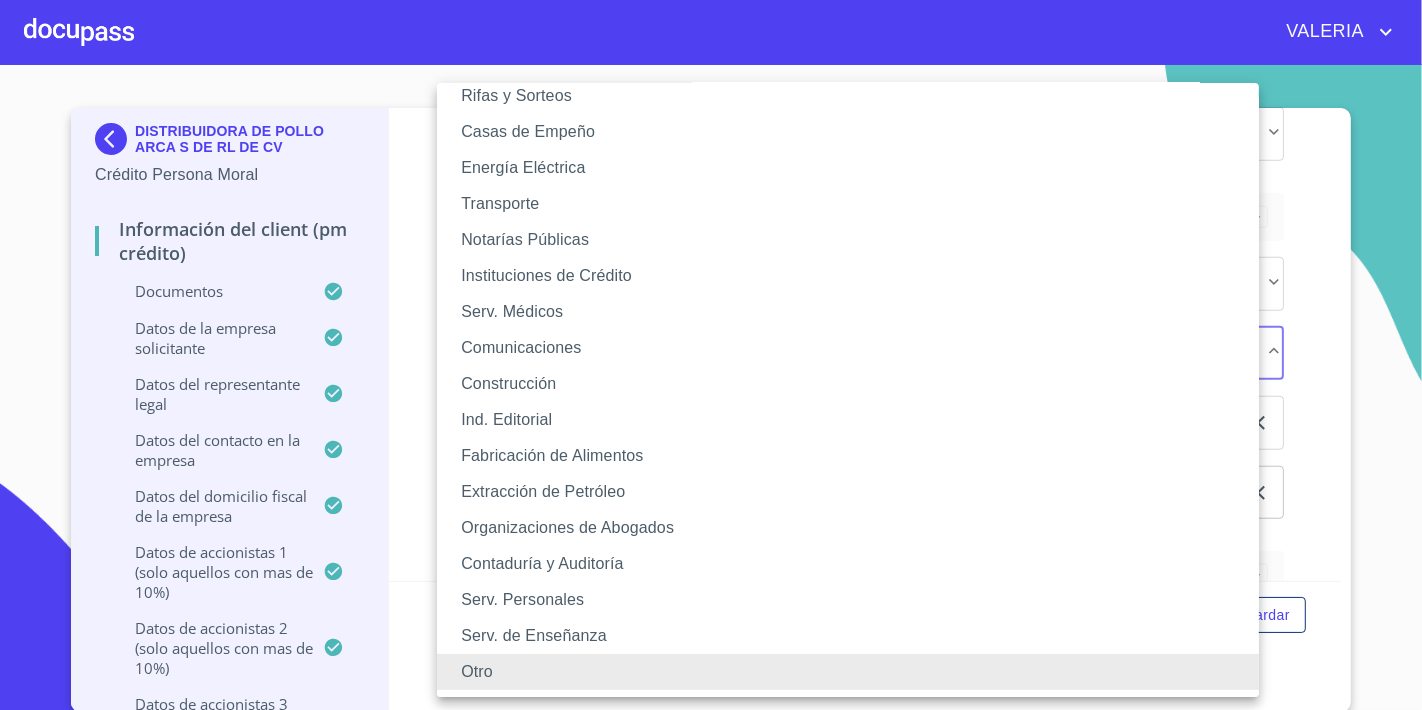 click at bounding box center (711, 355) 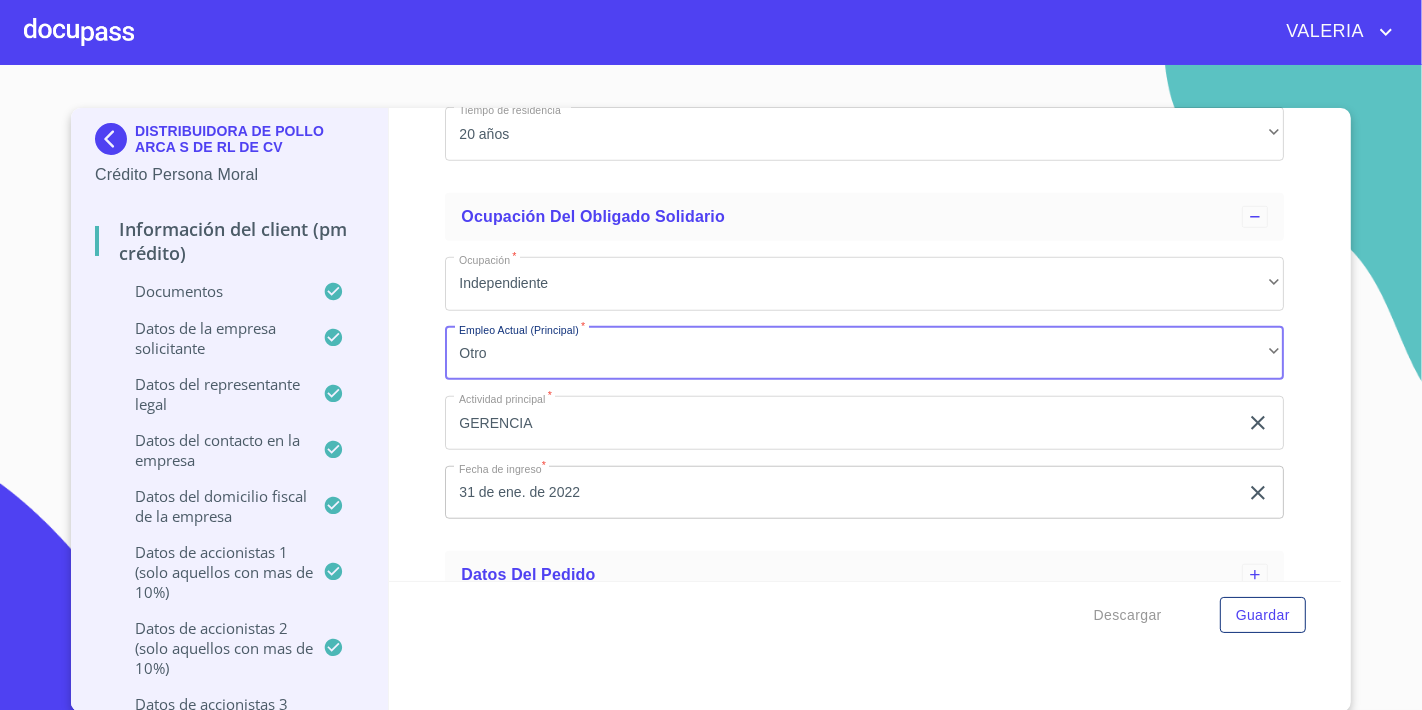 click on "GERENCIA" at bounding box center (841, -1826) 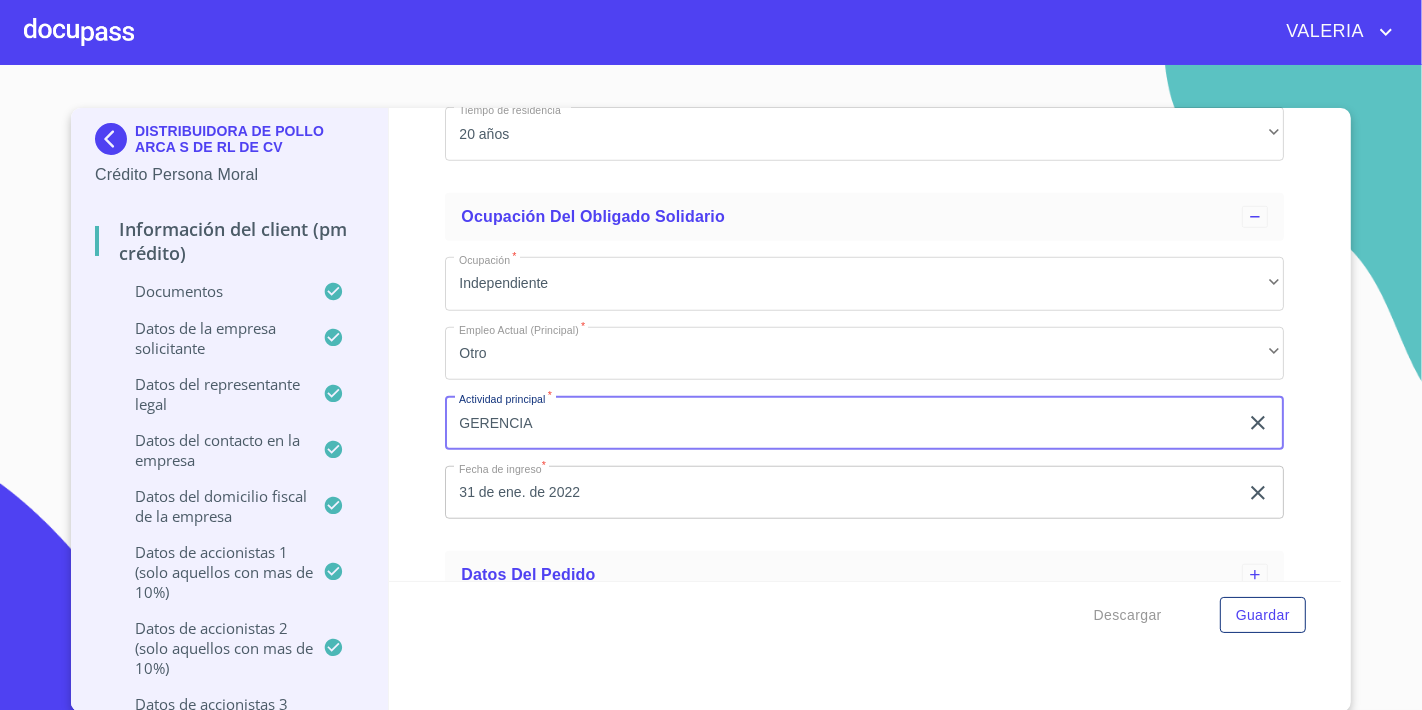 click on "Información del Client (PM crédito)   Documentos Documento de identificación representante legal.   * INE ​ Identificación Oficial Representante Legal * Identificación Oficial Representante Legal Identificación Oficial Representante Legal Comprobante de Domicilio Empresa * Comprobante de Domicilio Empresa Comprobante de Domicilio Empresa Fuente de ingresos   * Independiente/Dueño de negocio/Persona Moral ​ Comprobante de Ingresos mes 1 * Comprobante de Ingresos mes 1 Comprobante de Ingresos mes 1 Comprobante de Ingresos mes 2 * Comprobante de Ingresos mes 2 Comprobante de Ingresos mes 2 Comprobante de Ingresos mes 3 * Comprobante de Ingresos mes 3 Comprobante de Ingresos mes 3 Constancia de Situación Fiscal Empresa * Constancia de Situación Fiscal Empresa Constancia de Situación Fiscal Empresa Acta Constitutiva con poderes * Acta Constitutiva con poderes Acta Constitutiva con poderes Declaración Anual con Acuse * Declaración Anual con Acuse Declaración Anual con Acuse   * INE ​ * * *" at bounding box center (865, 344) 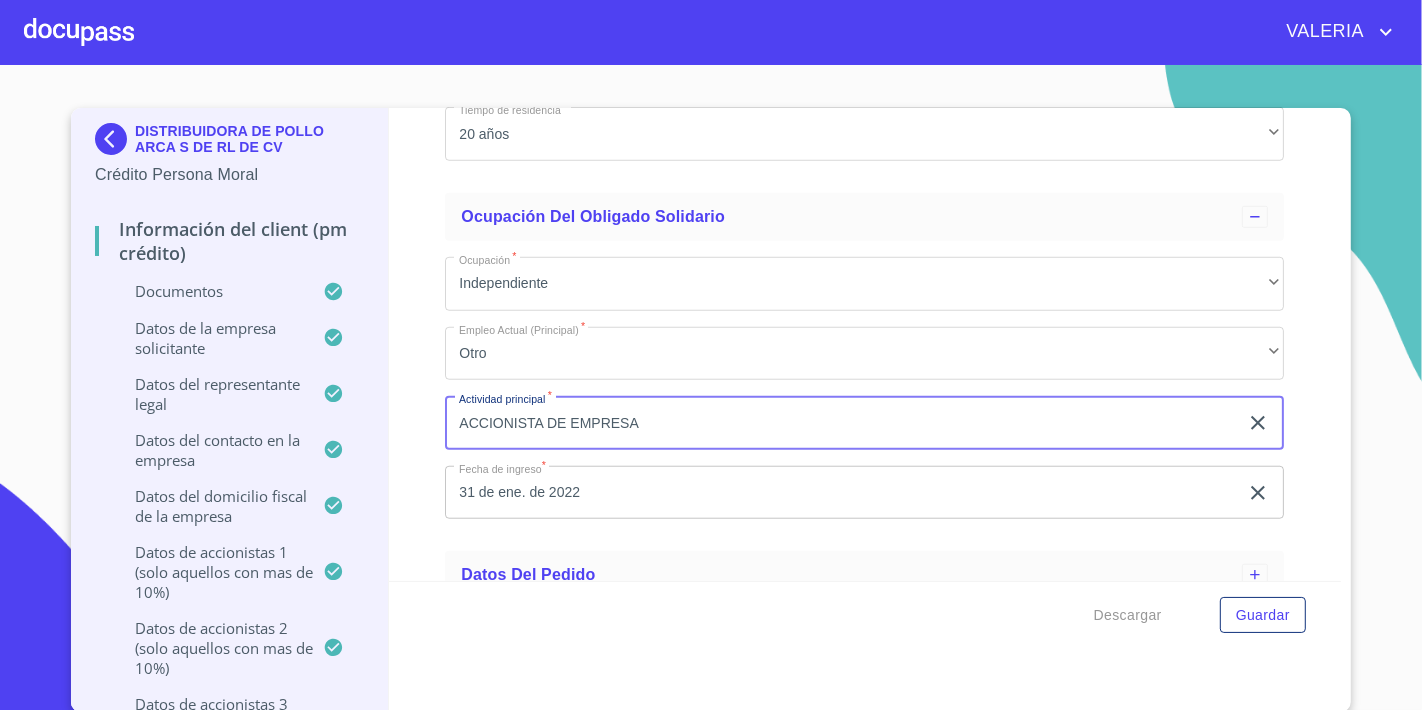 type on "ACCIONISTA DE EMPRESA" 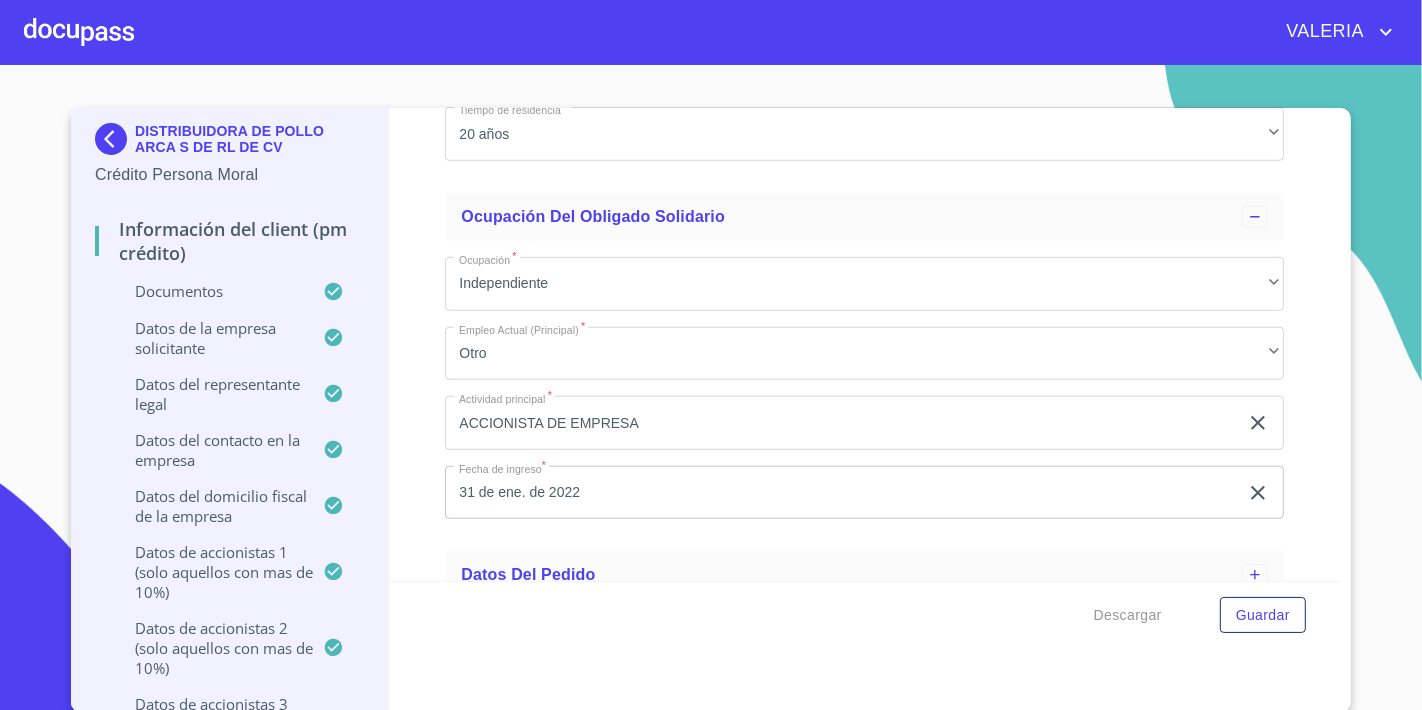 click on "31 de ene. de 2022" at bounding box center [845, 493] 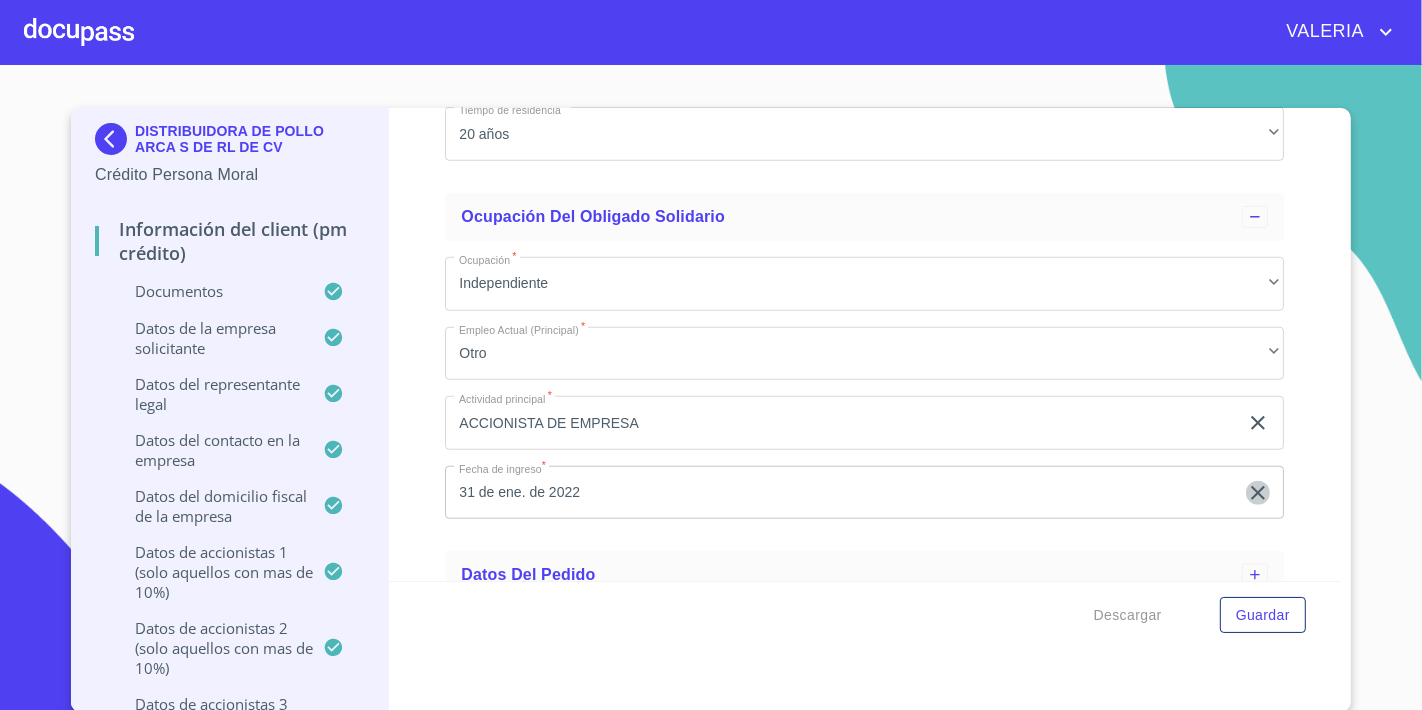 click 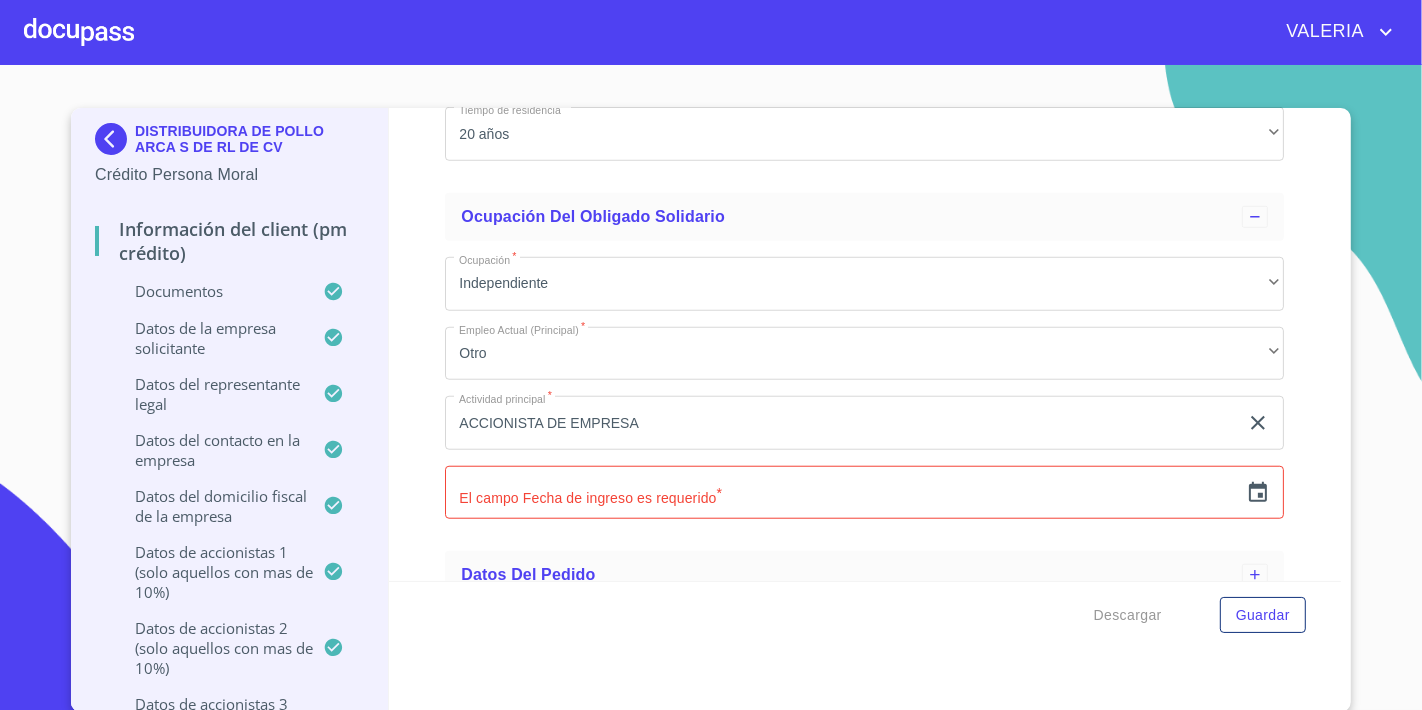 click at bounding box center [841, 493] 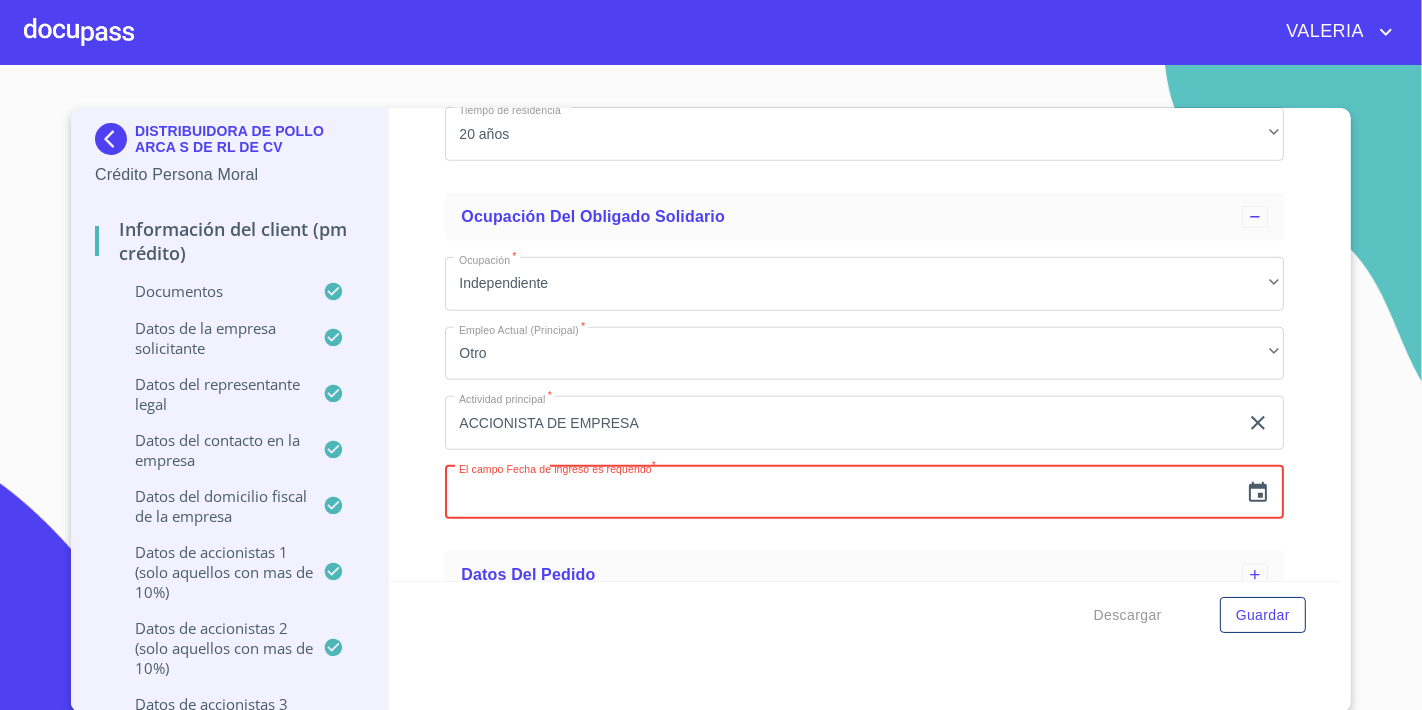 click 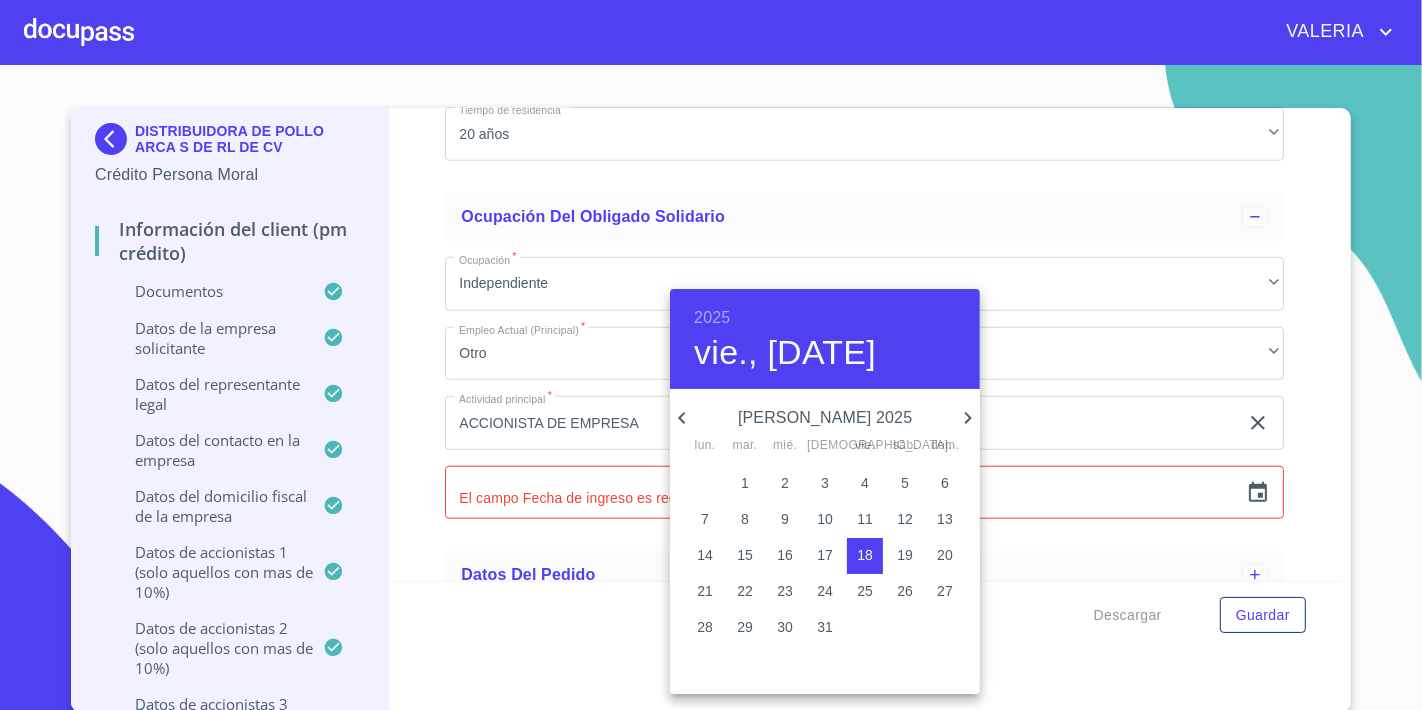 click on "2025" at bounding box center [712, 318] 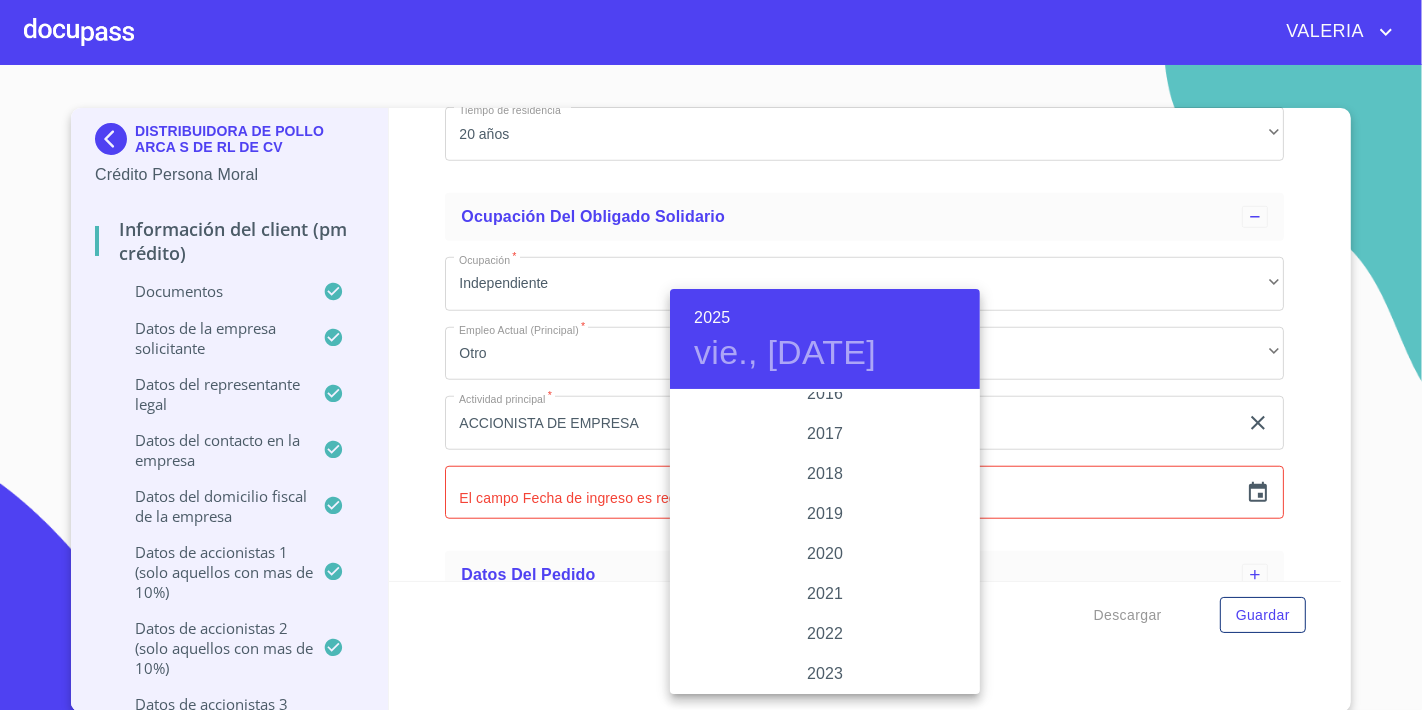 scroll, scrollTop: 3657, scrollLeft: 0, axis: vertical 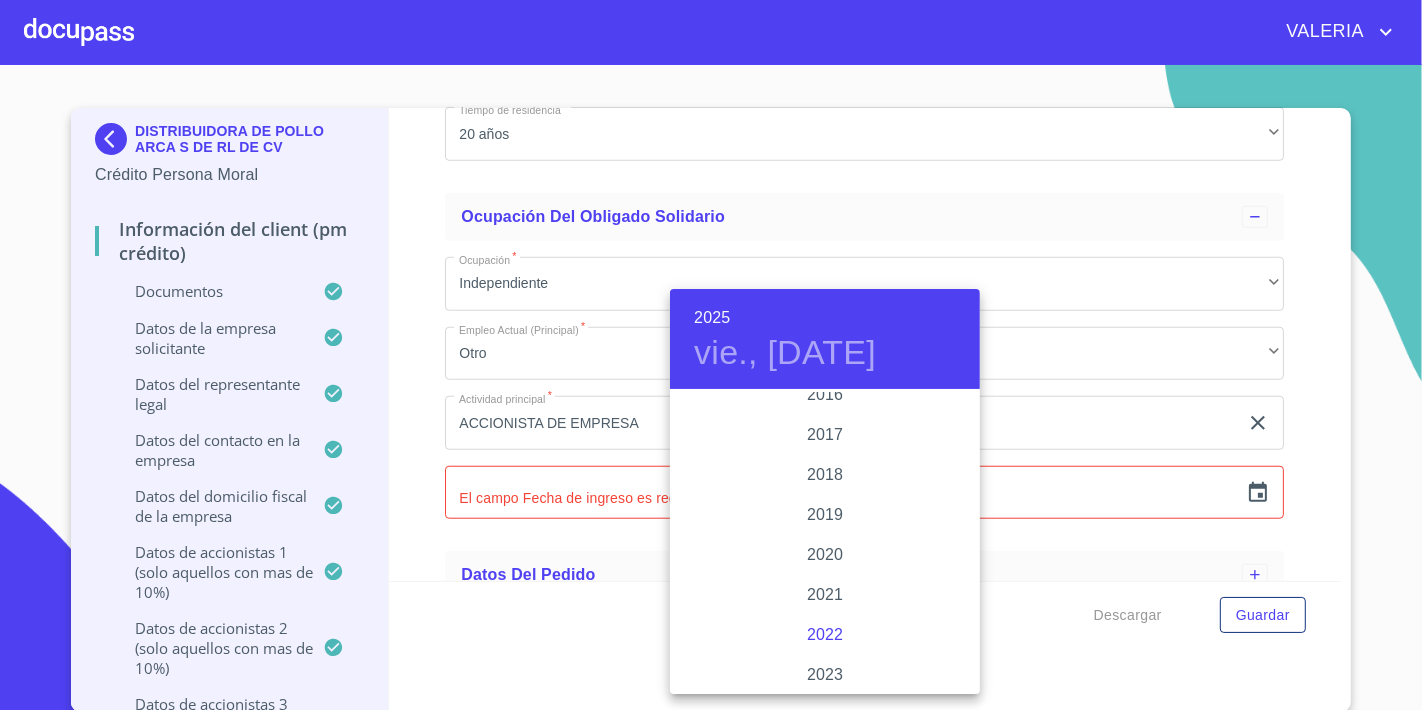 click on "2022" at bounding box center (825, 635) 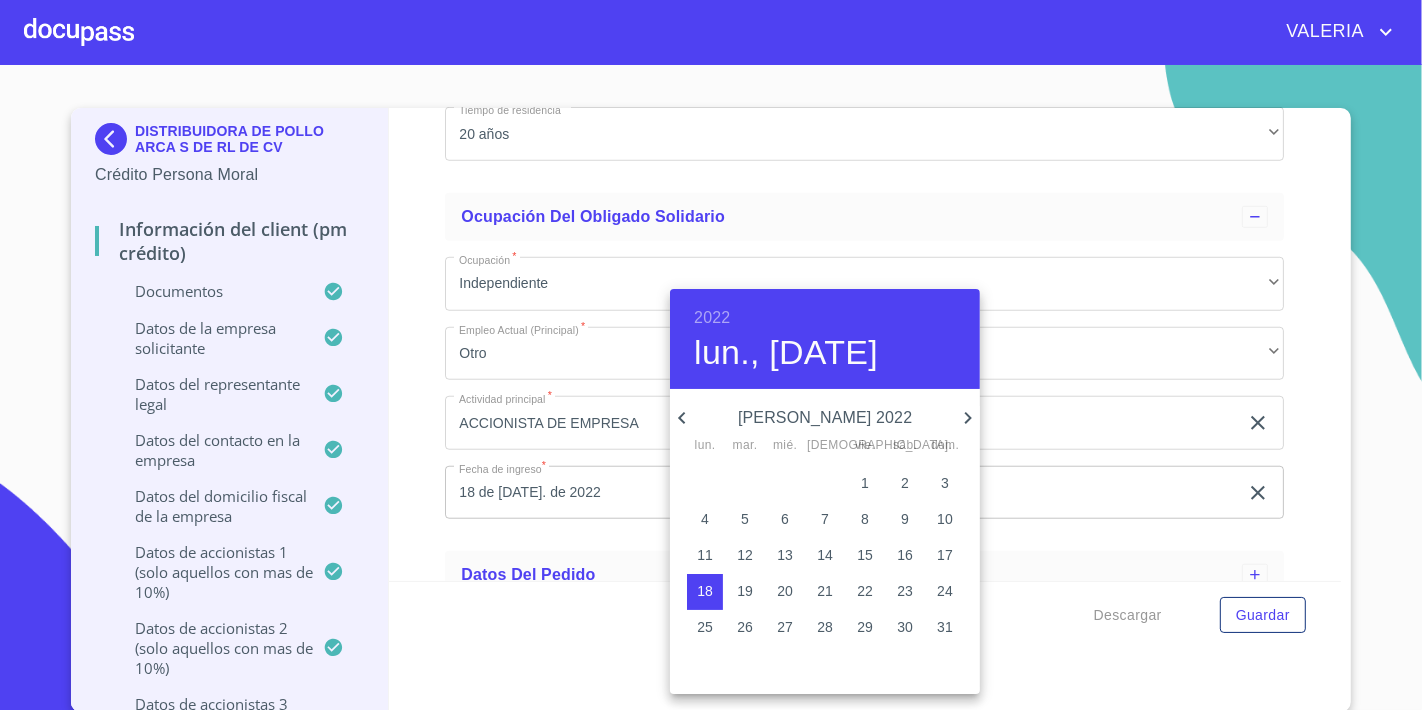 click 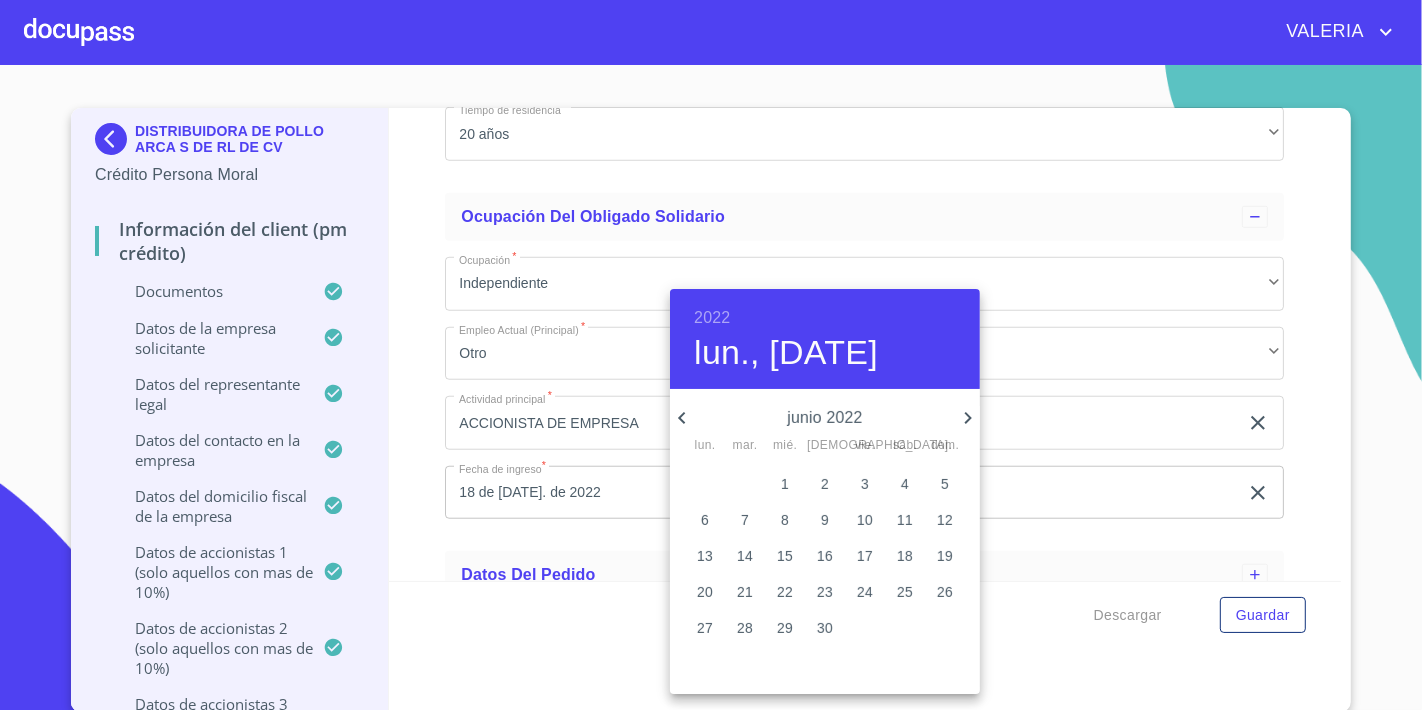 click 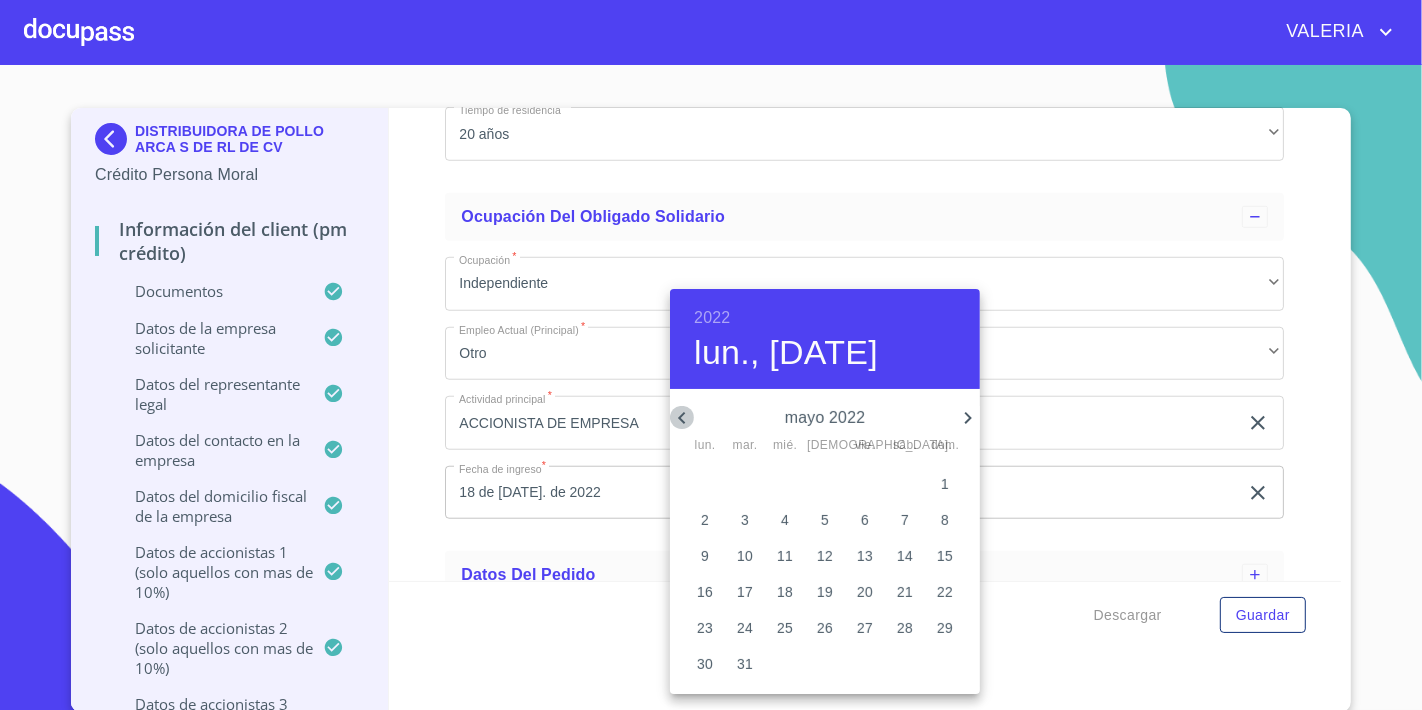 click 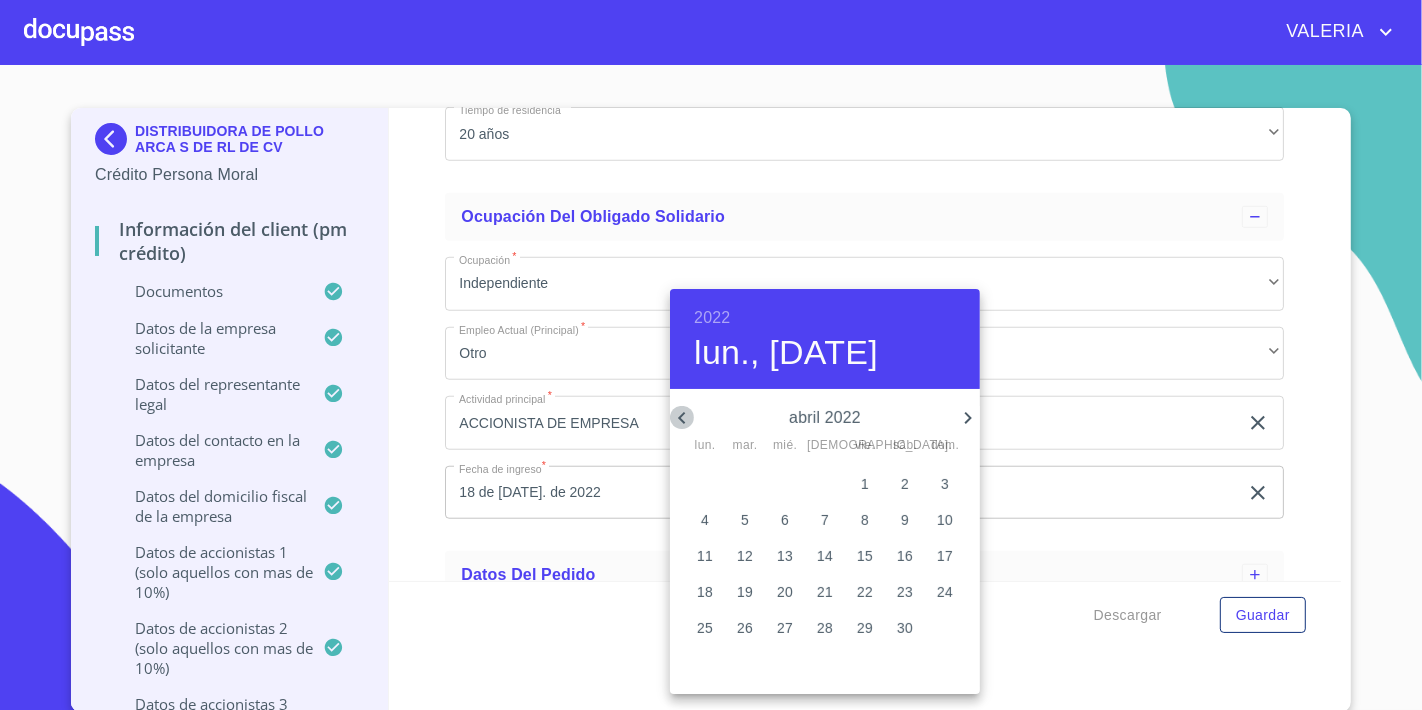 click 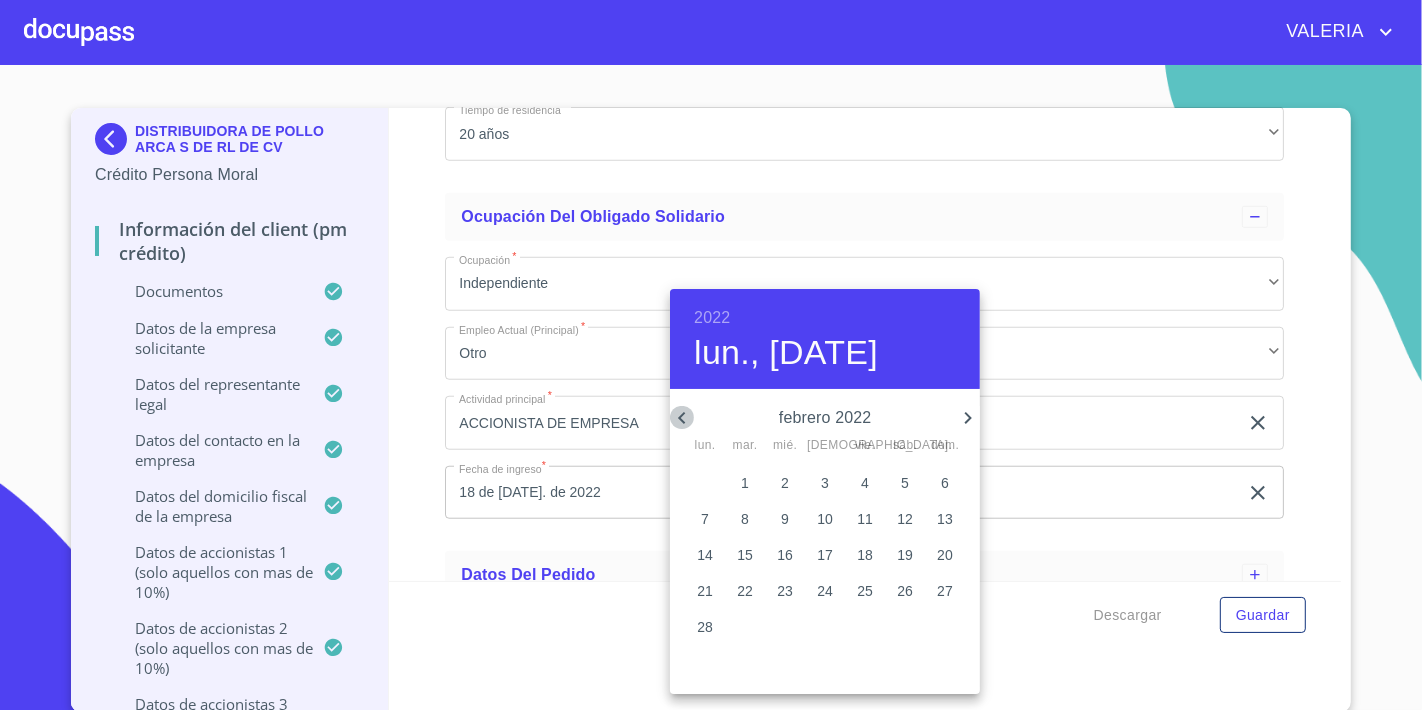 click 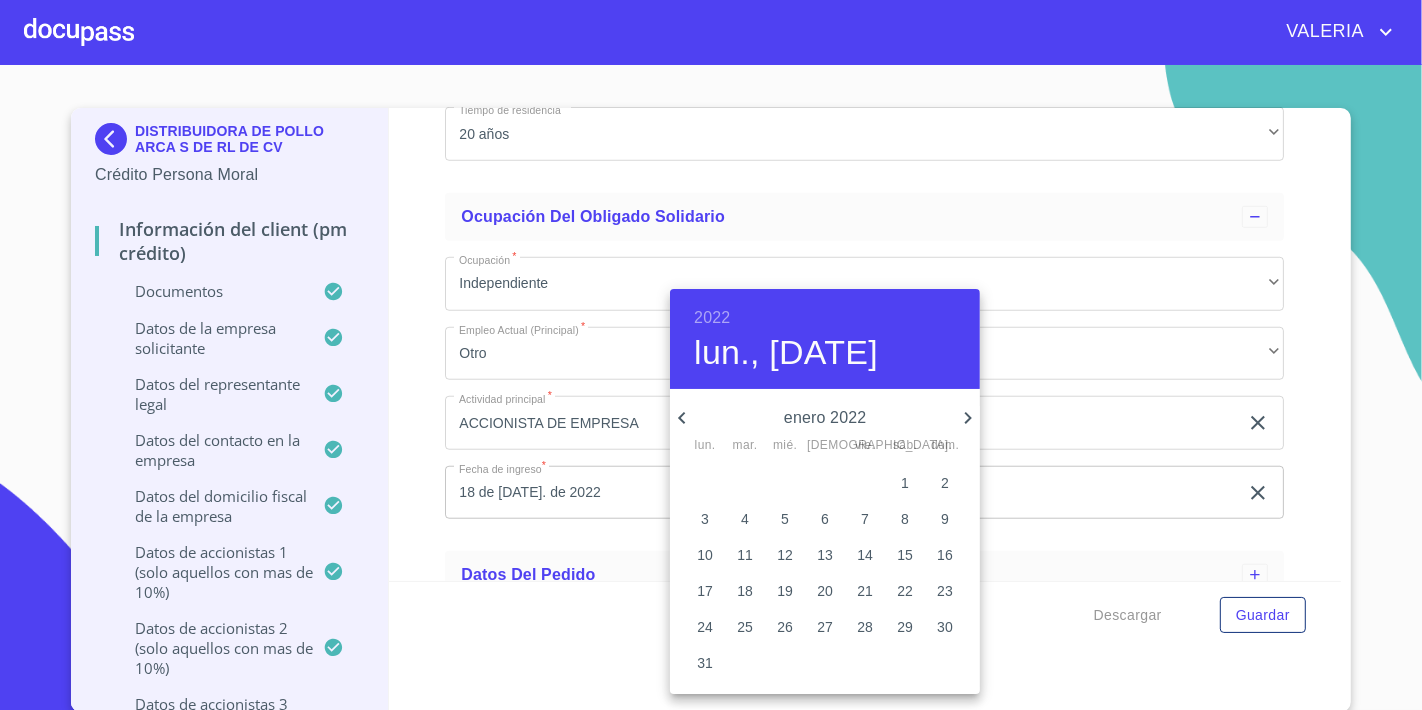 click on "31" at bounding box center (705, 663) 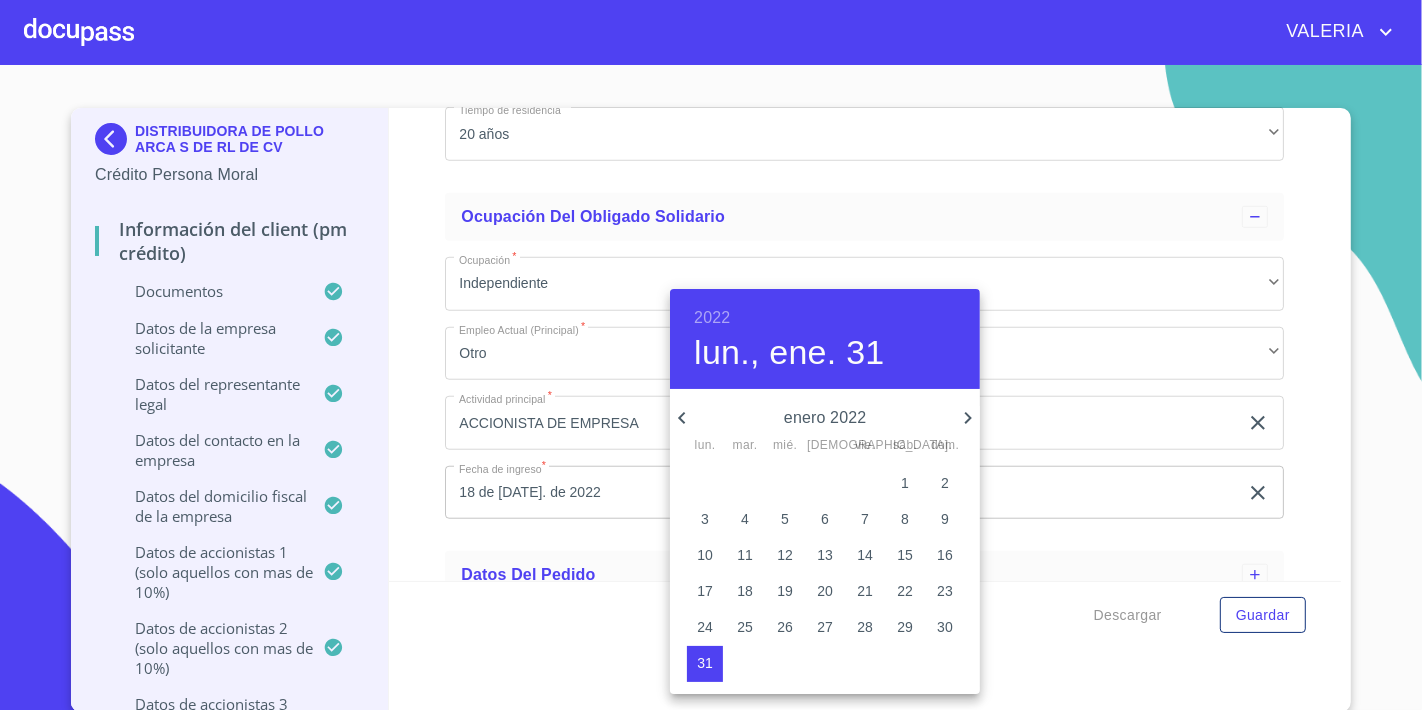 type on "31 de ene. de 2022" 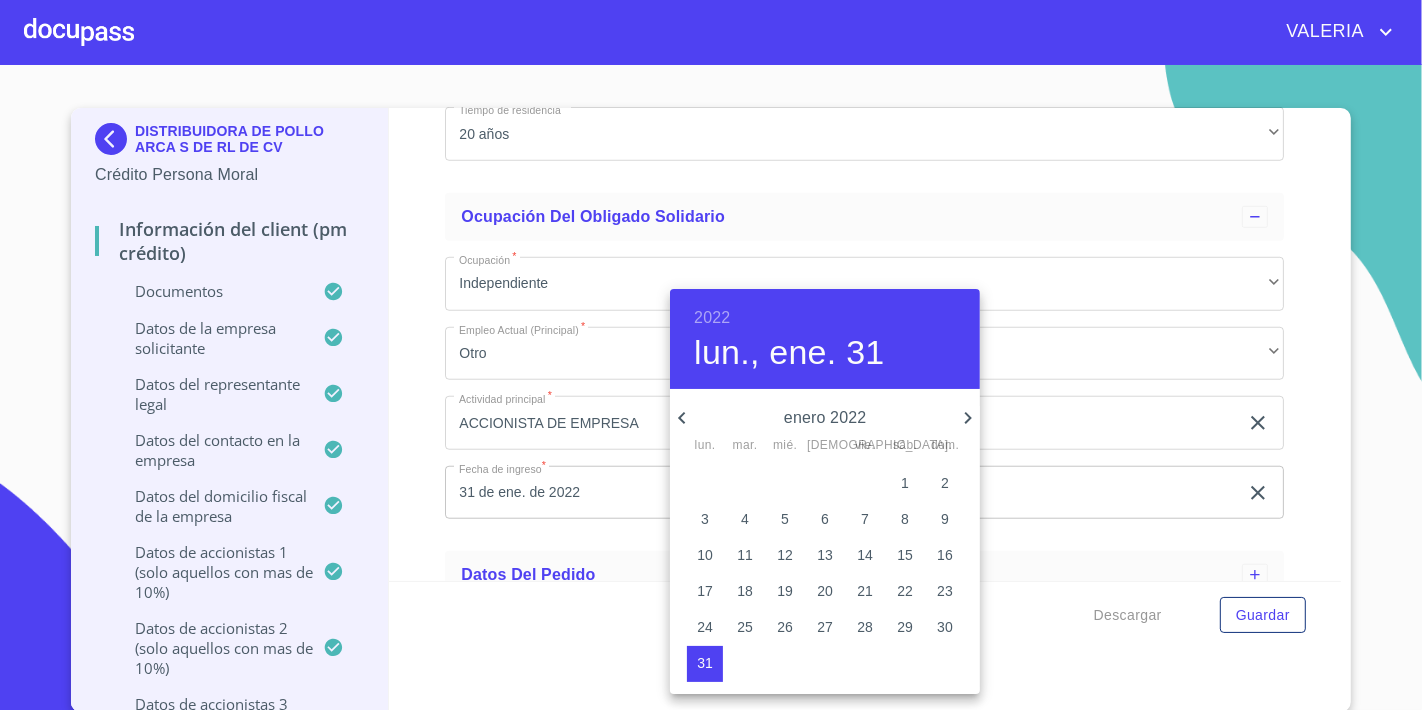 click at bounding box center [711, 355] 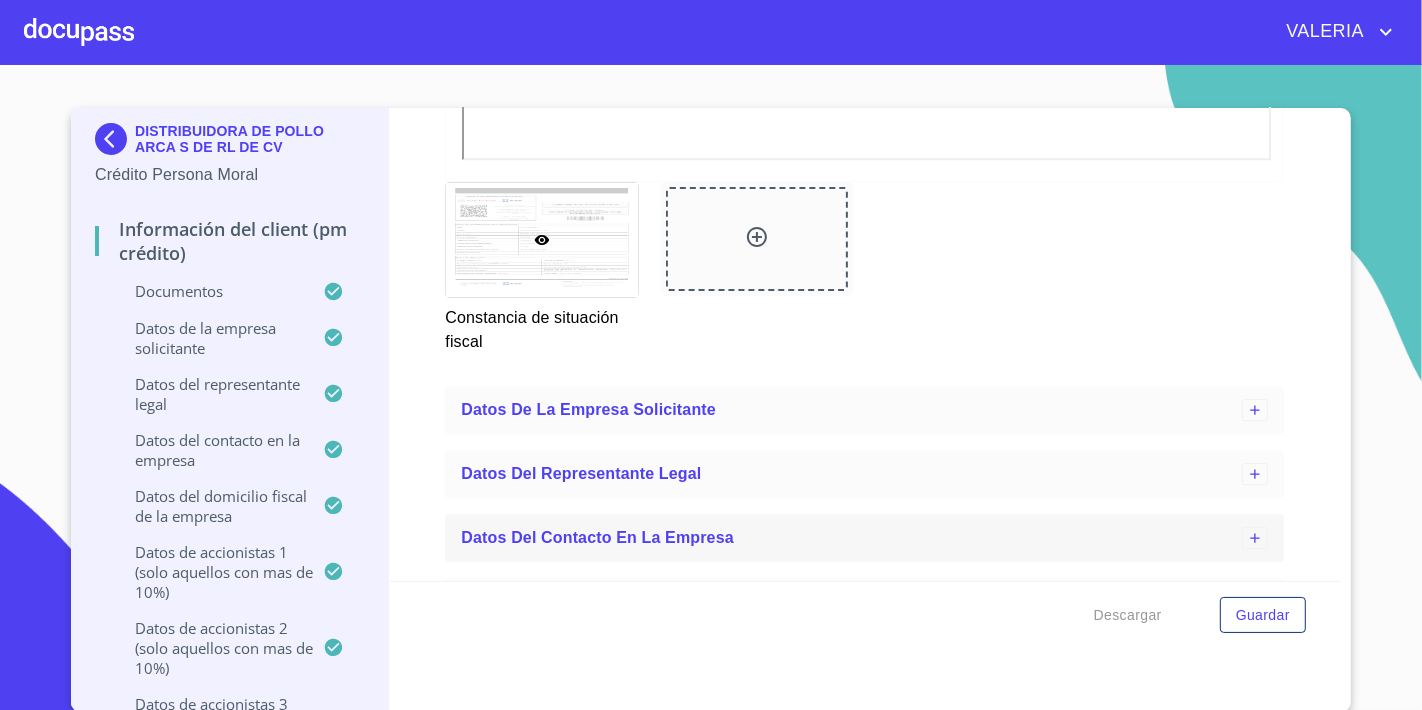 scroll, scrollTop: 11452, scrollLeft: 0, axis: vertical 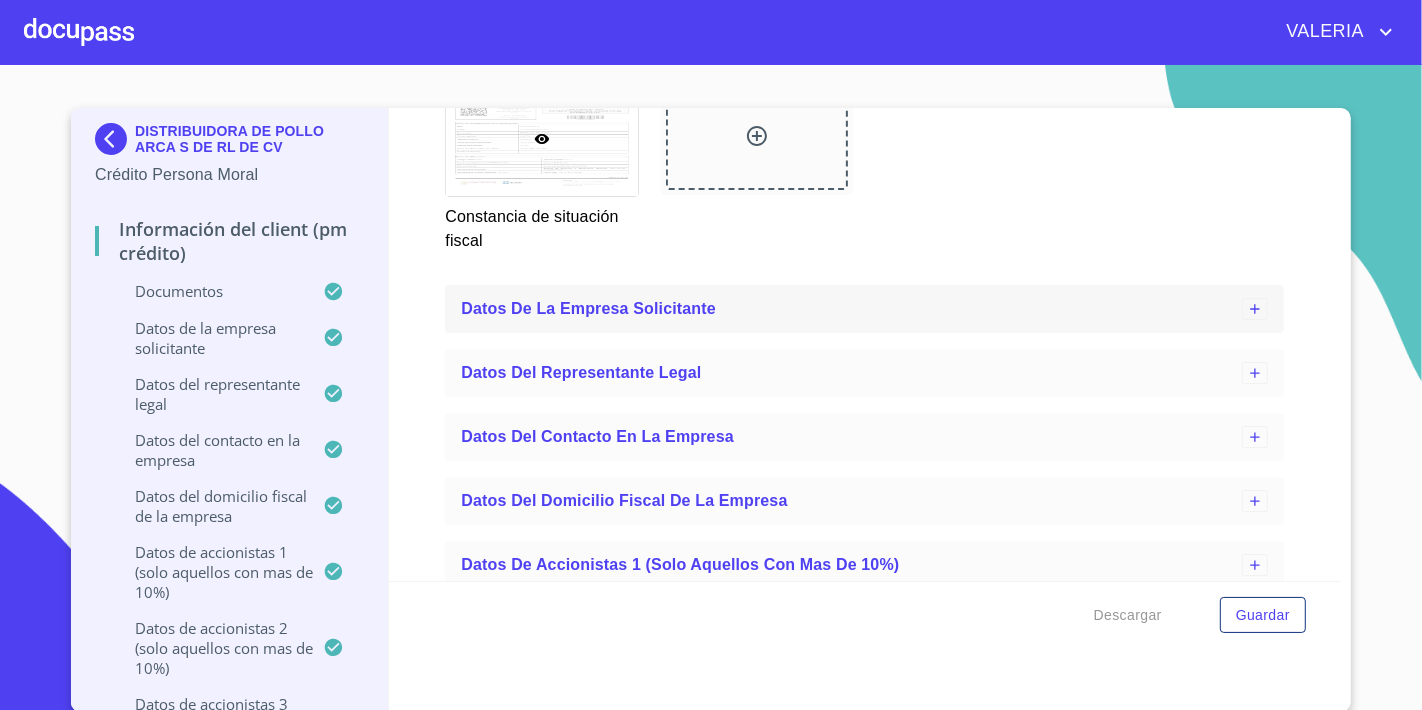 click on "Datos de la empresa solicitante" at bounding box center [851, 309] 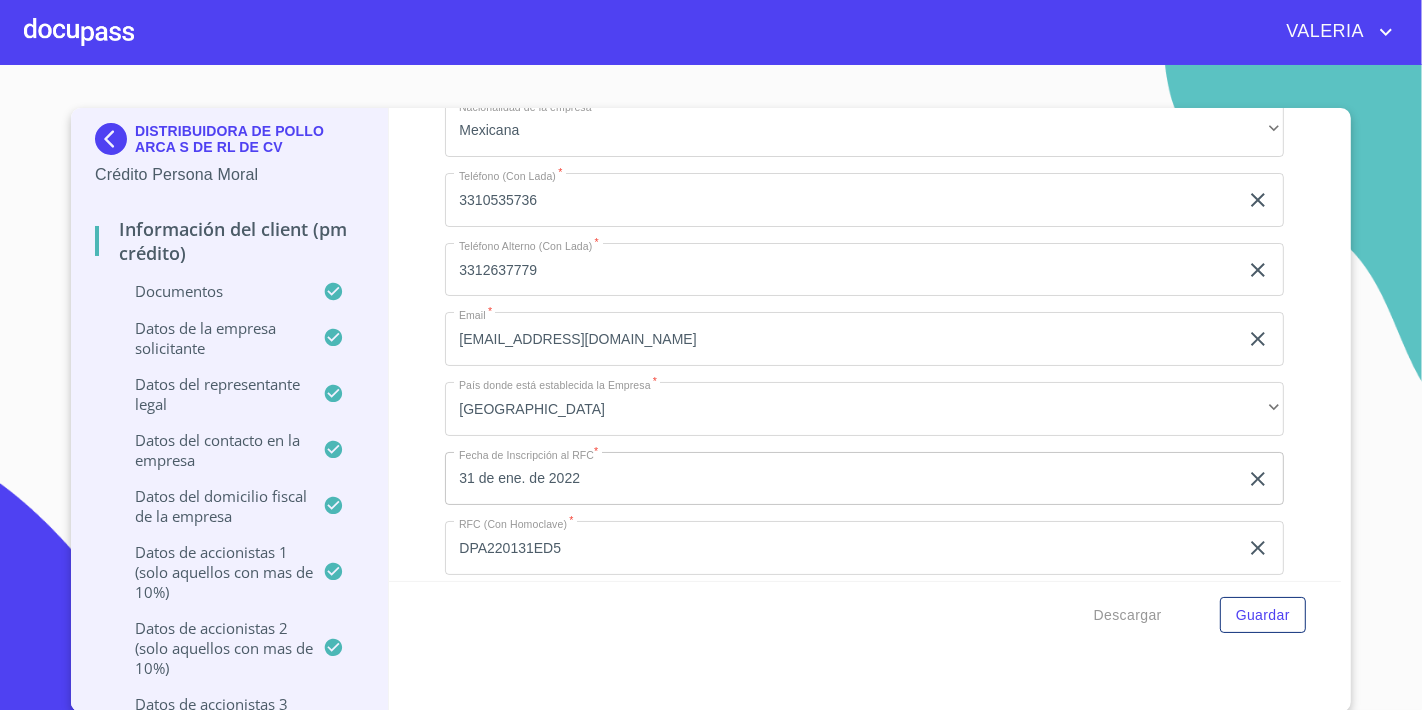 scroll, scrollTop: 12007, scrollLeft: 0, axis: vertical 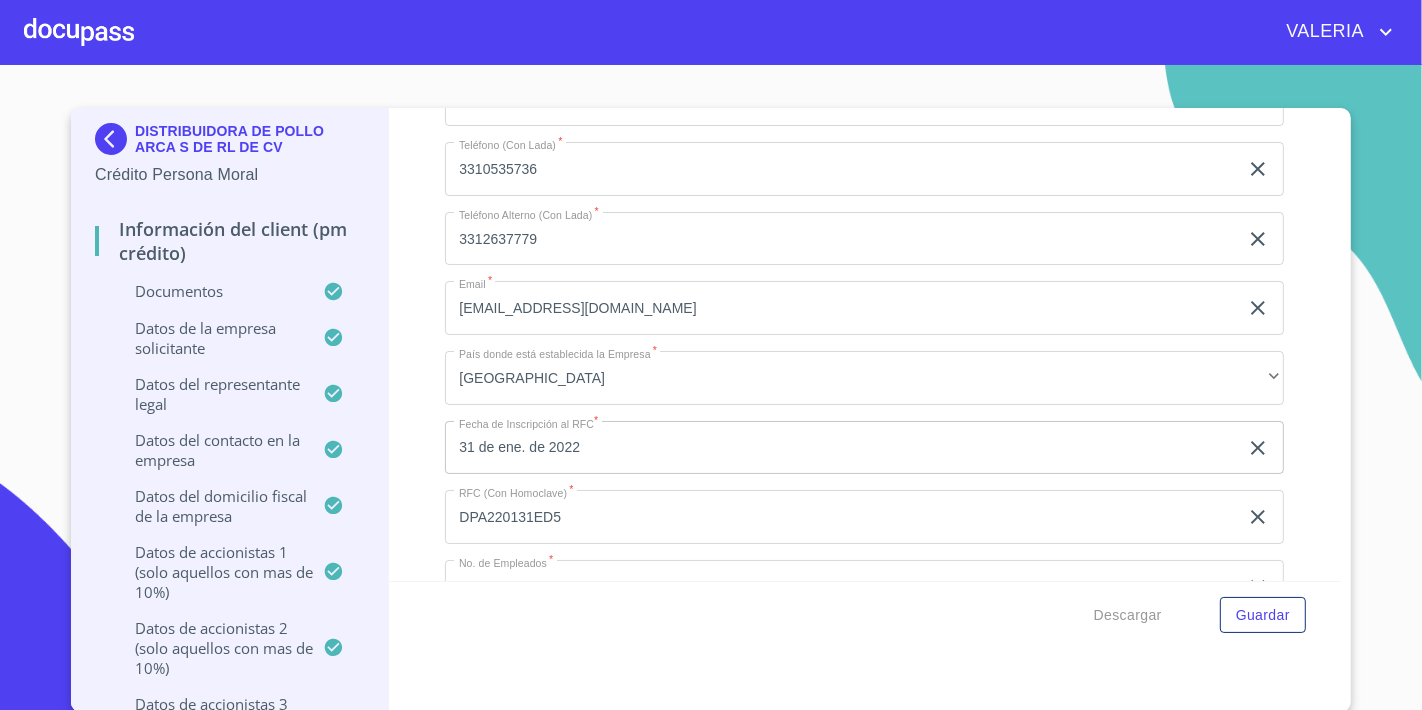 click on "Información del Client (PM crédito)   Documentos Documento de identificación representante legal.   * INE ​ Identificación Oficial Representante Legal * Identificación Oficial Representante Legal Identificación Oficial Representante Legal Comprobante de Domicilio Empresa * Comprobante de Domicilio Empresa Comprobante de Domicilio Empresa Fuente de ingresos   * Independiente/Dueño de negocio/Persona Moral ​ Comprobante de Ingresos mes 1 * Comprobante de Ingresos mes 1 Comprobante de Ingresos mes 1 Comprobante de Ingresos mes 2 * Comprobante de Ingresos mes 2 Comprobante de Ingresos mes 2 Comprobante de Ingresos mes 3 * Comprobante de Ingresos mes 3 Comprobante de Ingresos mes 3 Constancia de Situación Fiscal Empresa * Constancia de Situación Fiscal Empresa Constancia de Situación Fiscal Empresa Acta Constitutiva con poderes * Acta Constitutiva con poderes Acta Constitutiva con poderes Declaración Anual con Acuse * Declaración Anual con Acuse Declaración Anual con Acuse   * INE ​ * * *" at bounding box center (865, 344) 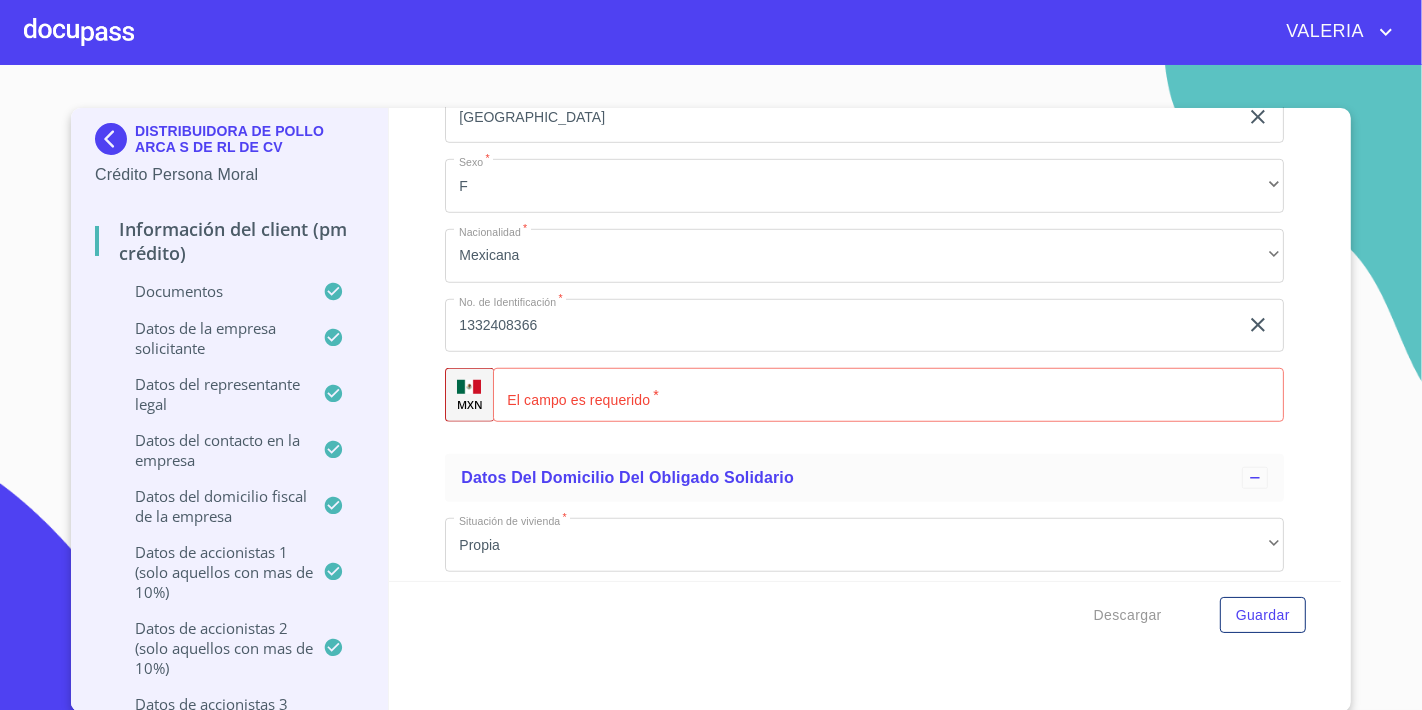 scroll, scrollTop: 14007, scrollLeft: 0, axis: vertical 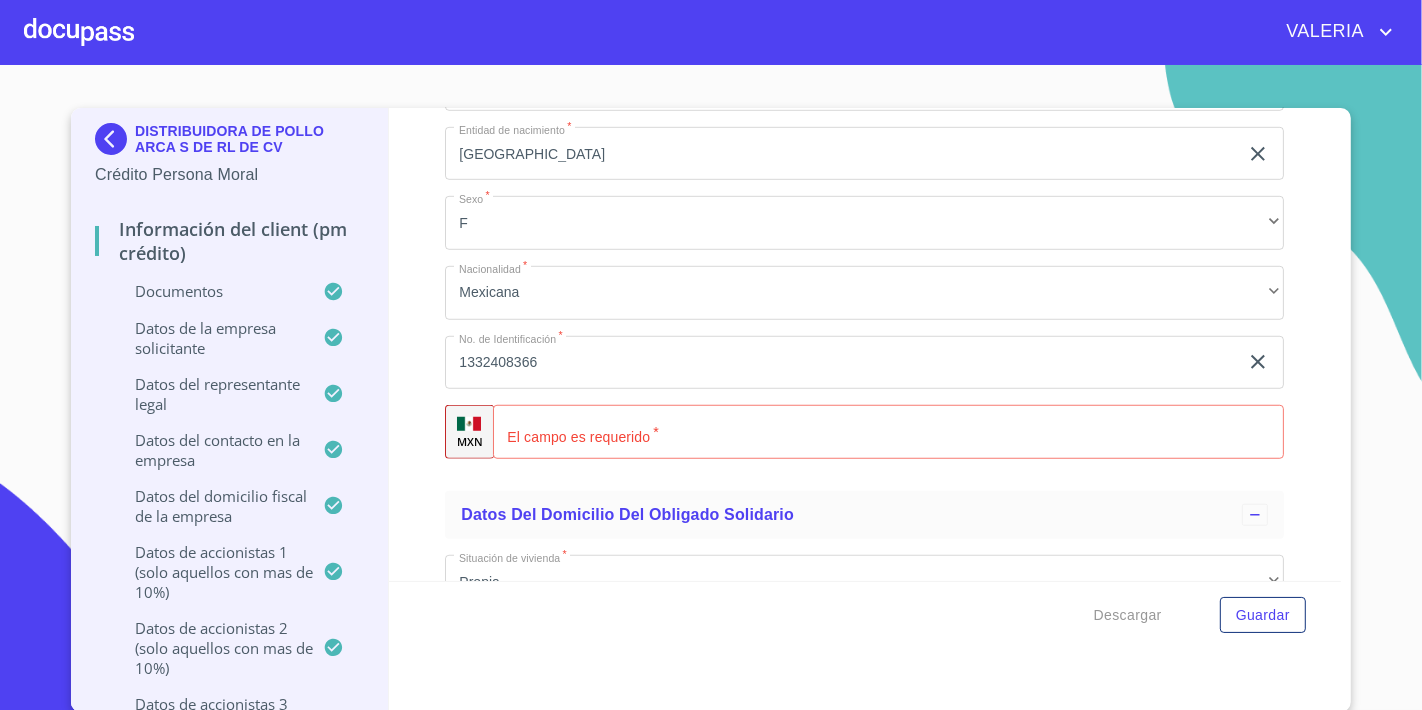 click on "Documento de identificación representante legal.   *" 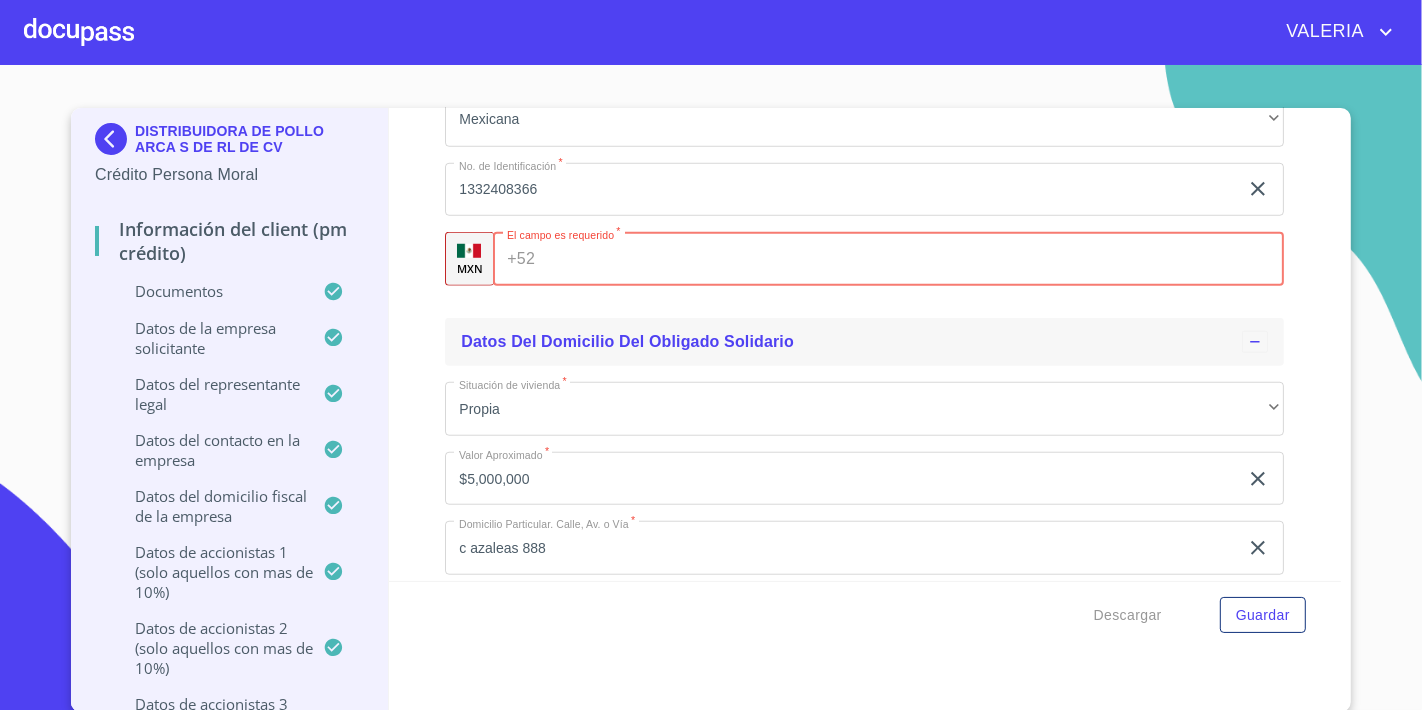 scroll, scrollTop: 14178, scrollLeft: 0, axis: vertical 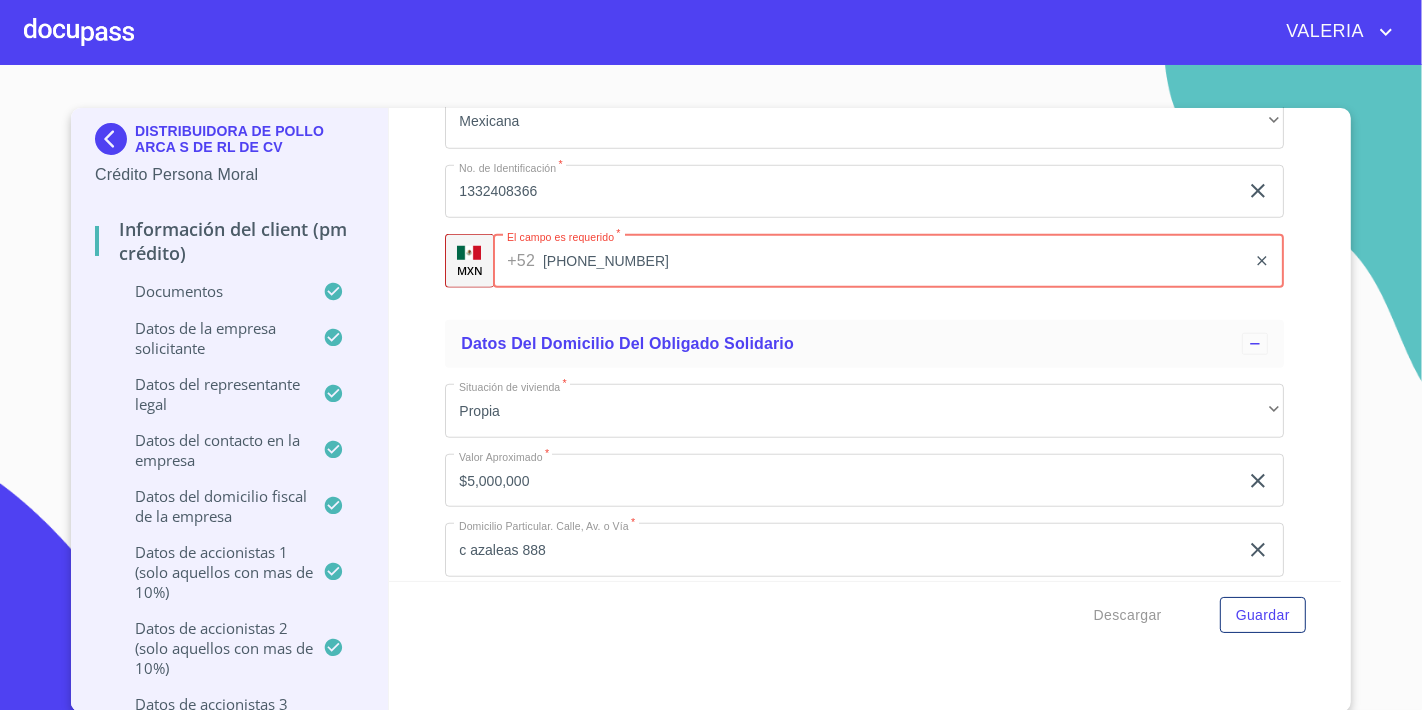 type on "[PHONE_NUMBER]" 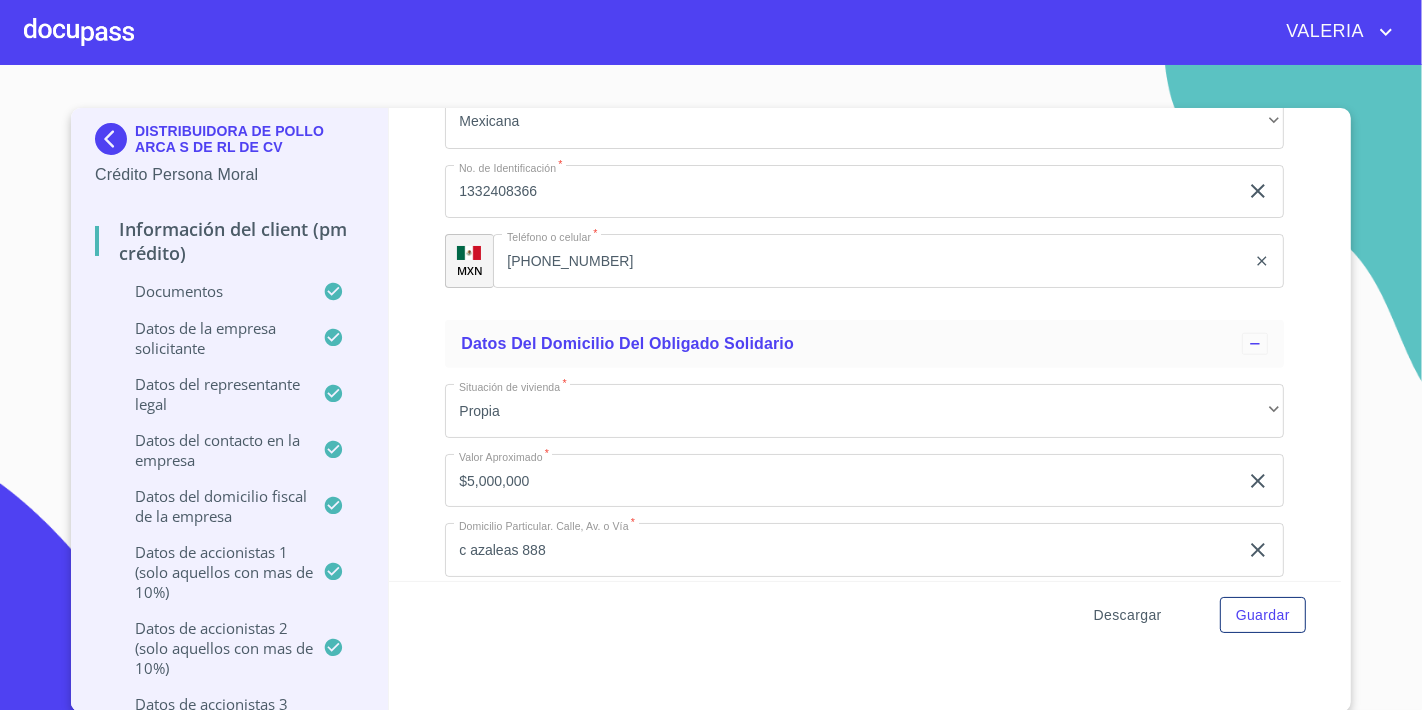 click on "Descargar" at bounding box center [1128, 615] 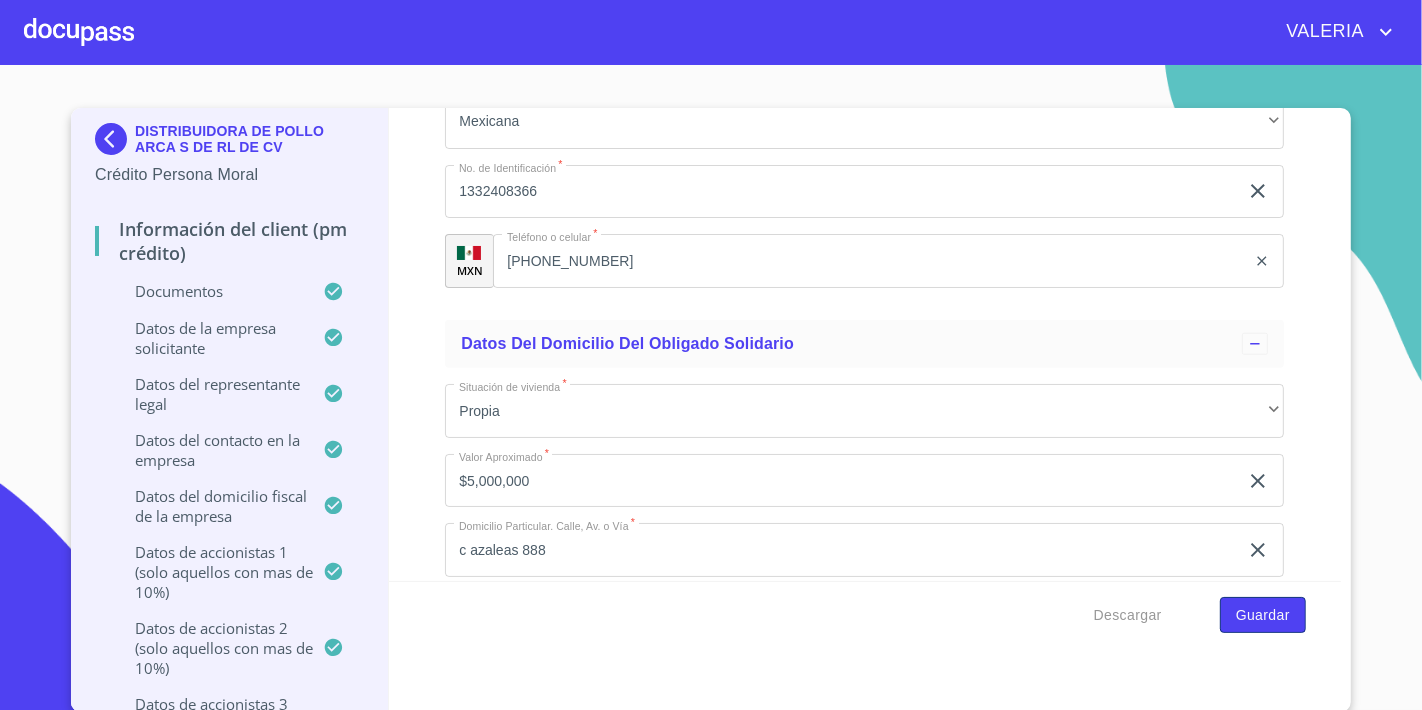 click on "Guardar" at bounding box center [1263, 615] 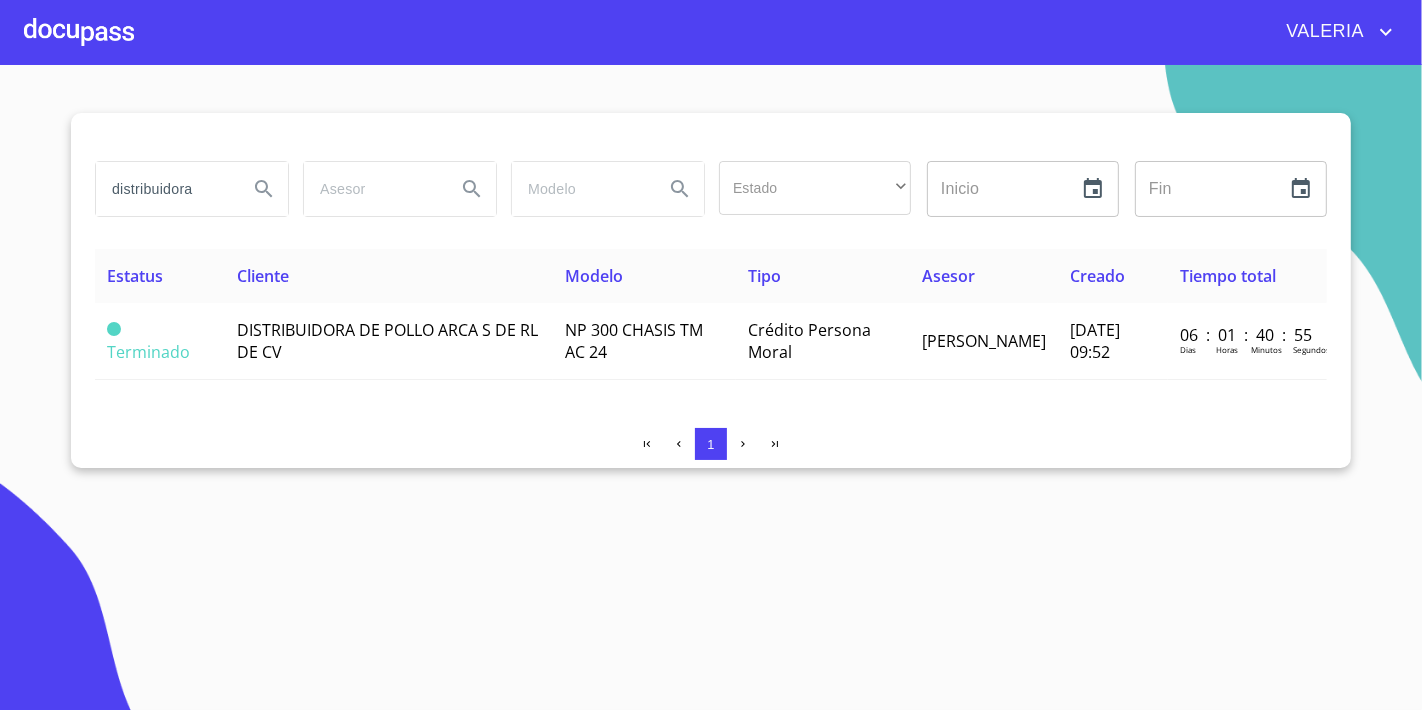 click at bounding box center [79, 32] 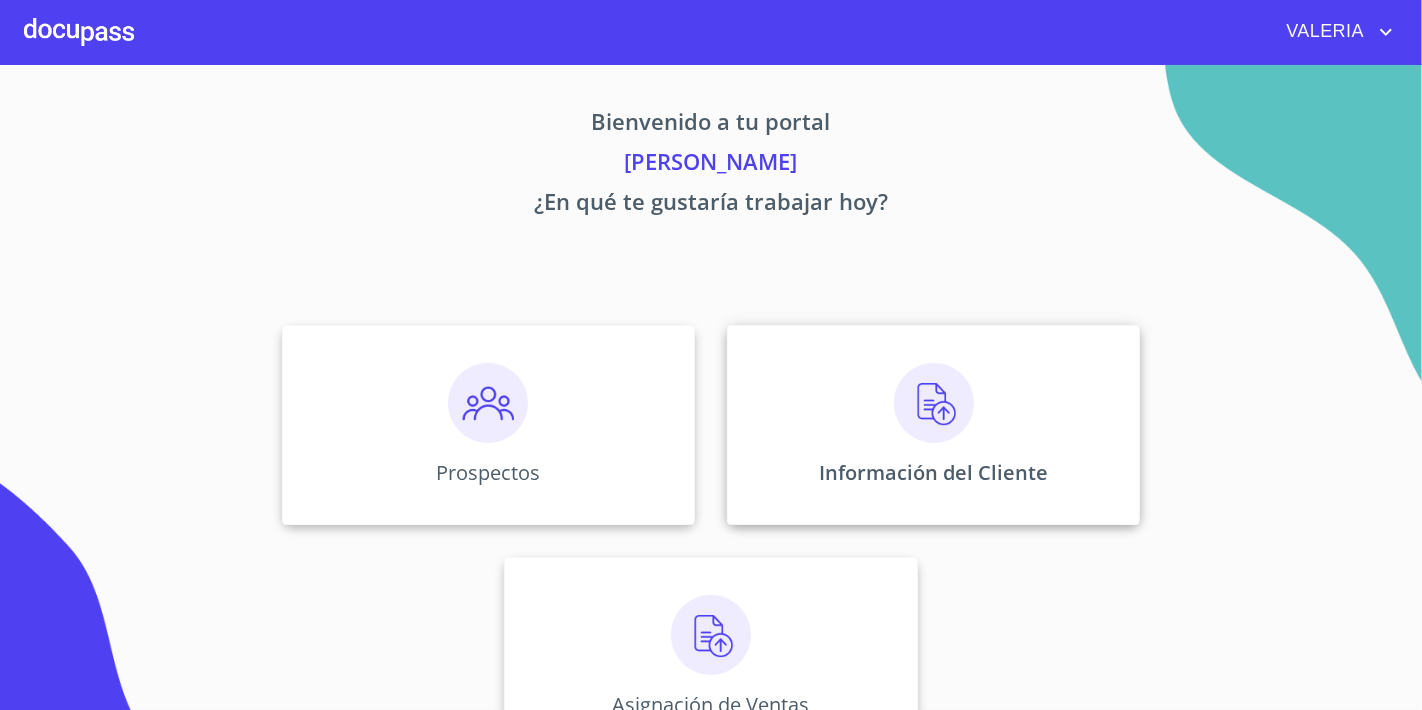 scroll, scrollTop: 62, scrollLeft: 0, axis: vertical 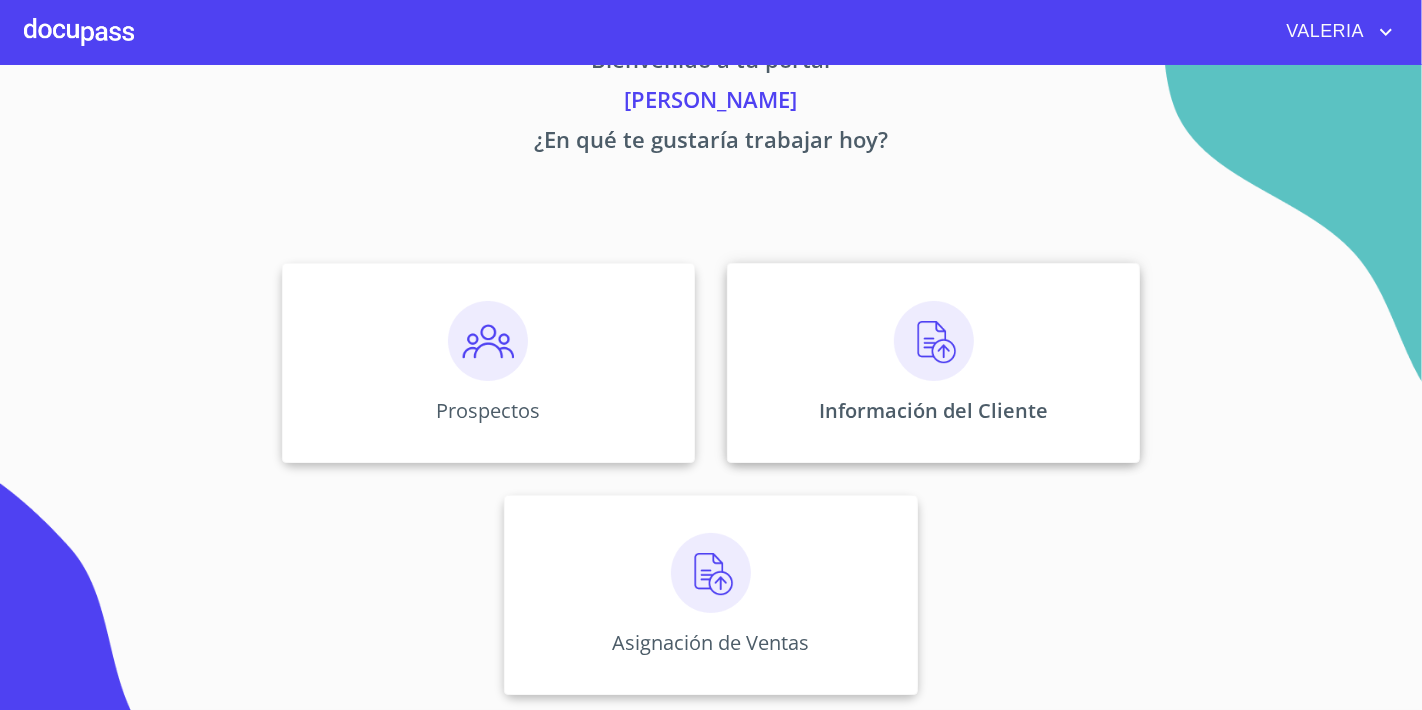 click on "Información del Cliente" at bounding box center [933, 363] 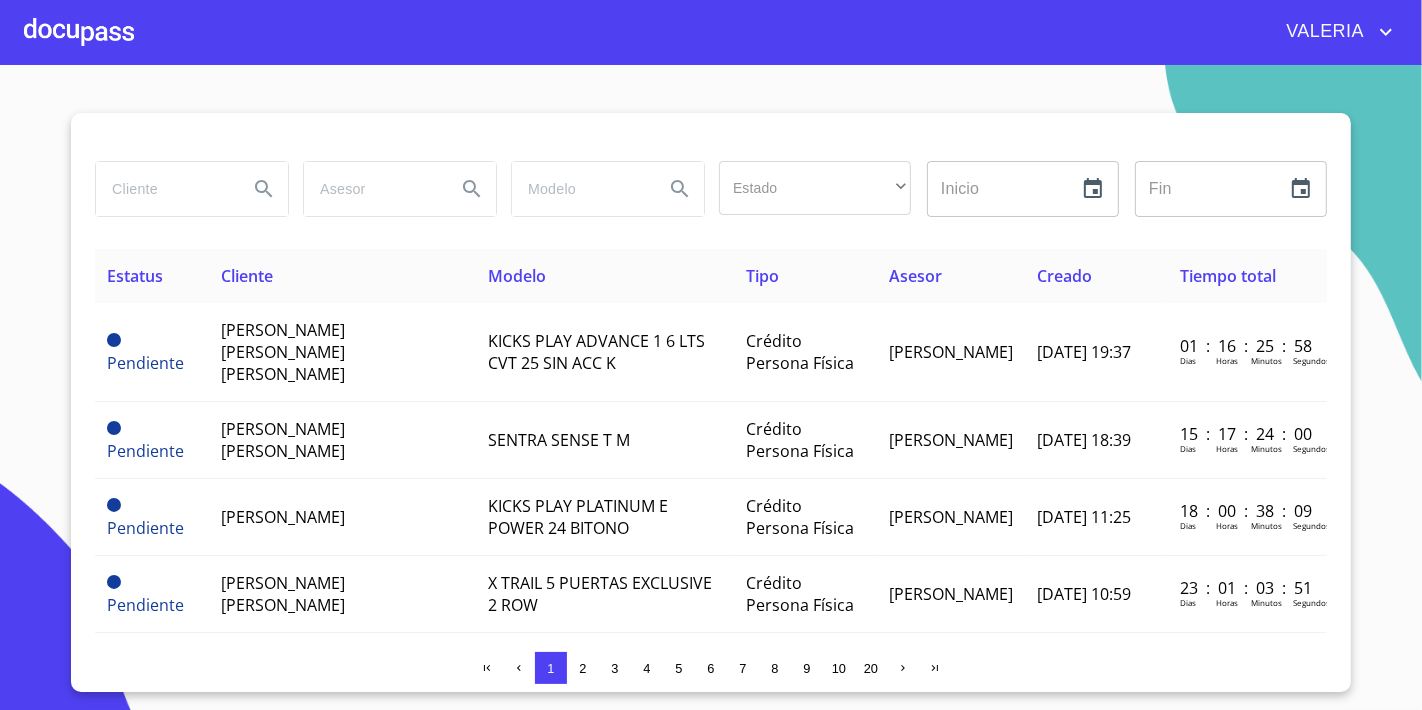 click at bounding box center (580, 189) 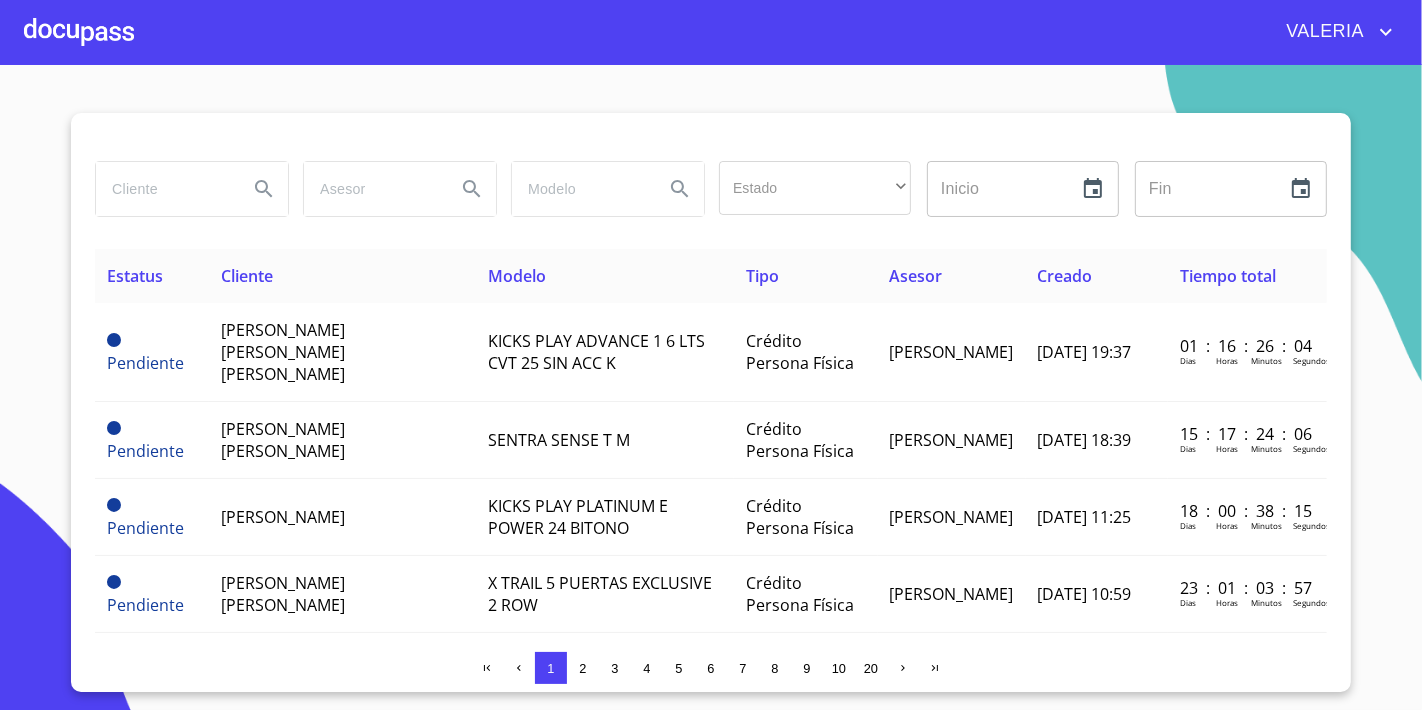 click at bounding box center (580, 189) 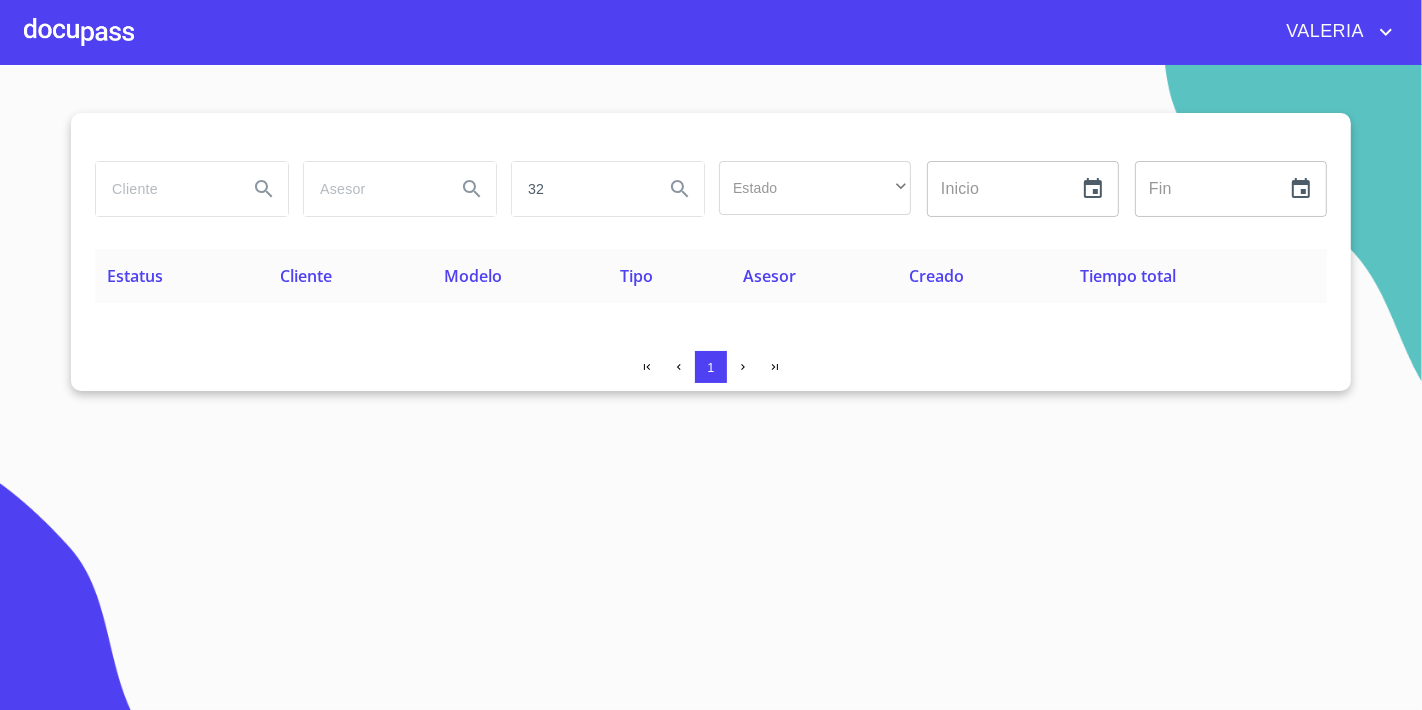 type on "3" 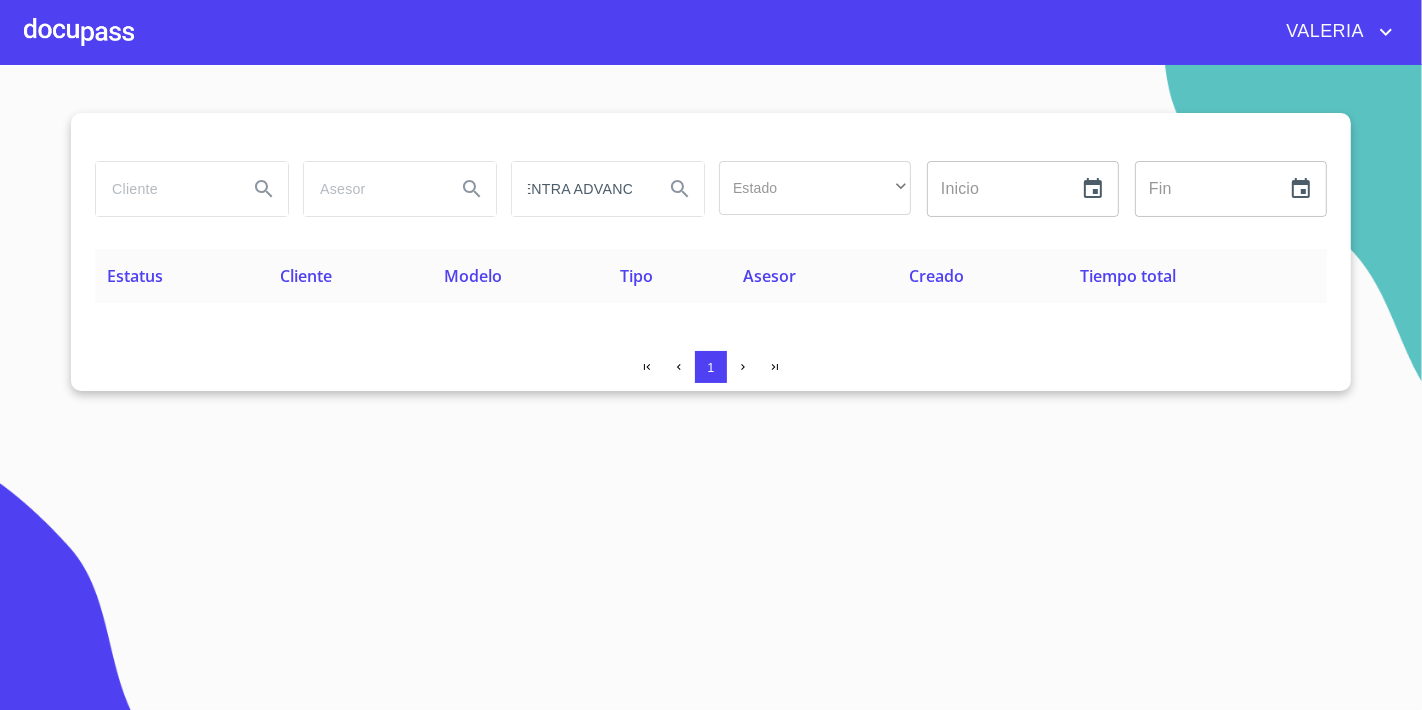 scroll, scrollTop: 0, scrollLeft: 26, axis: horizontal 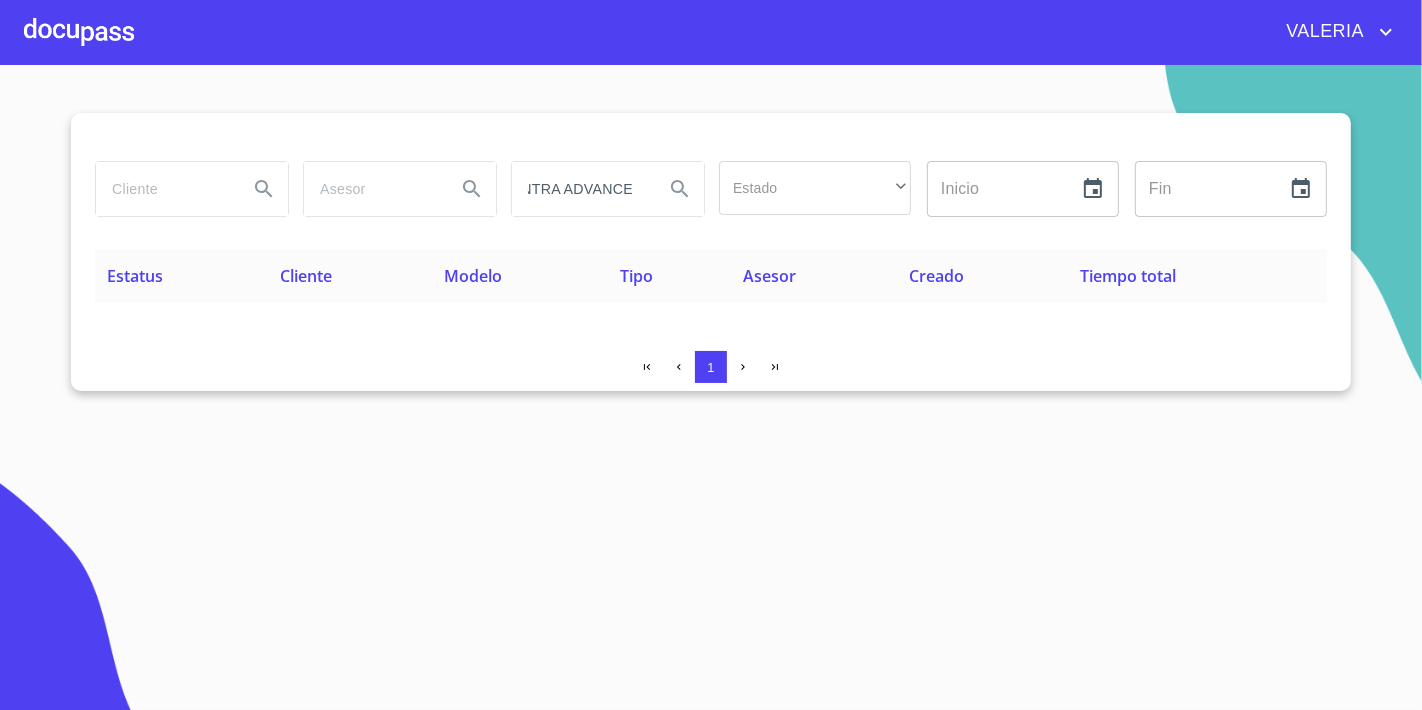 type on "SENTRA ADVANCE" 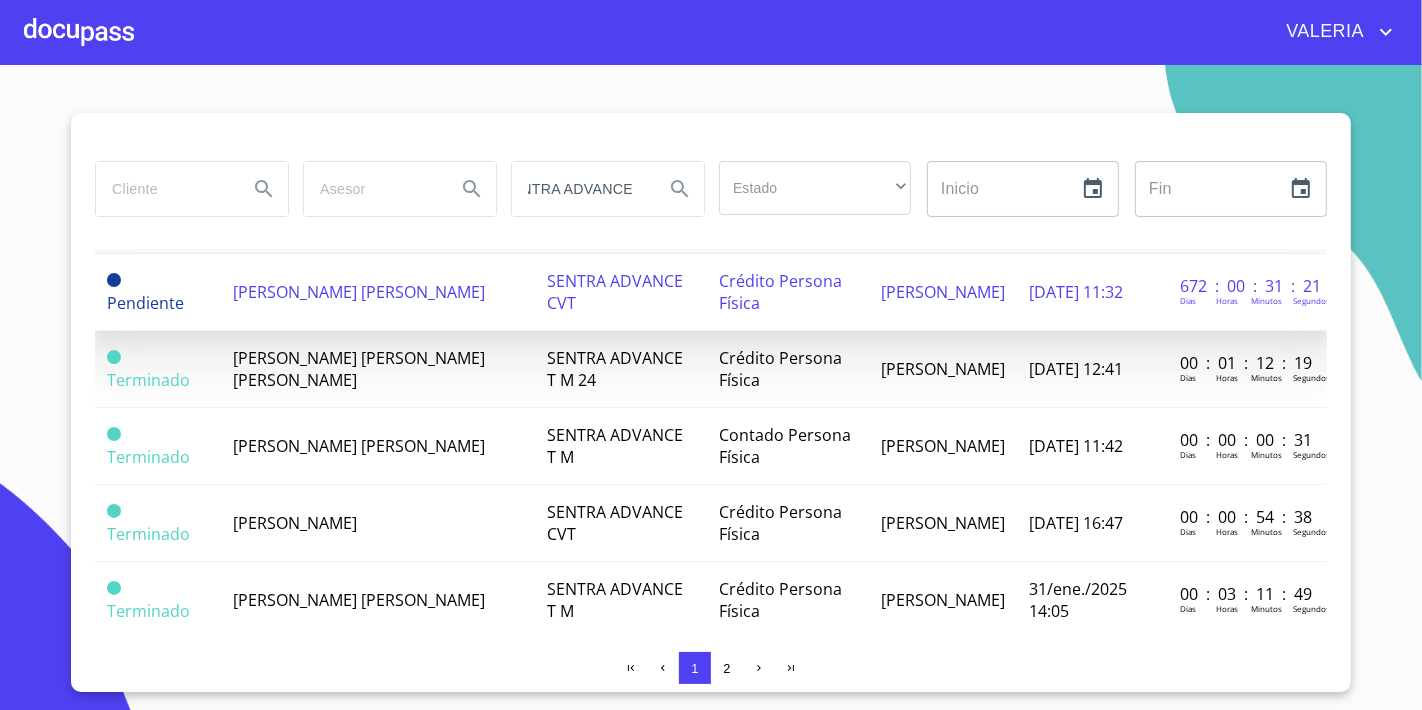 scroll, scrollTop: 222, scrollLeft: 0, axis: vertical 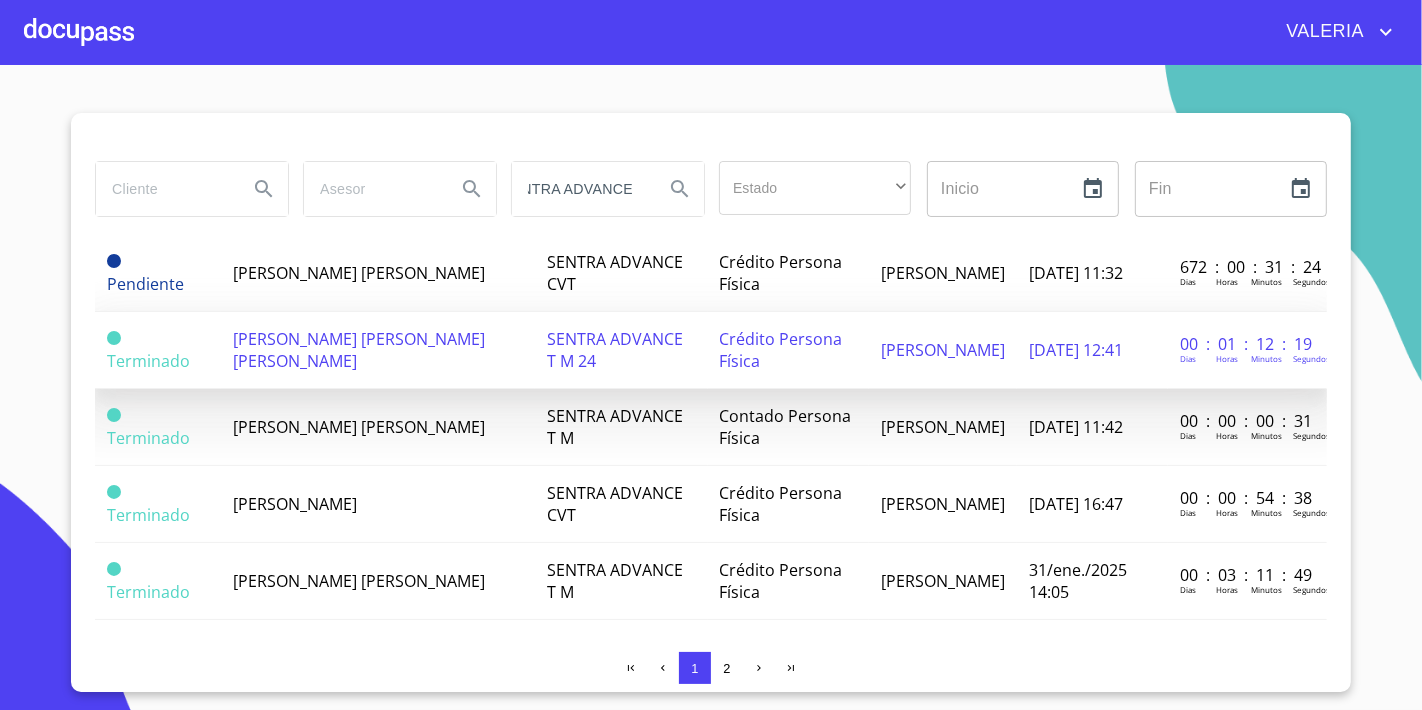 click on "SENTRA ADVANCE T M 24" at bounding box center (621, 350) 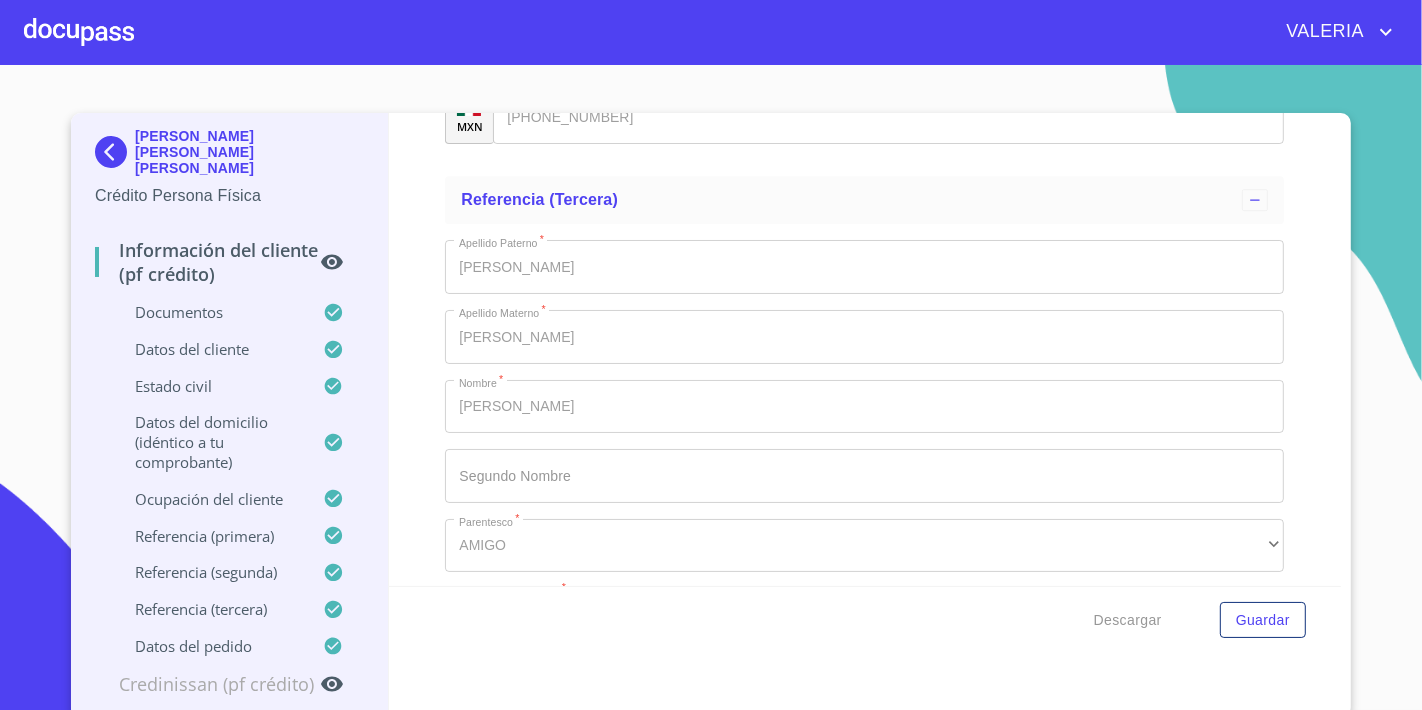 scroll, scrollTop: 12053, scrollLeft: 0, axis: vertical 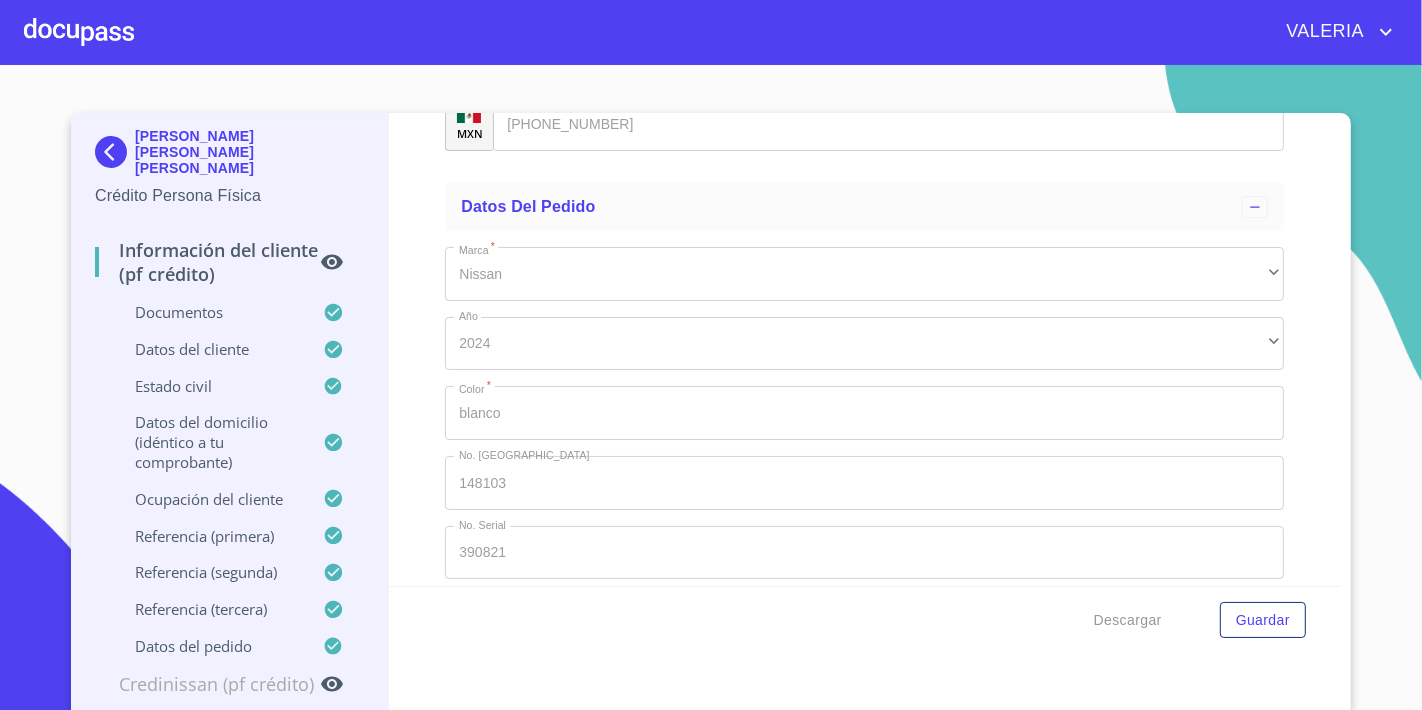 click at bounding box center (115, 152) 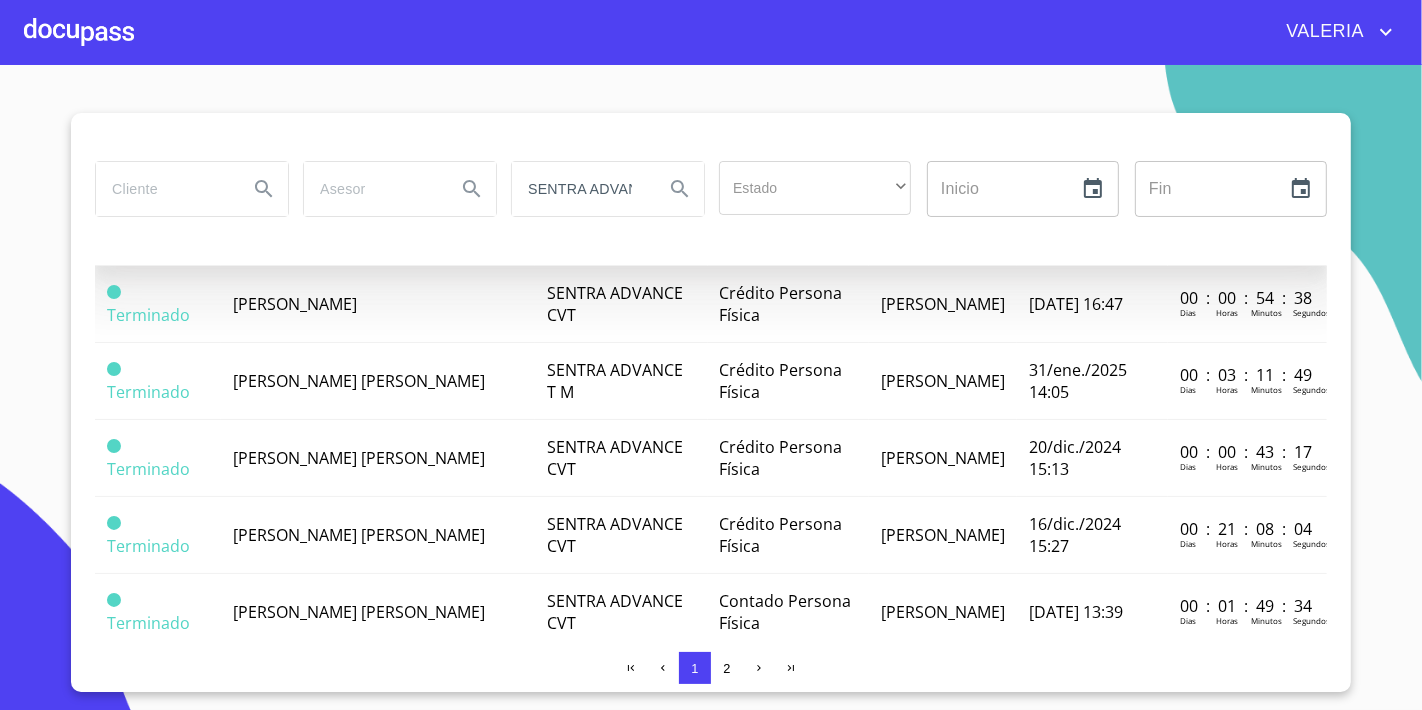 scroll, scrollTop: 444, scrollLeft: 0, axis: vertical 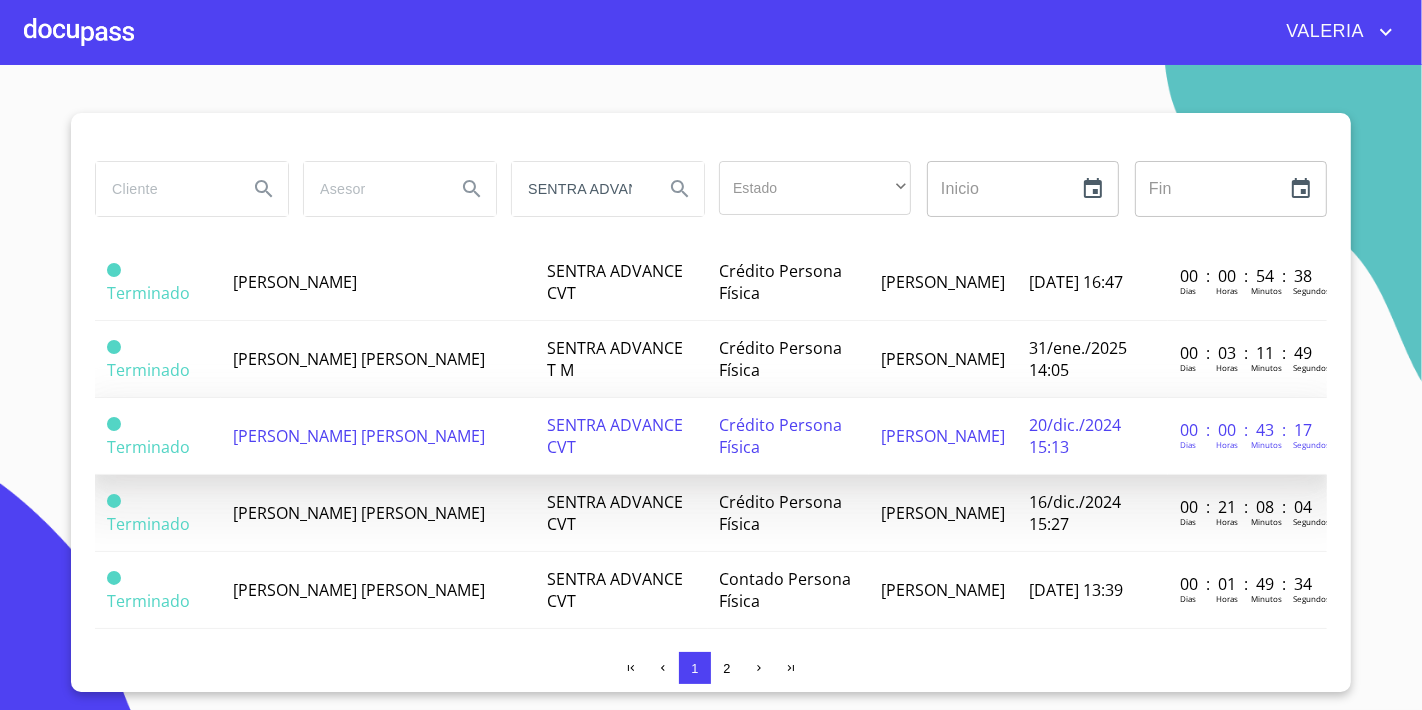 click on "[PERSON_NAME]  [PERSON_NAME]" at bounding box center (378, 436) 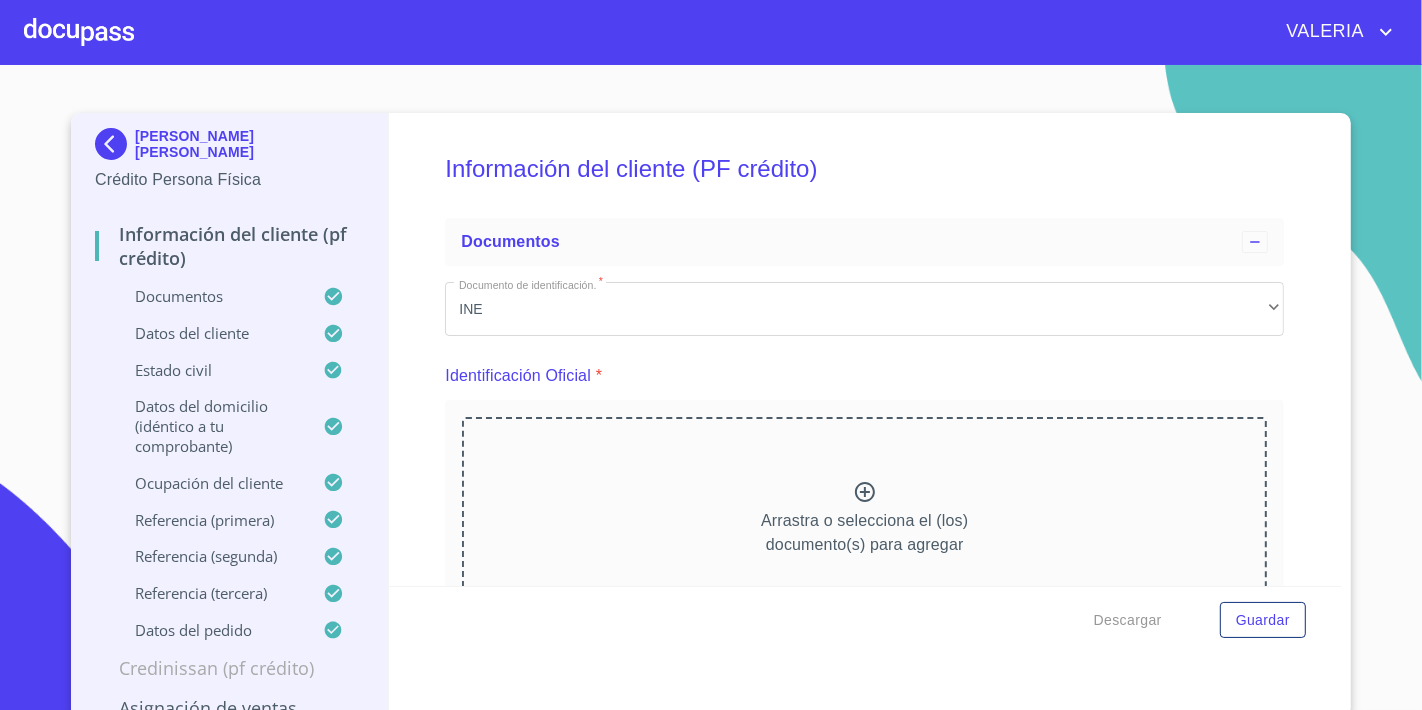 scroll, scrollTop: 125, scrollLeft: 0, axis: vertical 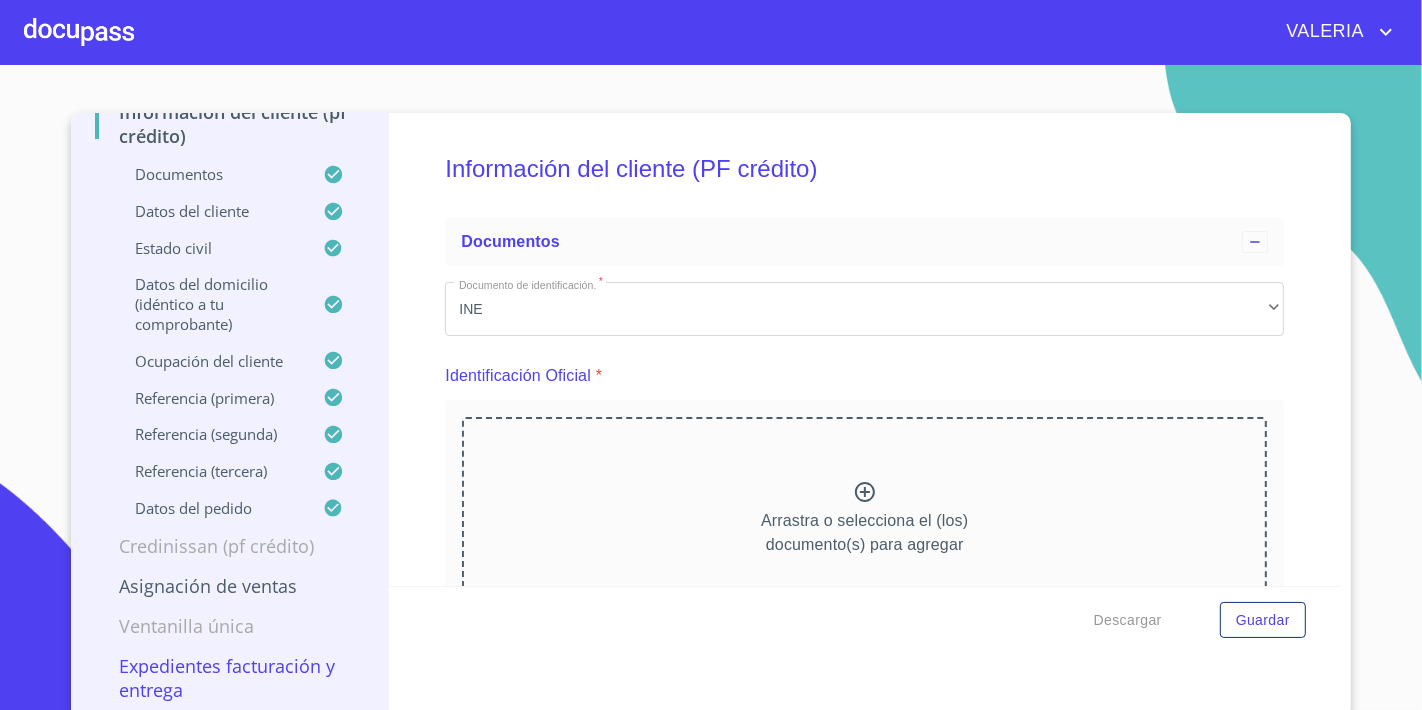 click on "Expedientes Facturación y Entrega" at bounding box center [229, 678] 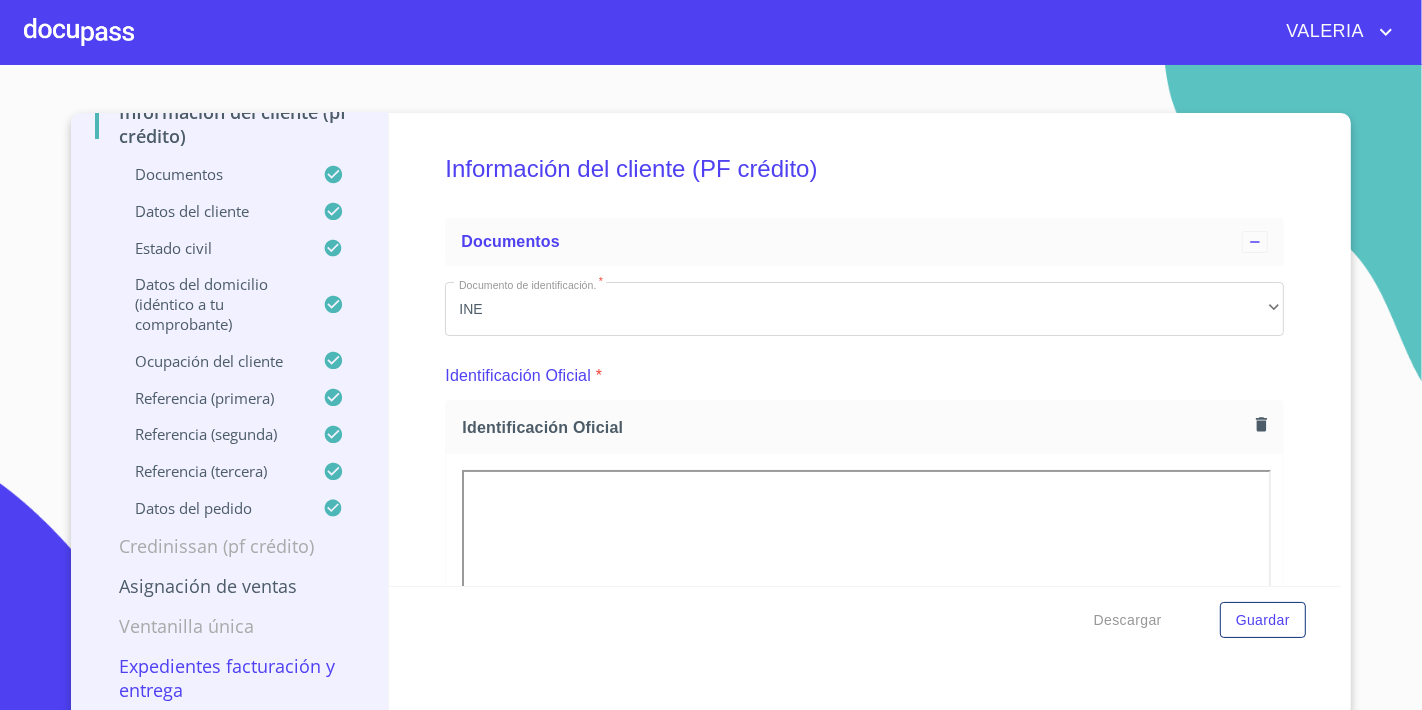 scroll, scrollTop: 11840, scrollLeft: 0, axis: vertical 